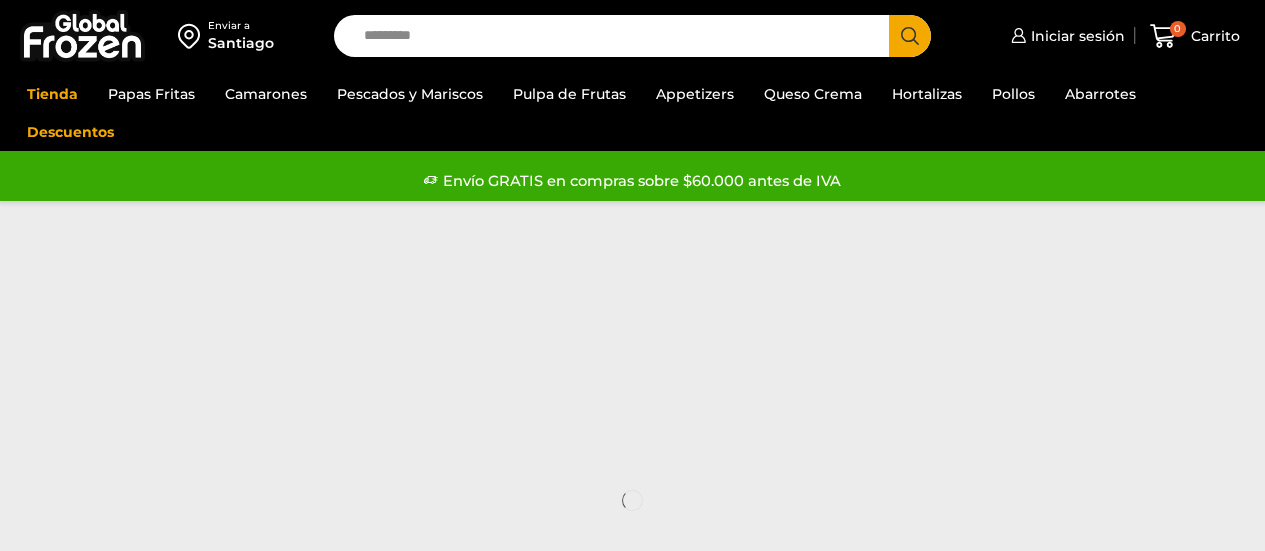 scroll, scrollTop: 0, scrollLeft: 0, axis: both 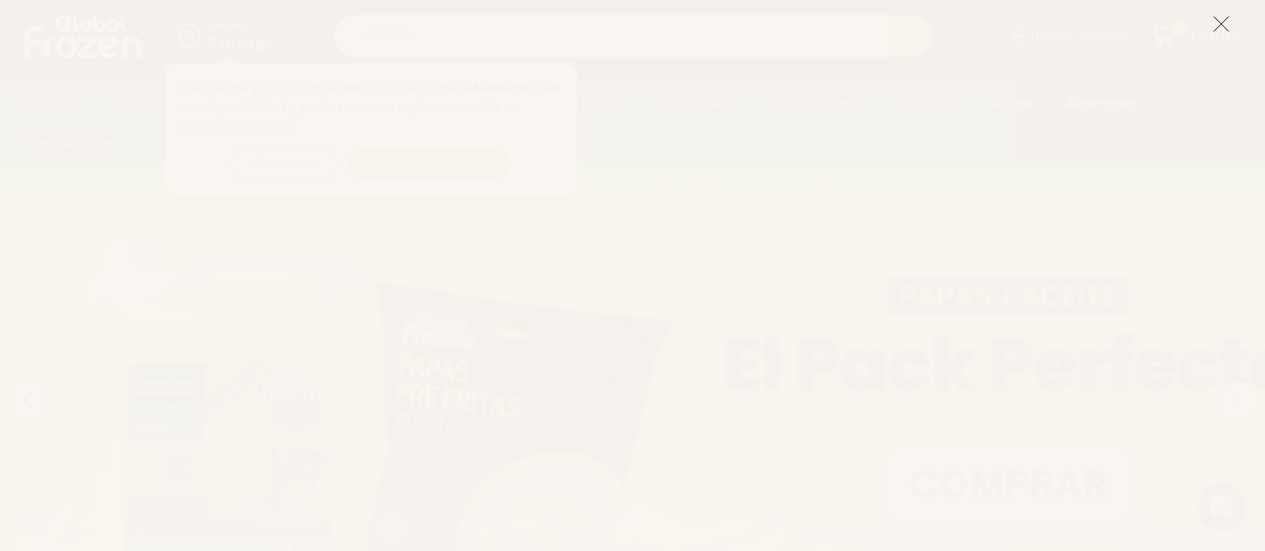 click 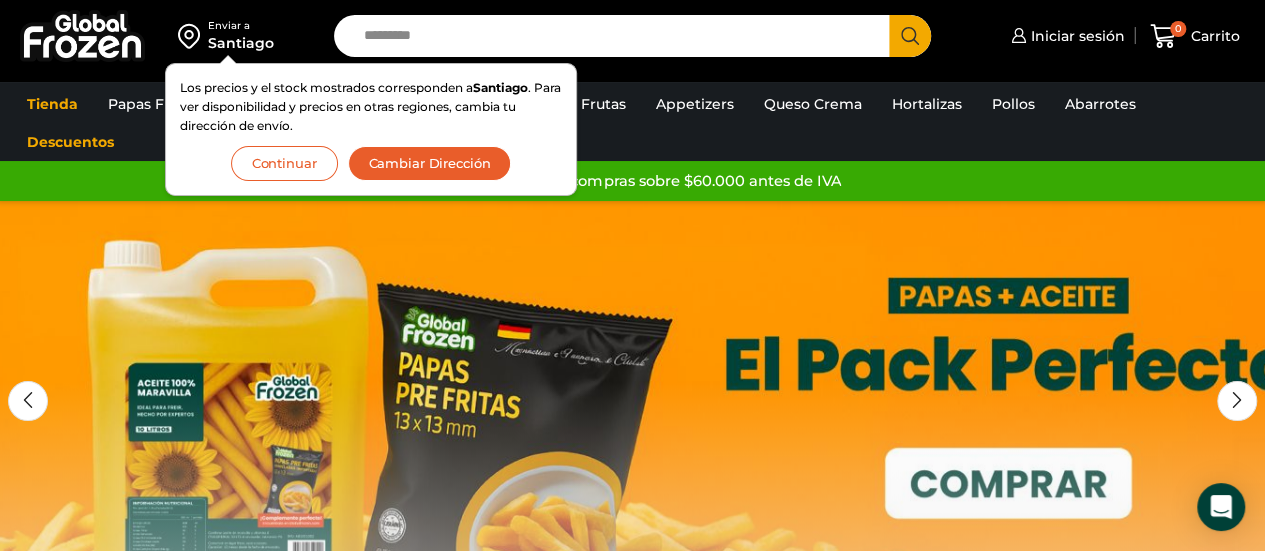click at bounding box center (193, 36) 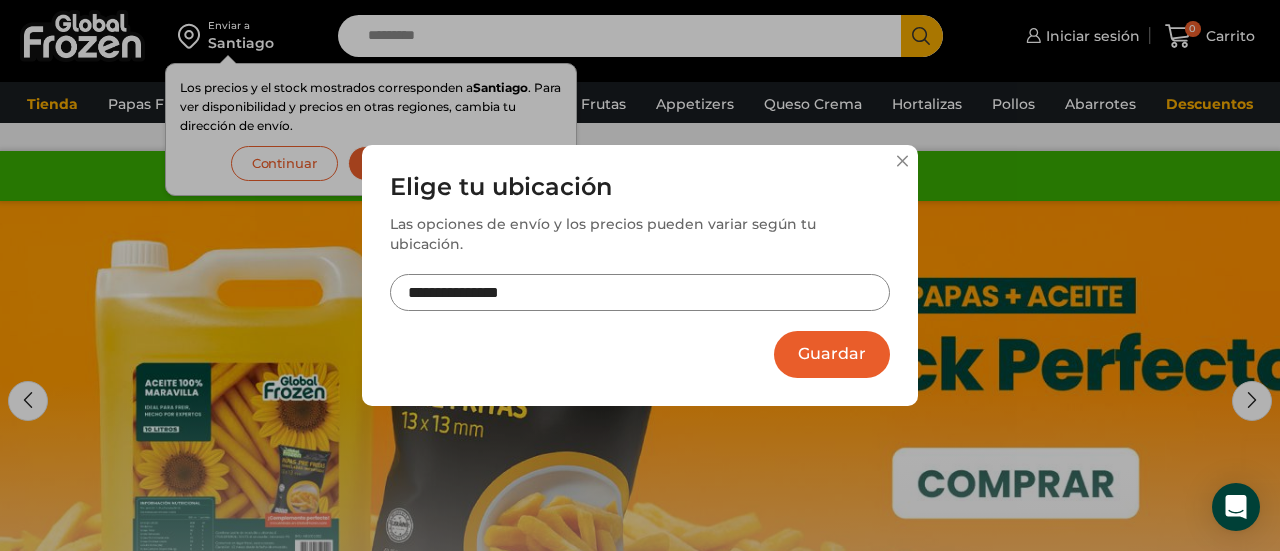 click on "**********" at bounding box center [640, 292] 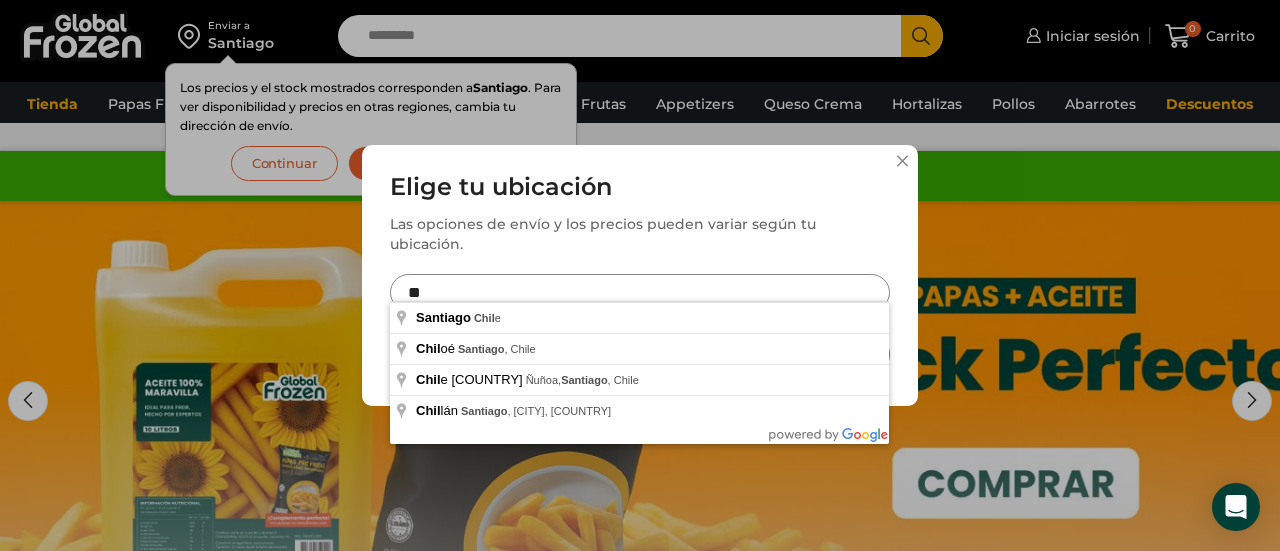 type on "*" 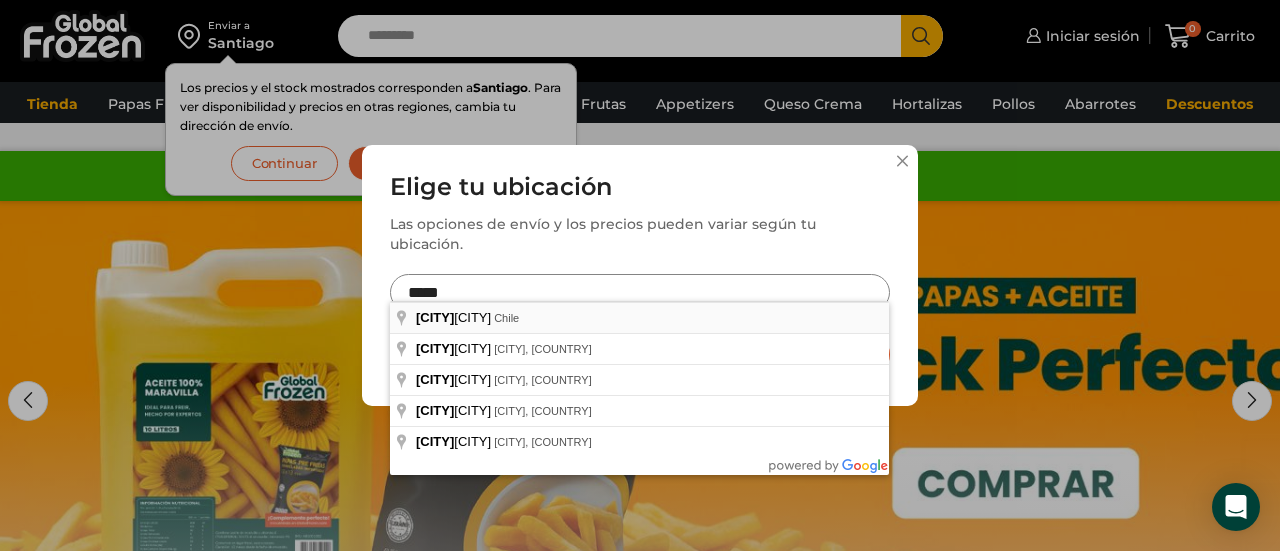 type on "**********" 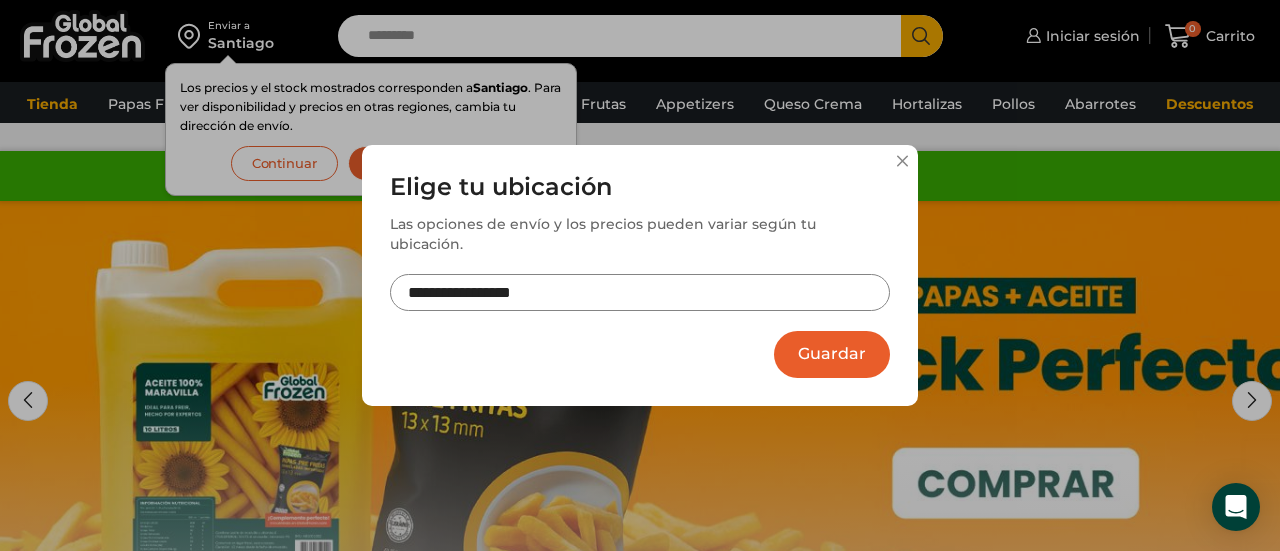 click on "Guardar" at bounding box center [832, 354] 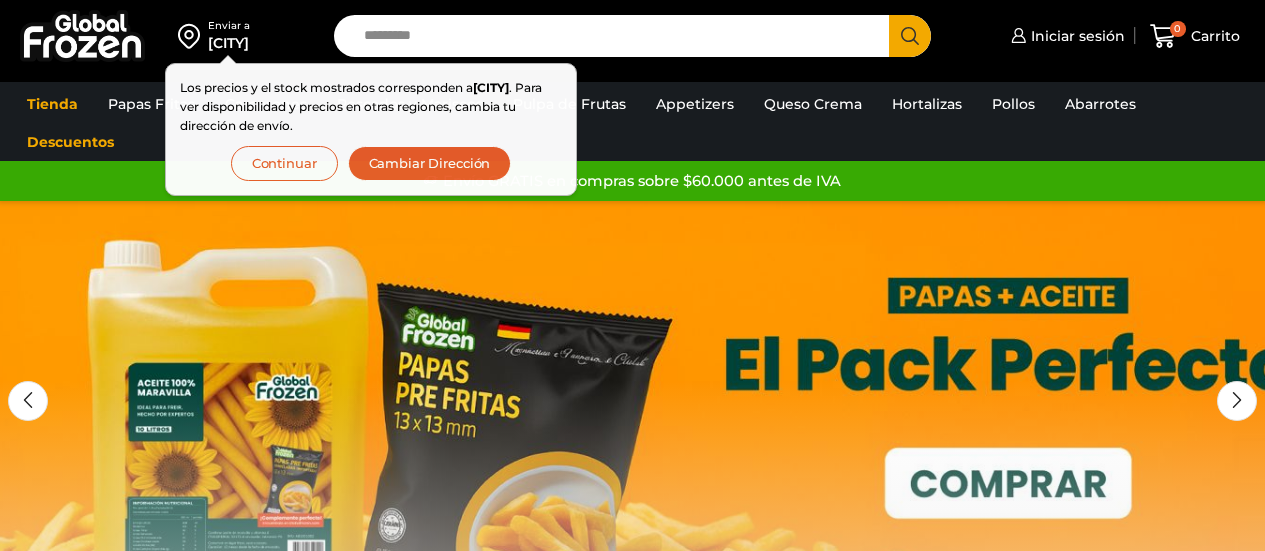 scroll, scrollTop: 0, scrollLeft: 0, axis: both 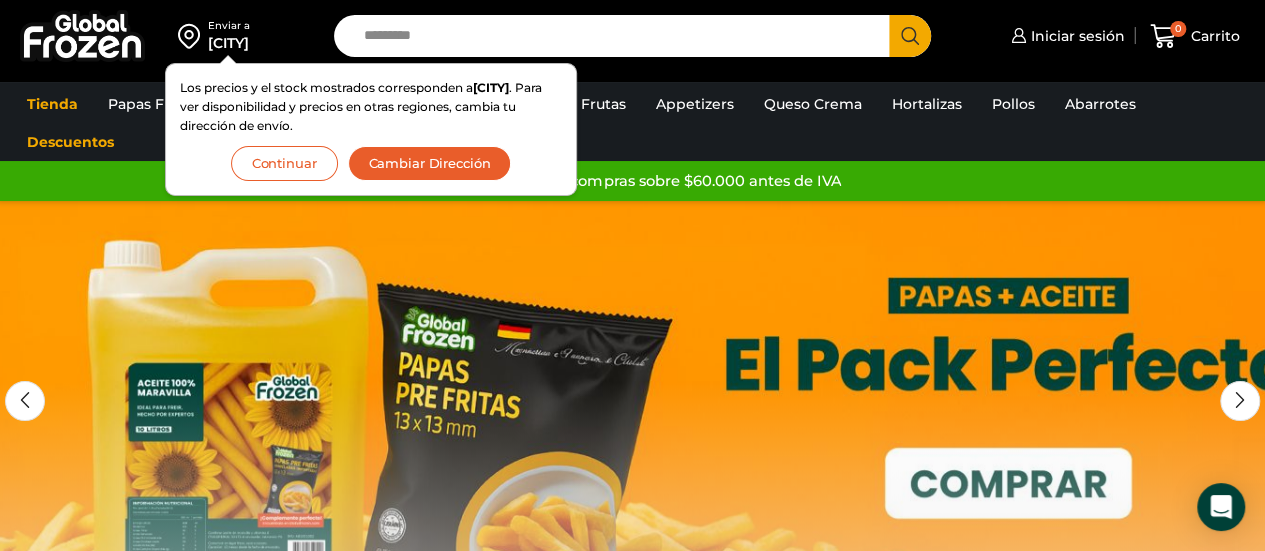 click at bounding box center [632, 501] 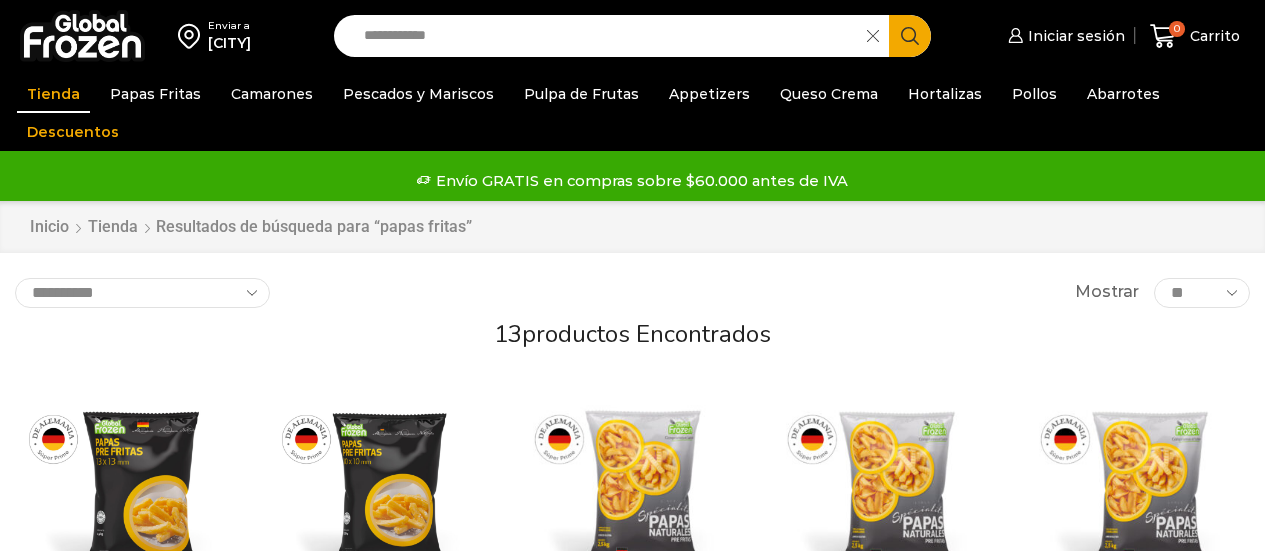 scroll, scrollTop: 0, scrollLeft: 0, axis: both 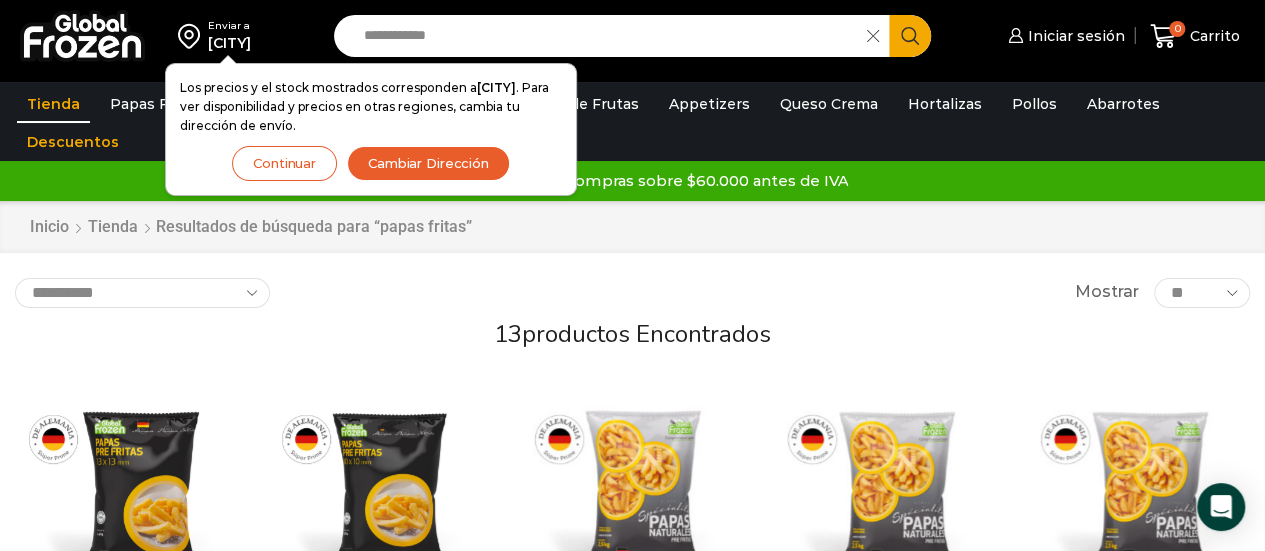 click on "Continuar" at bounding box center (284, 163) 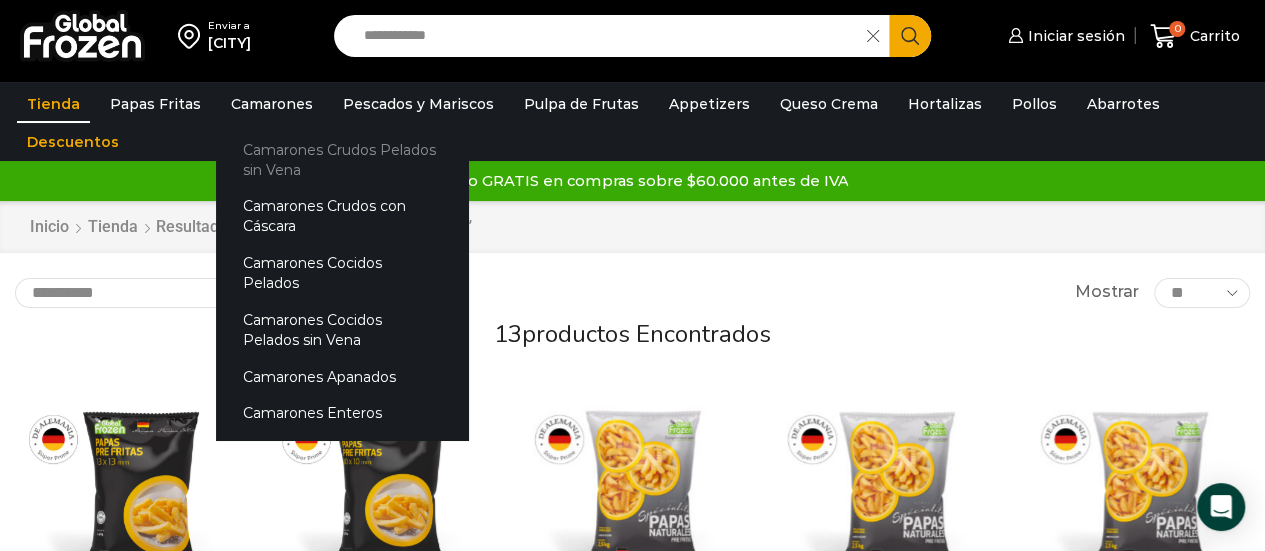 click on "Camarones Crudos Pelados sin Vena" at bounding box center [342, 159] 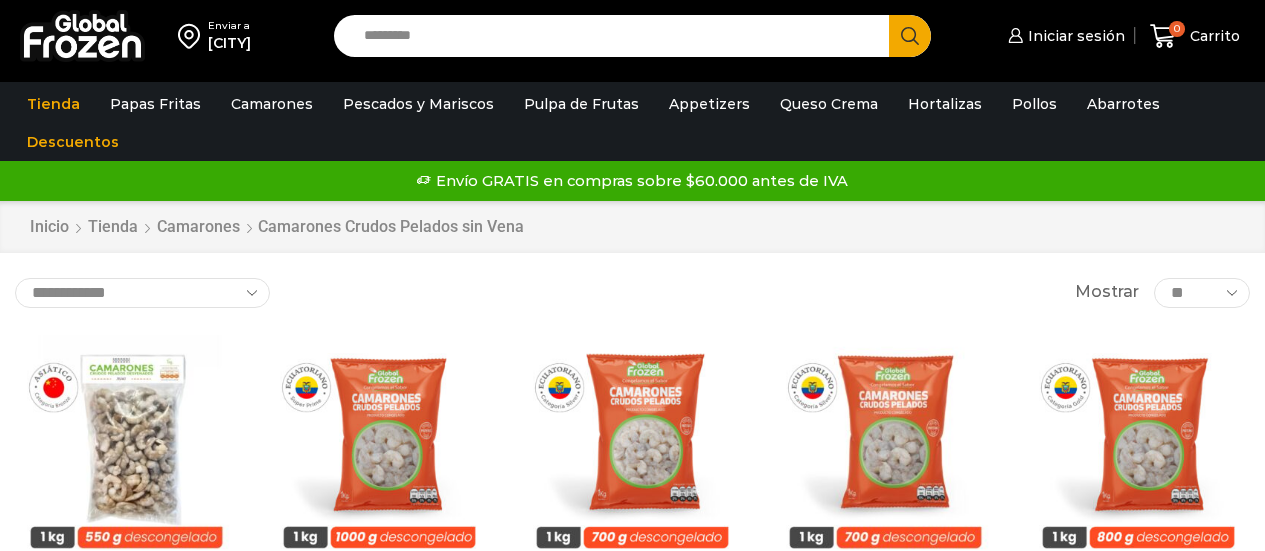 scroll, scrollTop: 0, scrollLeft: 0, axis: both 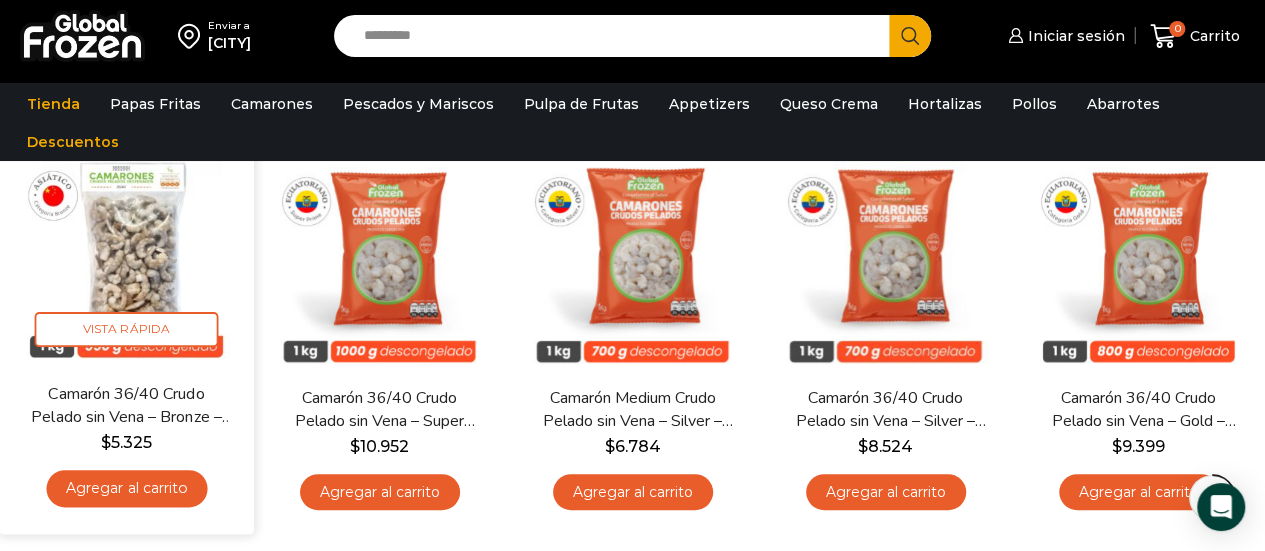 click at bounding box center [126, 254] 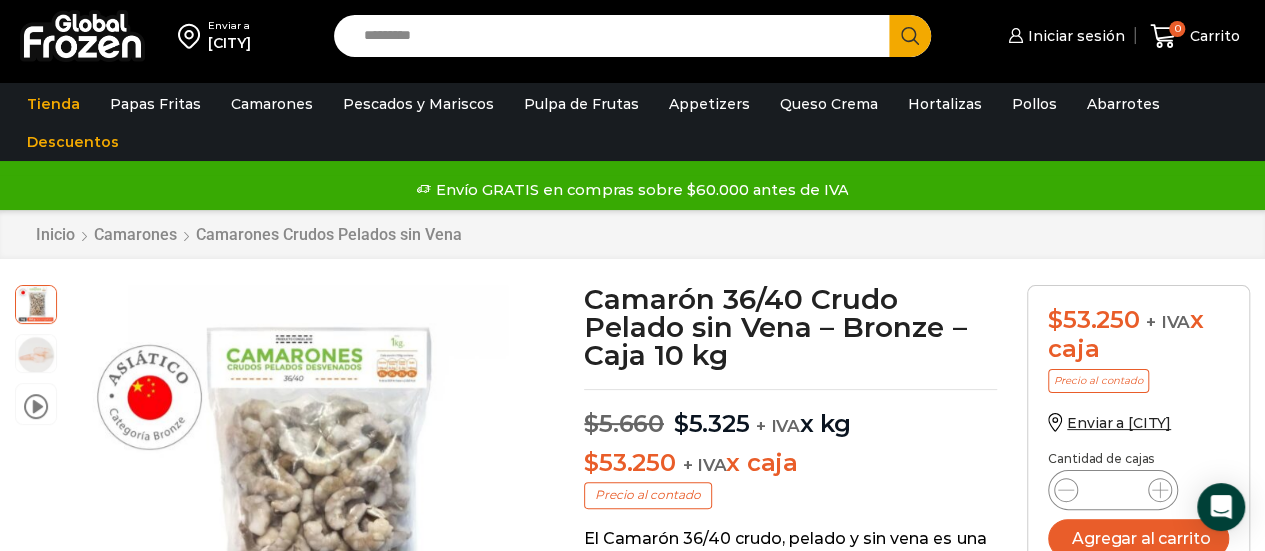 scroll, scrollTop: 1, scrollLeft: 0, axis: vertical 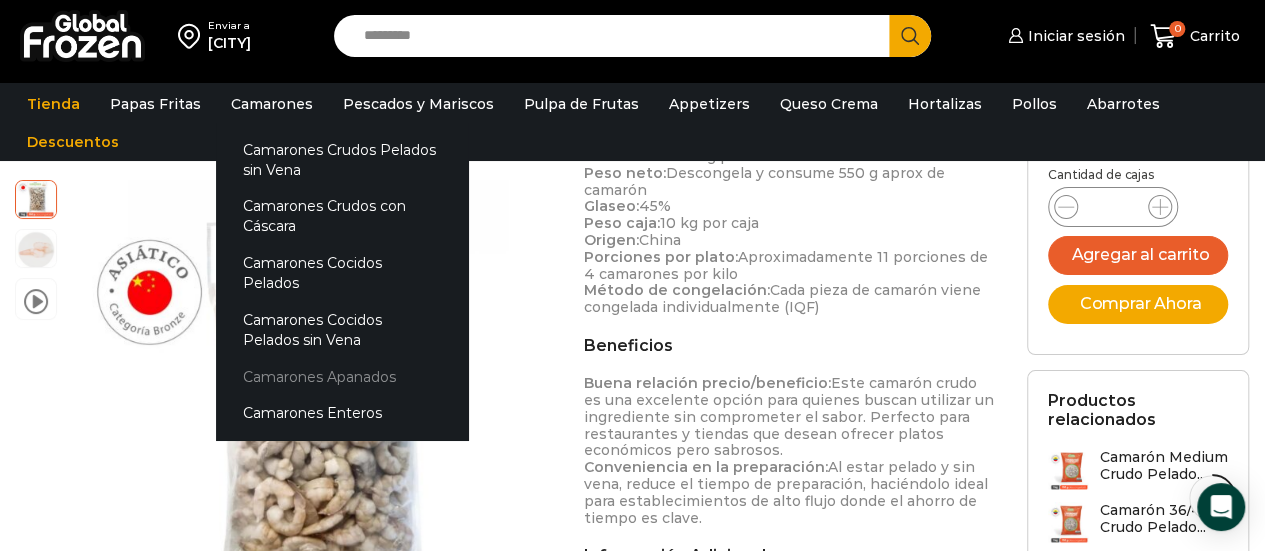 click on "Camarones Apanados" at bounding box center [342, 376] 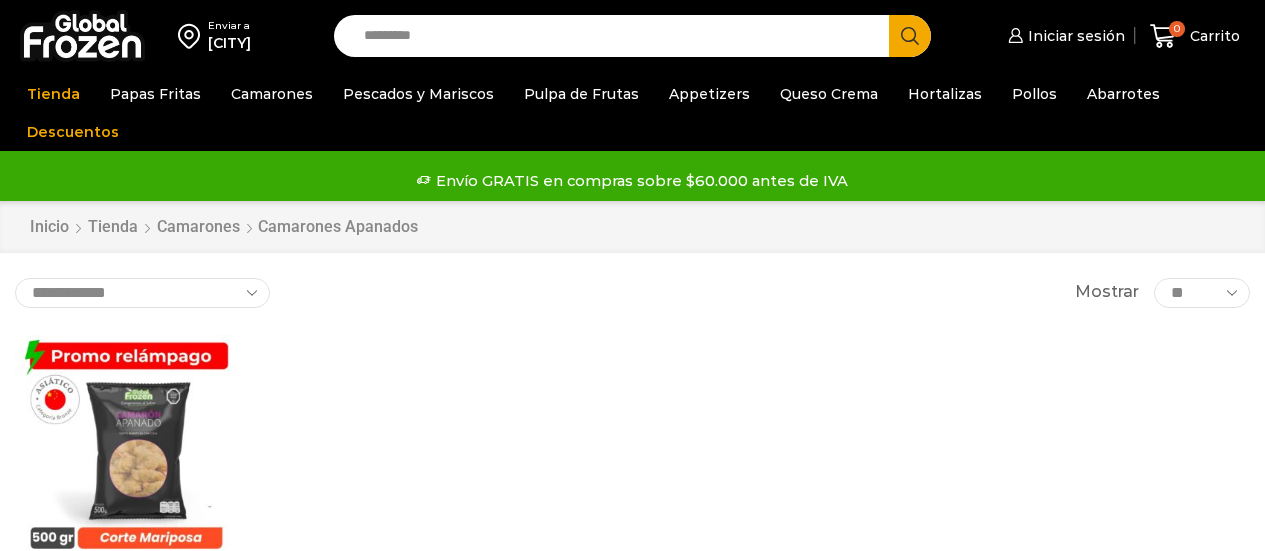 scroll, scrollTop: 0, scrollLeft: 0, axis: both 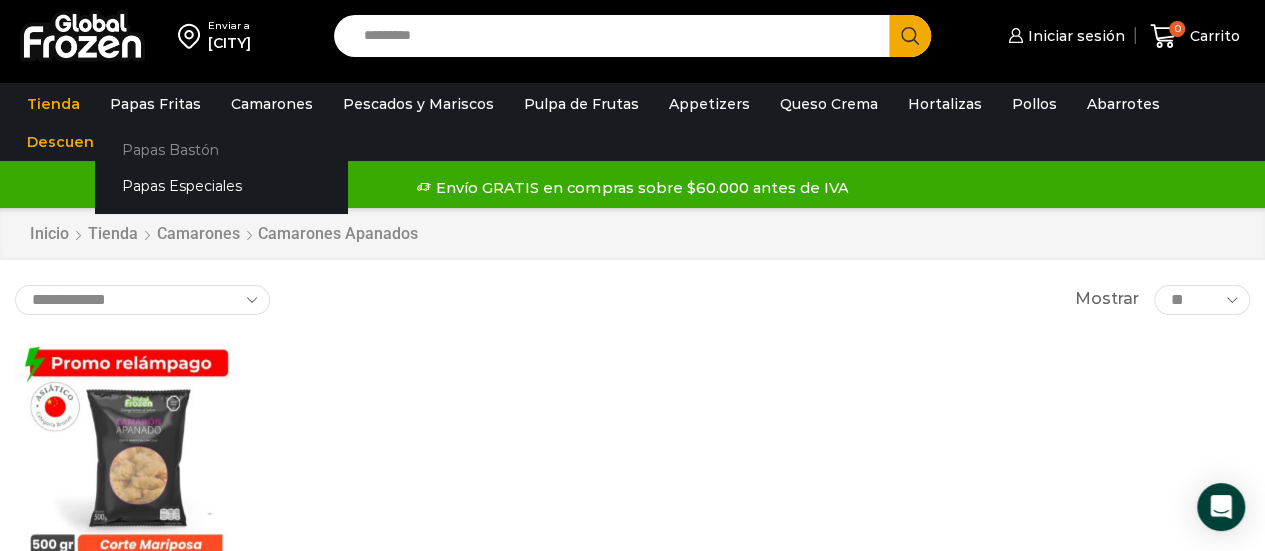 click on "Papas Bastón" at bounding box center (221, 149) 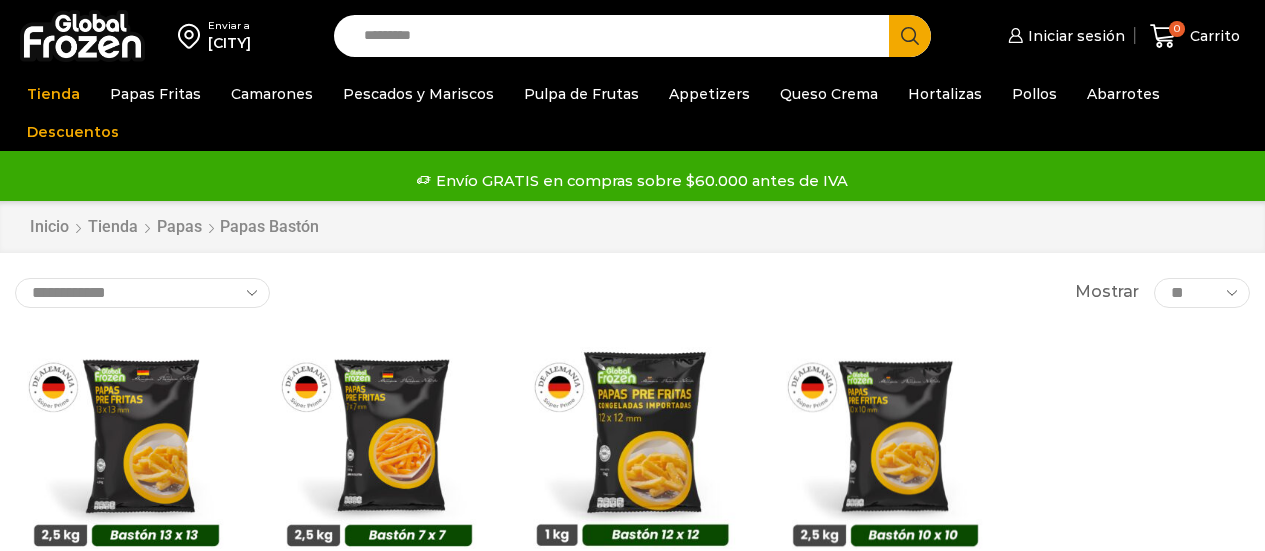 scroll, scrollTop: 0, scrollLeft: 0, axis: both 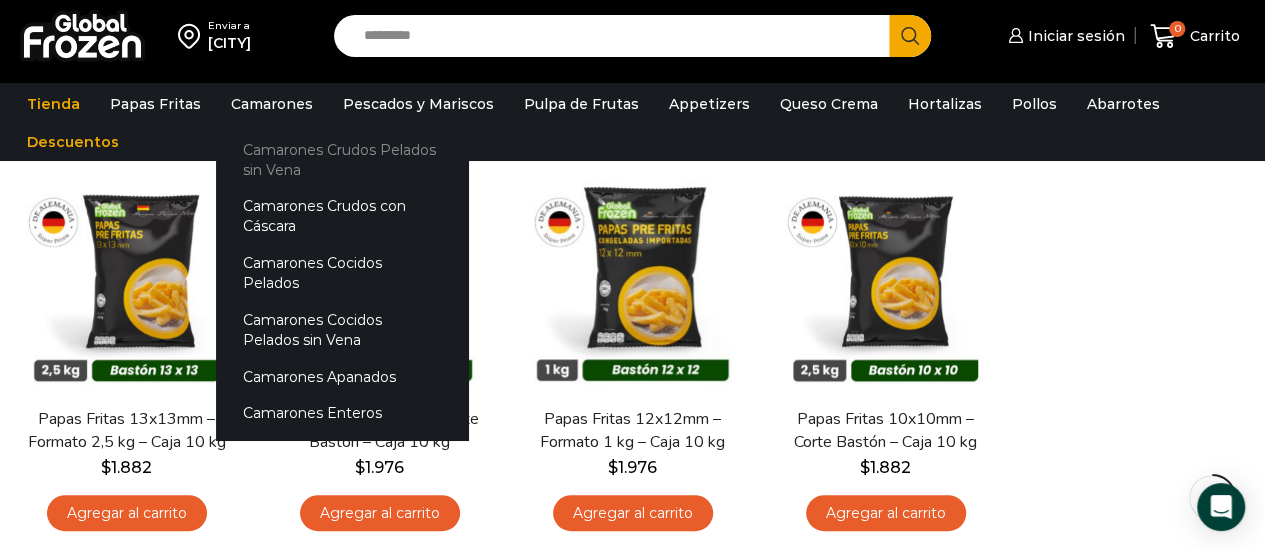 click on "Camarones Crudos Pelados sin Vena" at bounding box center (342, 159) 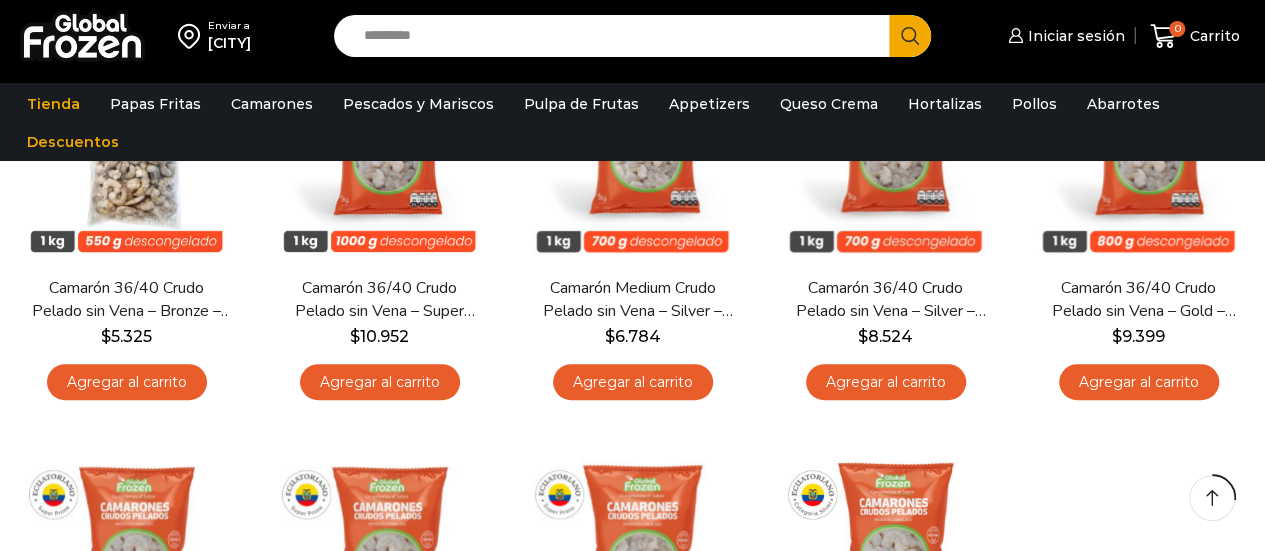 scroll, scrollTop: 313, scrollLeft: 0, axis: vertical 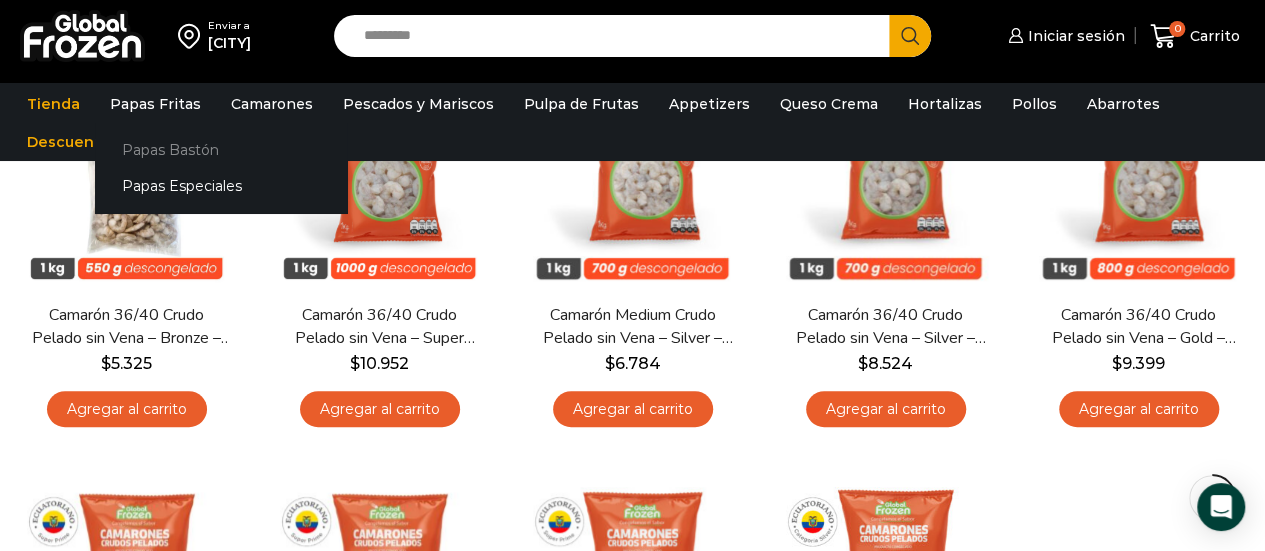 click on "Papas Bastón" at bounding box center (221, 149) 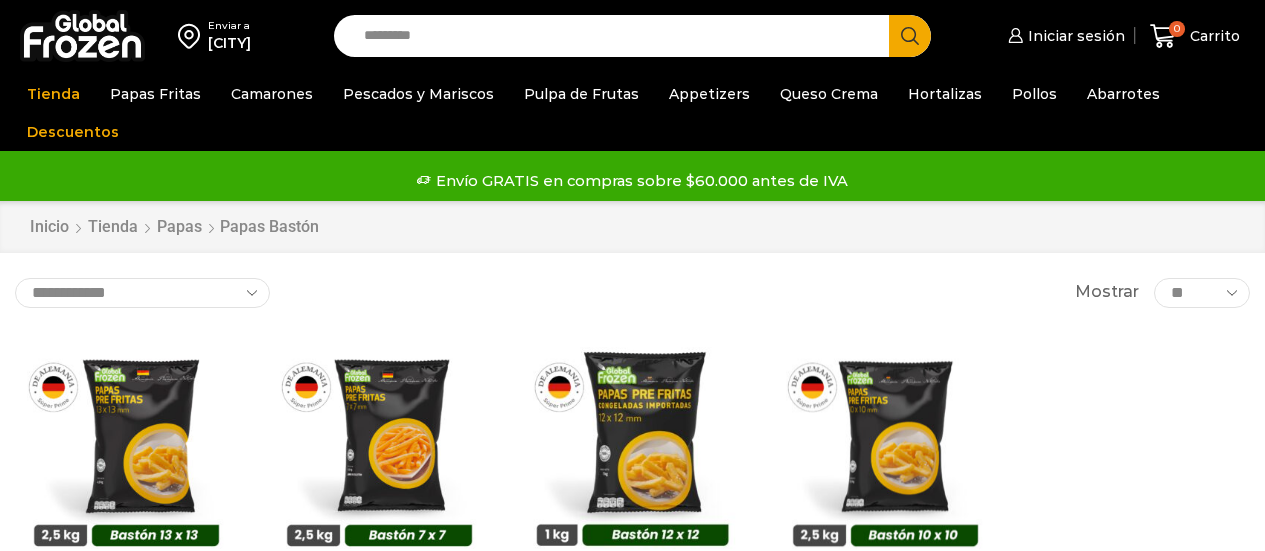 scroll, scrollTop: 0, scrollLeft: 0, axis: both 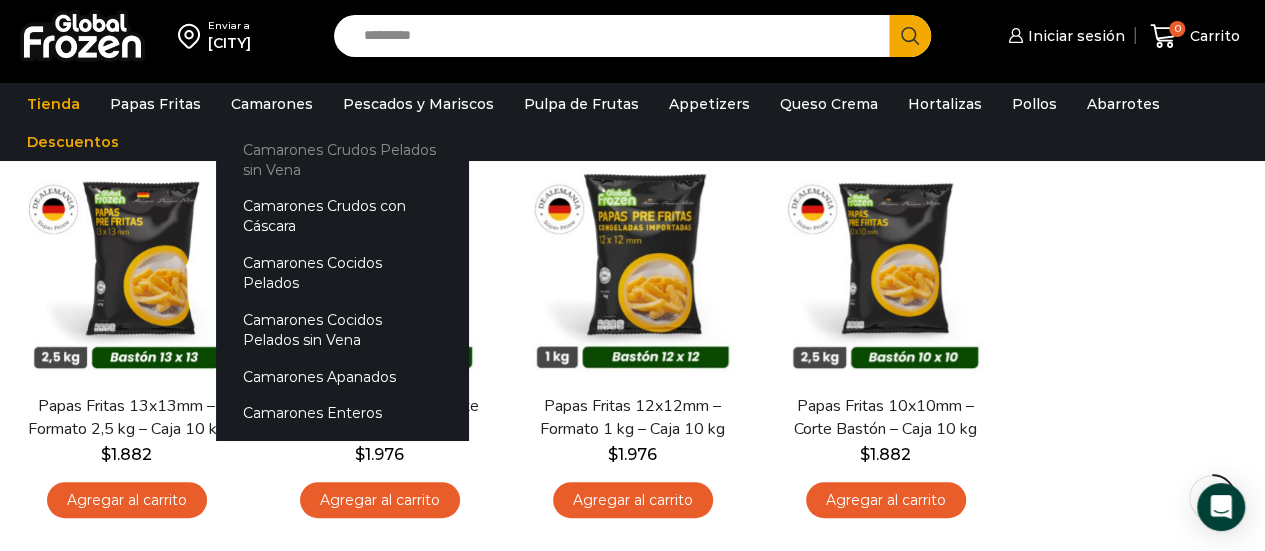 click on "Camarones Crudos Pelados sin Vena" at bounding box center (342, 159) 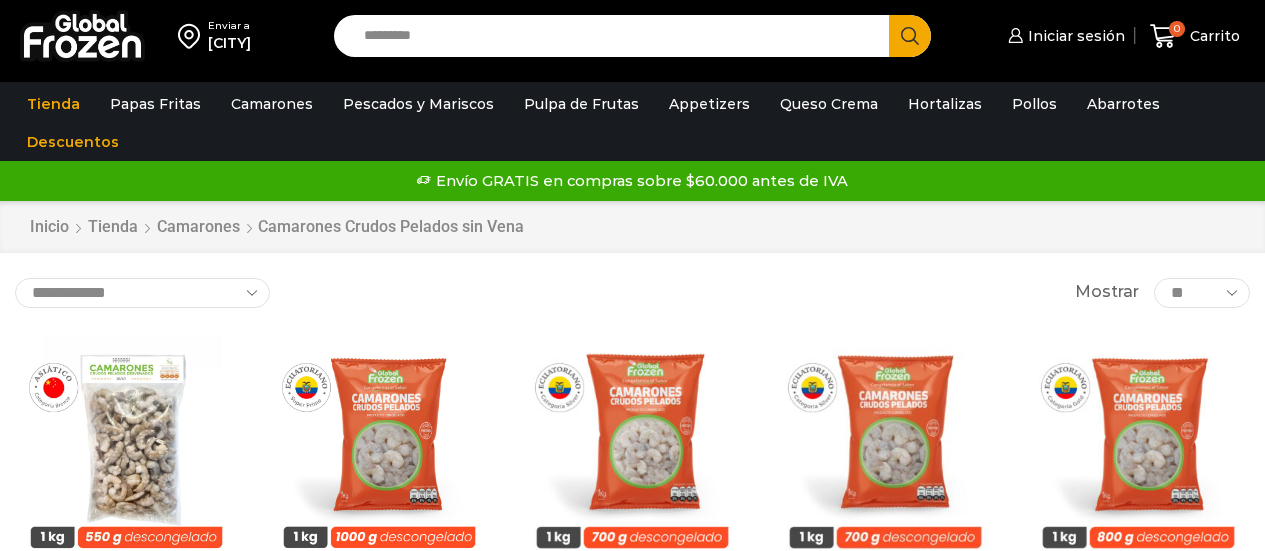 scroll, scrollTop: 0, scrollLeft: 0, axis: both 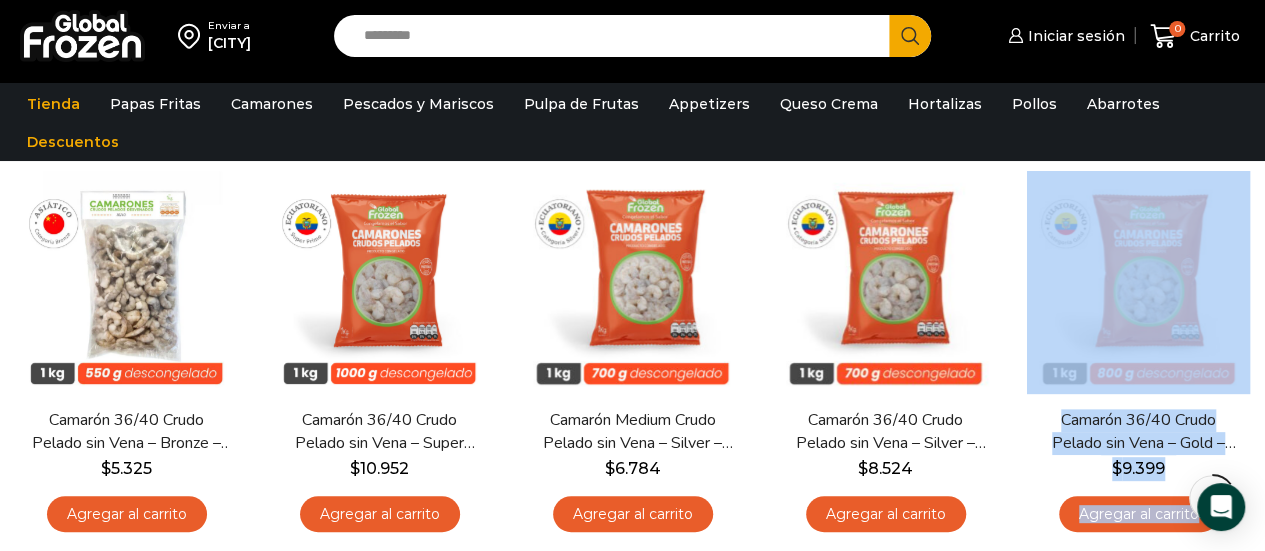 drag, startPoint x: 830, startPoint y: 543, endPoint x: 1066, endPoint y: 547, distance: 236.03389 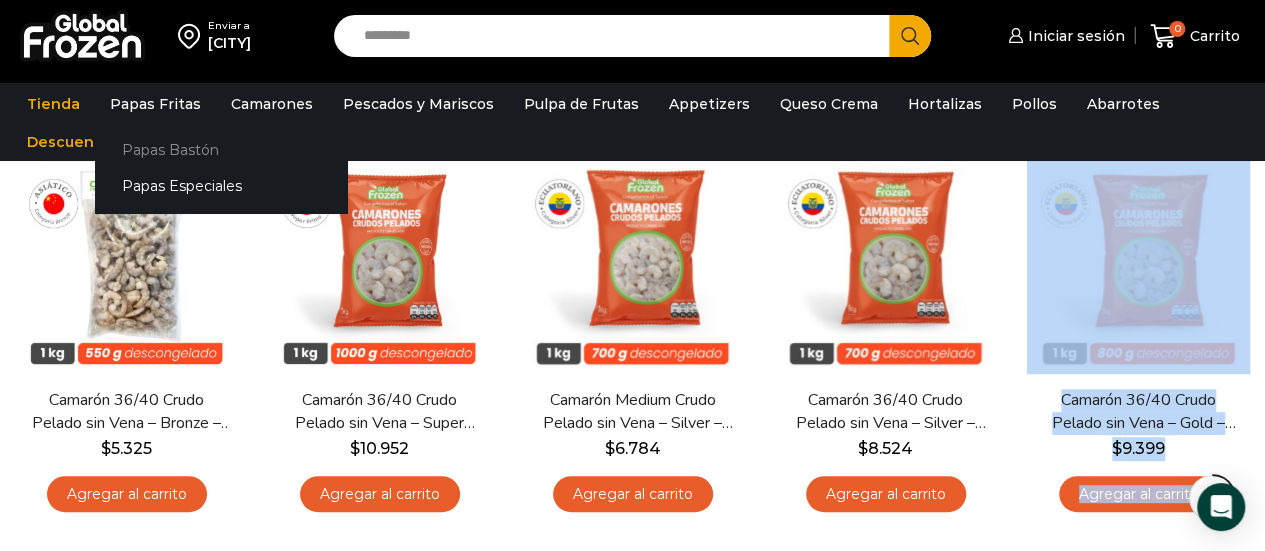 click on "Papas Bastón" at bounding box center [221, 149] 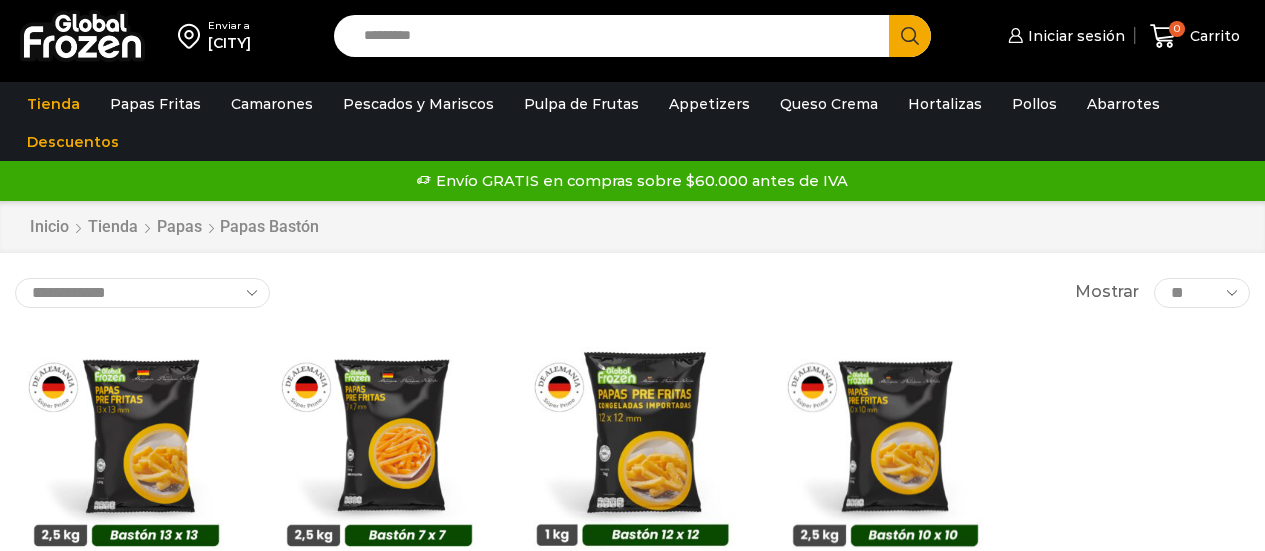 scroll, scrollTop: 0, scrollLeft: 0, axis: both 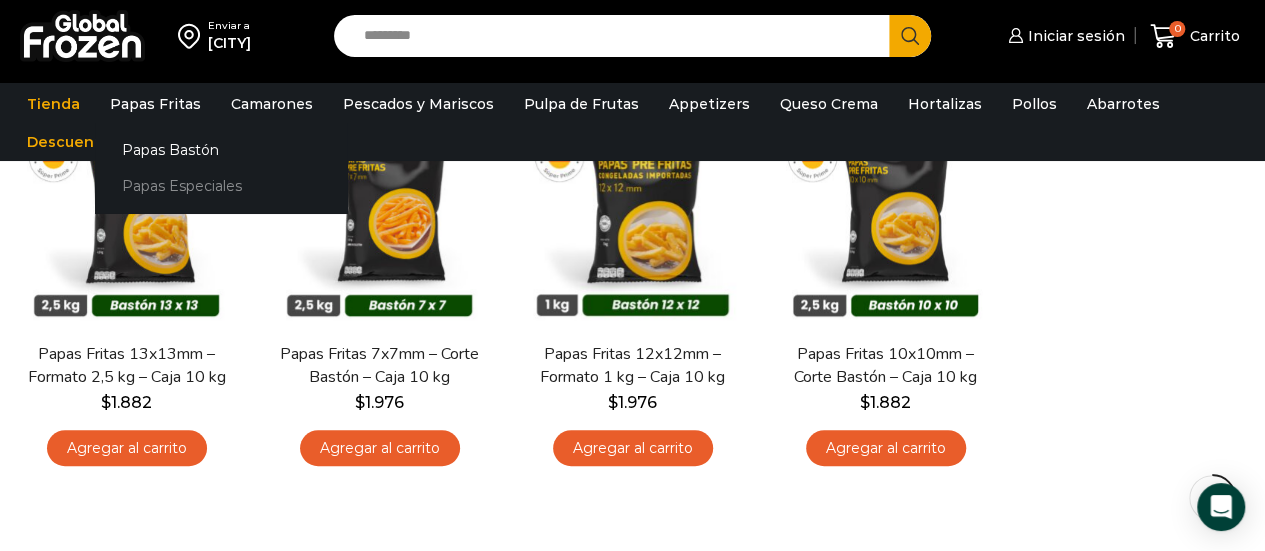 click on "Papas Especiales" at bounding box center [221, 186] 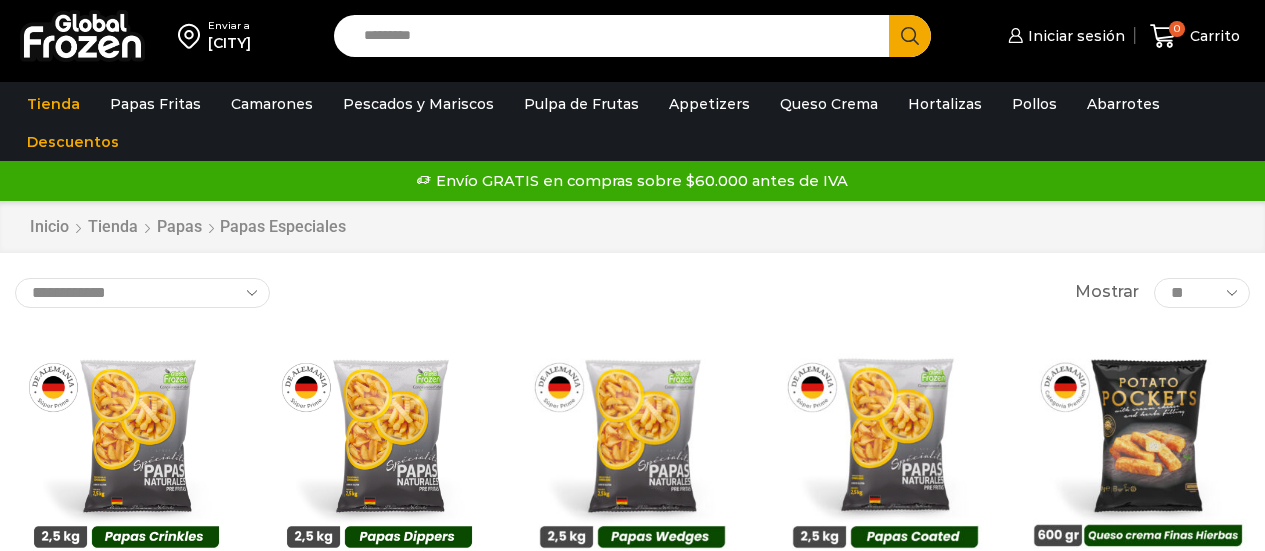 scroll, scrollTop: 0, scrollLeft: 0, axis: both 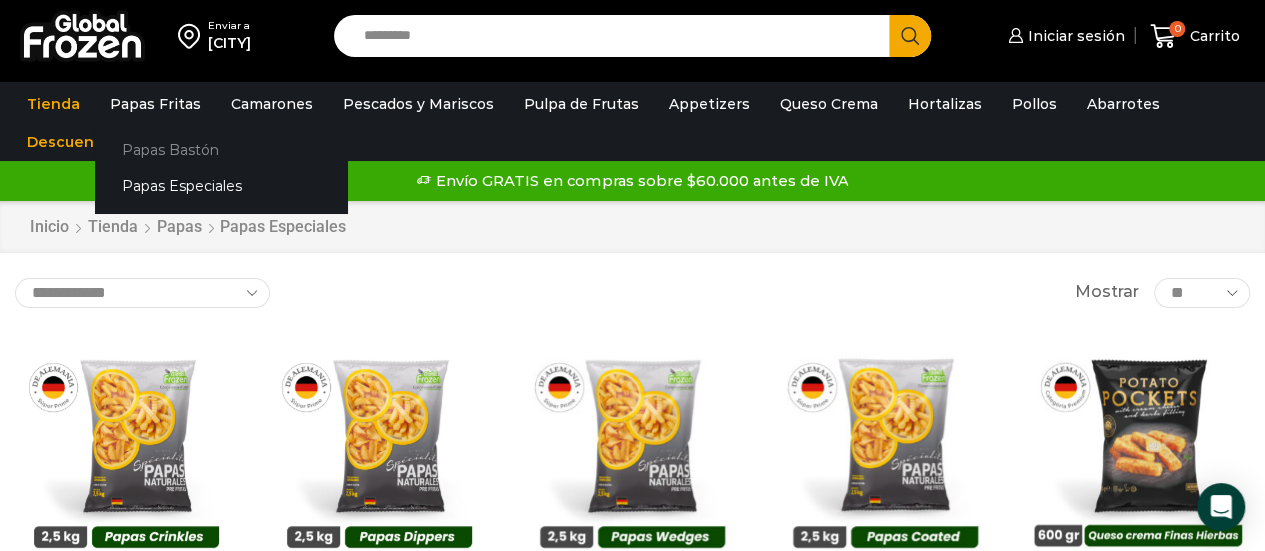 click on "Papas Bastón" at bounding box center [221, 149] 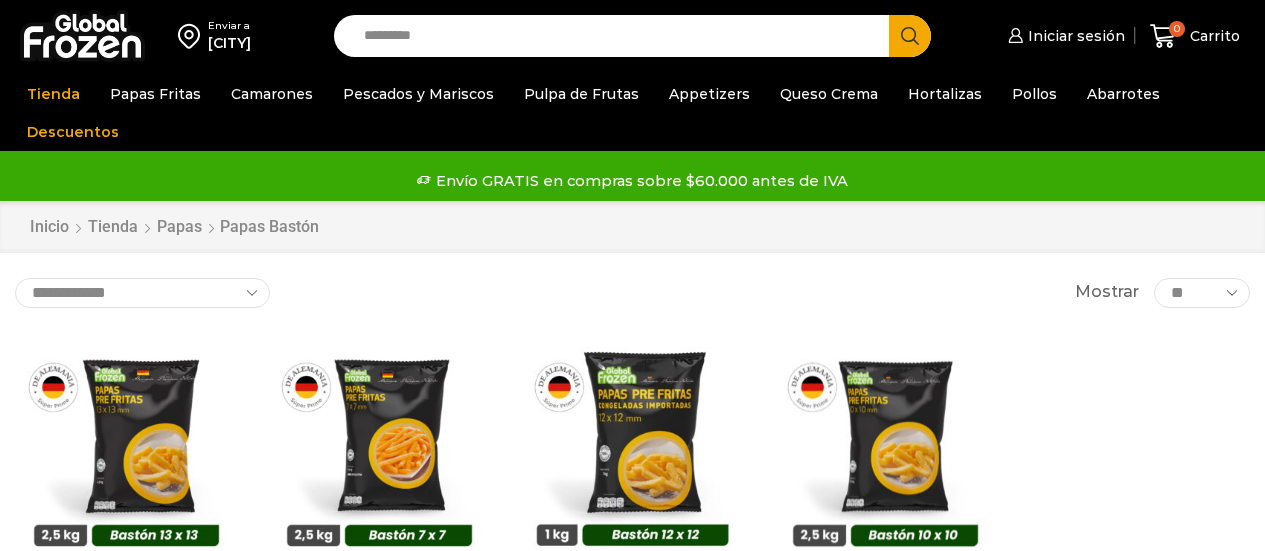 scroll, scrollTop: 0, scrollLeft: 0, axis: both 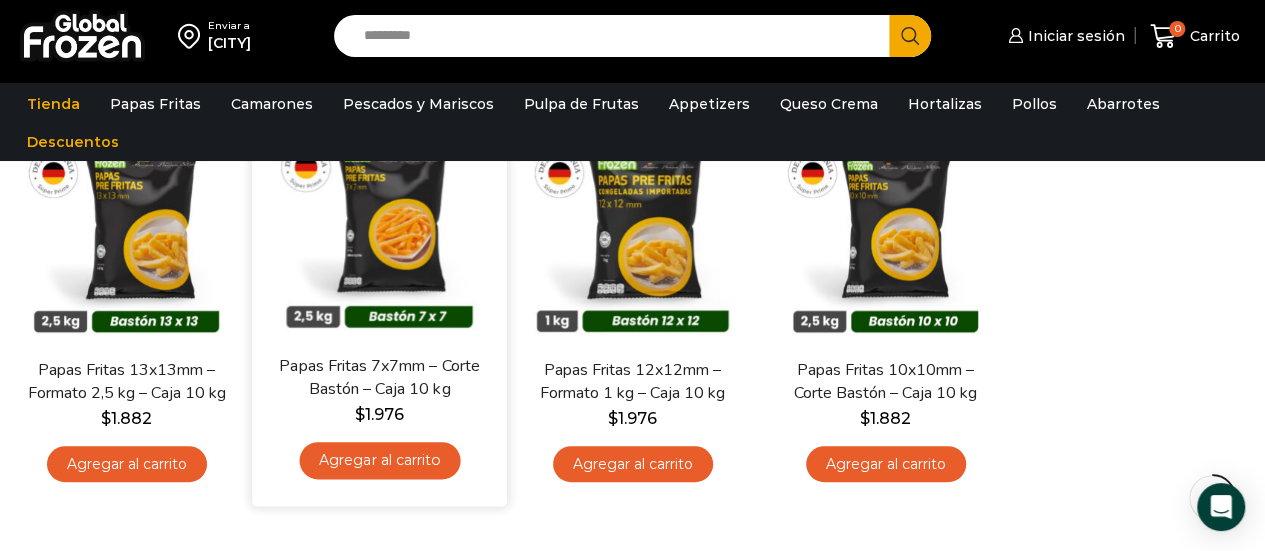 click on "Hay stock
Vista Rápida
Papas Fritas 7x7mm – Corte Bastón – Caja 10 kg
$ 1.976
Agregar al carrito" at bounding box center (379, 302) 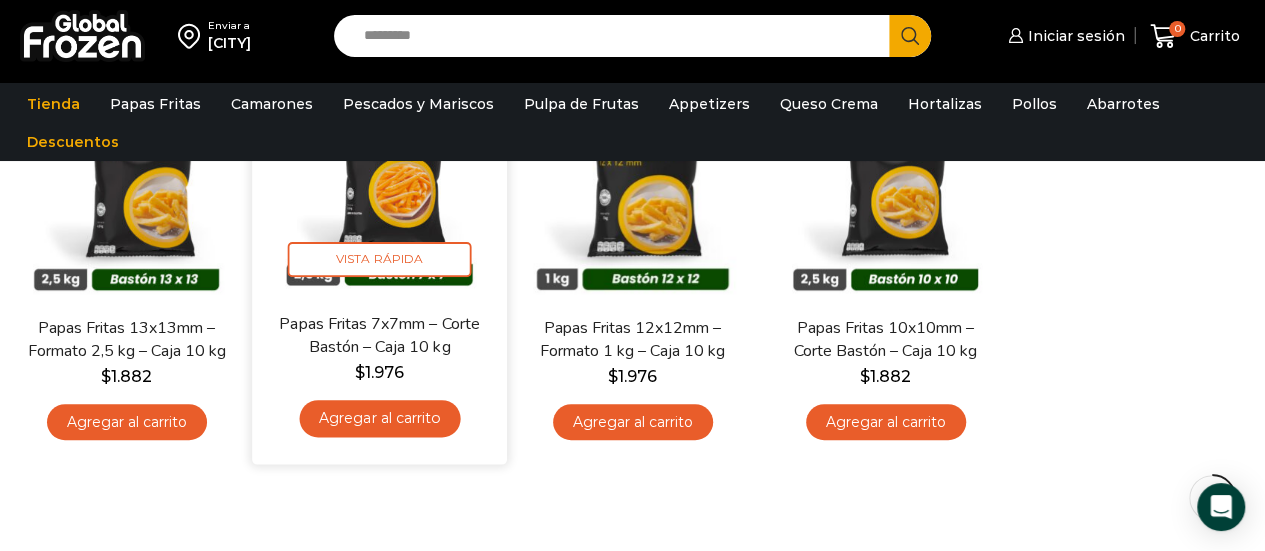 scroll, scrollTop: 265, scrollLeft: 0, axis: vertical 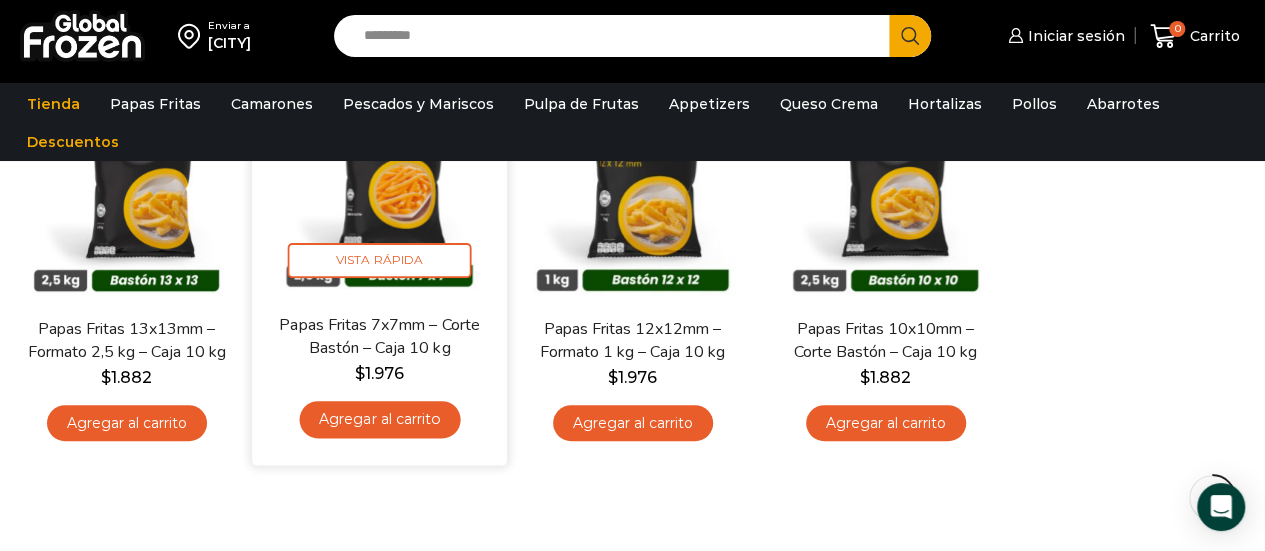 click at bounding box center (379, 185) 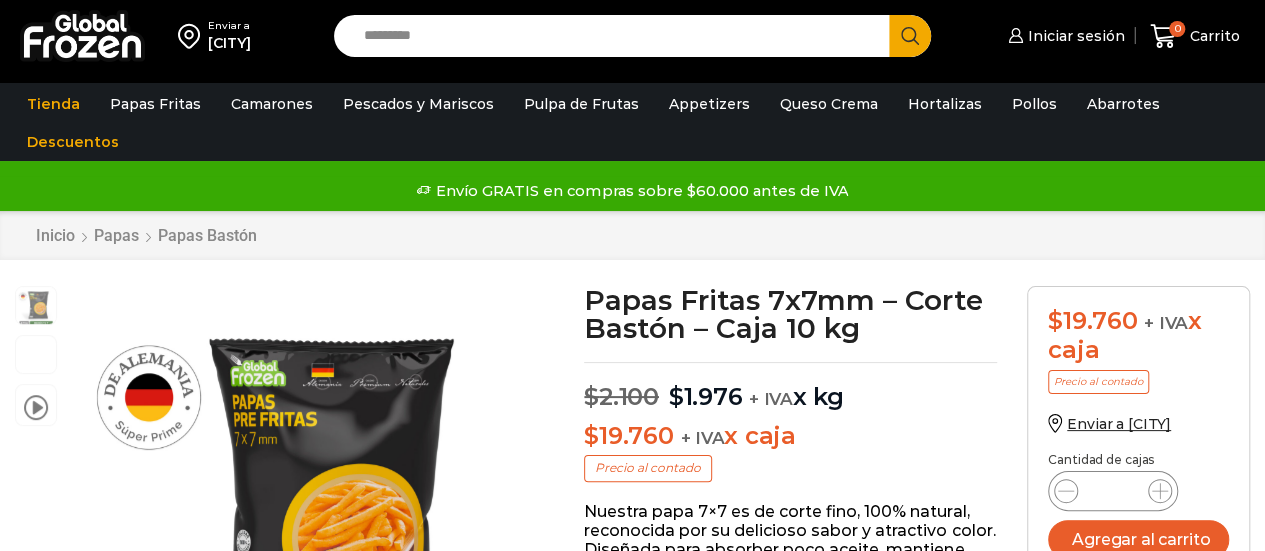 scroll, scrollTop: 1, scrollLeft: 0, axis: vertical 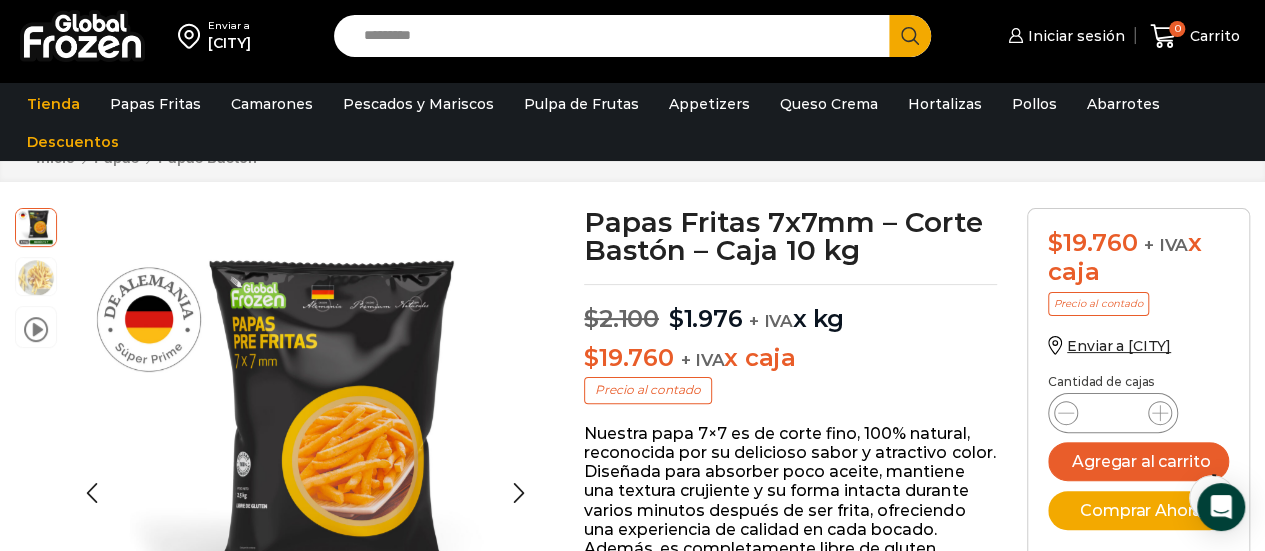 click at bounding box center (305, 446) 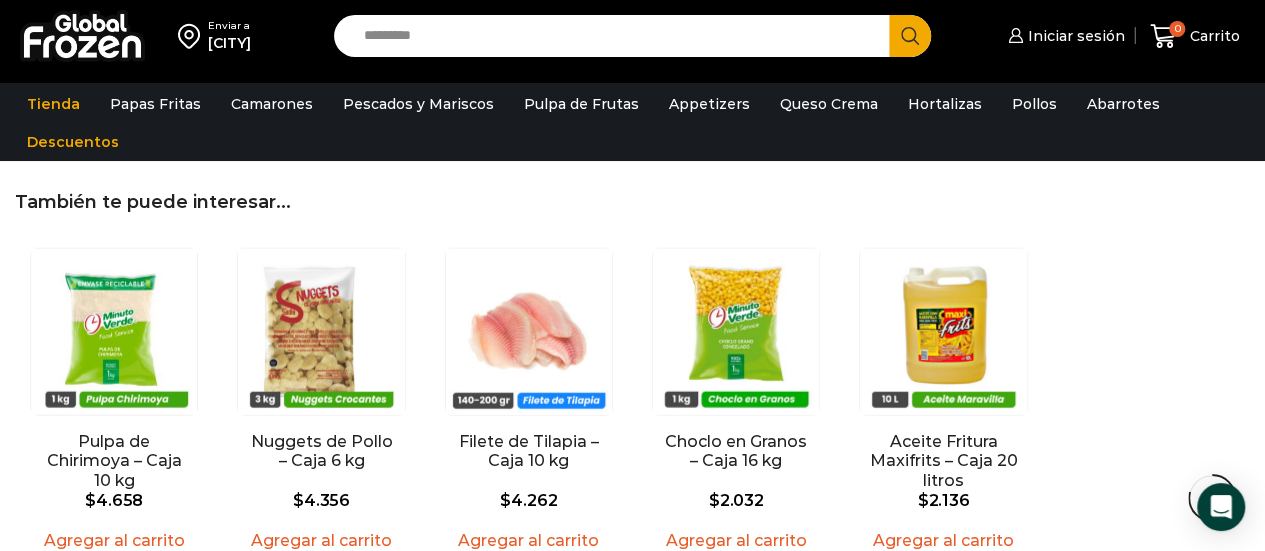 scroll, scrollTop: 2197, scrollLeft: 0, axis: vertical 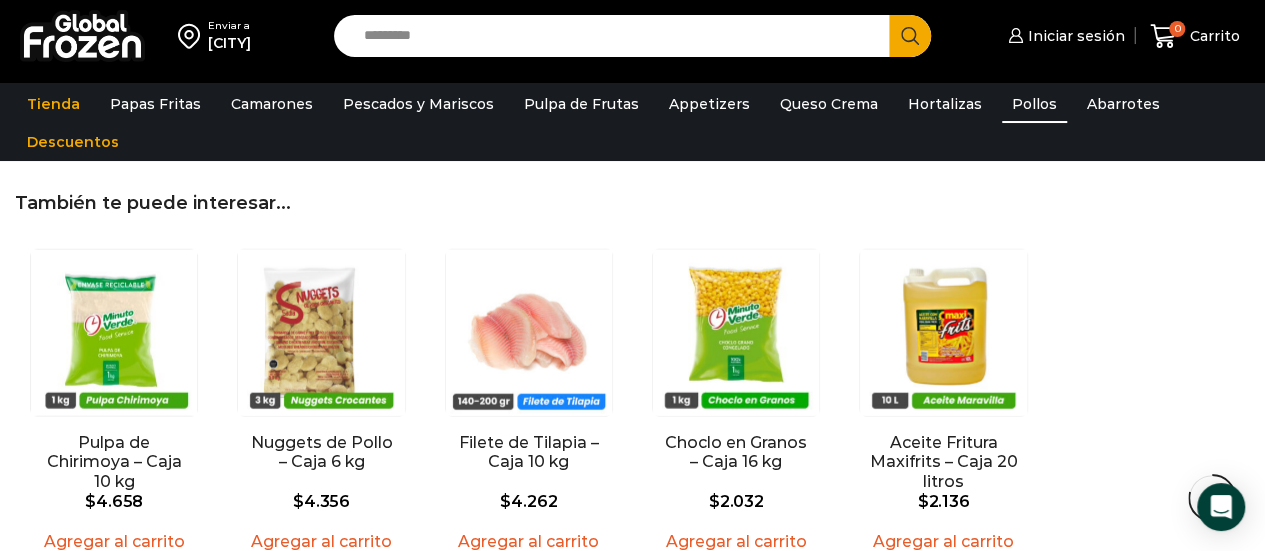 click on "Pollos" at bounding box center [1034, 104] 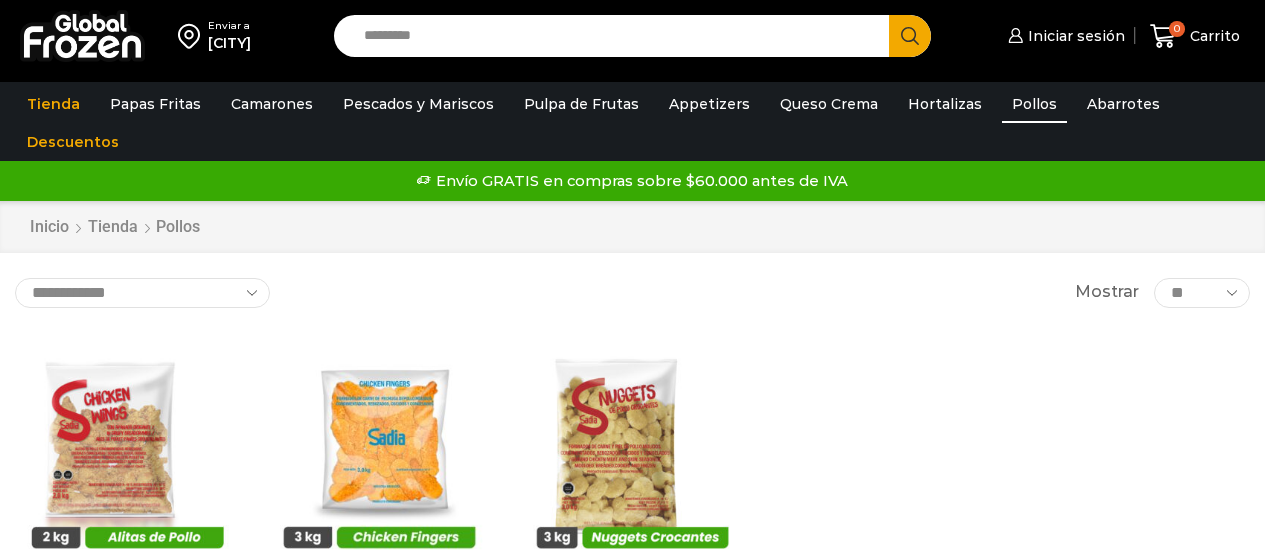 scroll, scrollTop: 0, scrollLeft: 0, axis: both 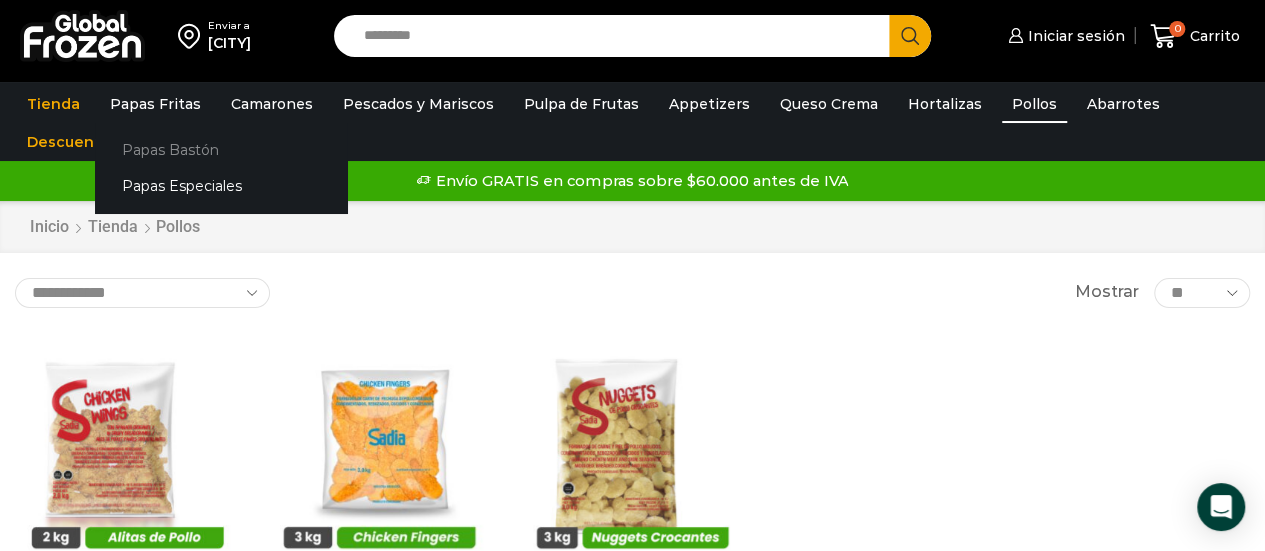 click on "Papas Bastón" at bounding box center [221, 149] 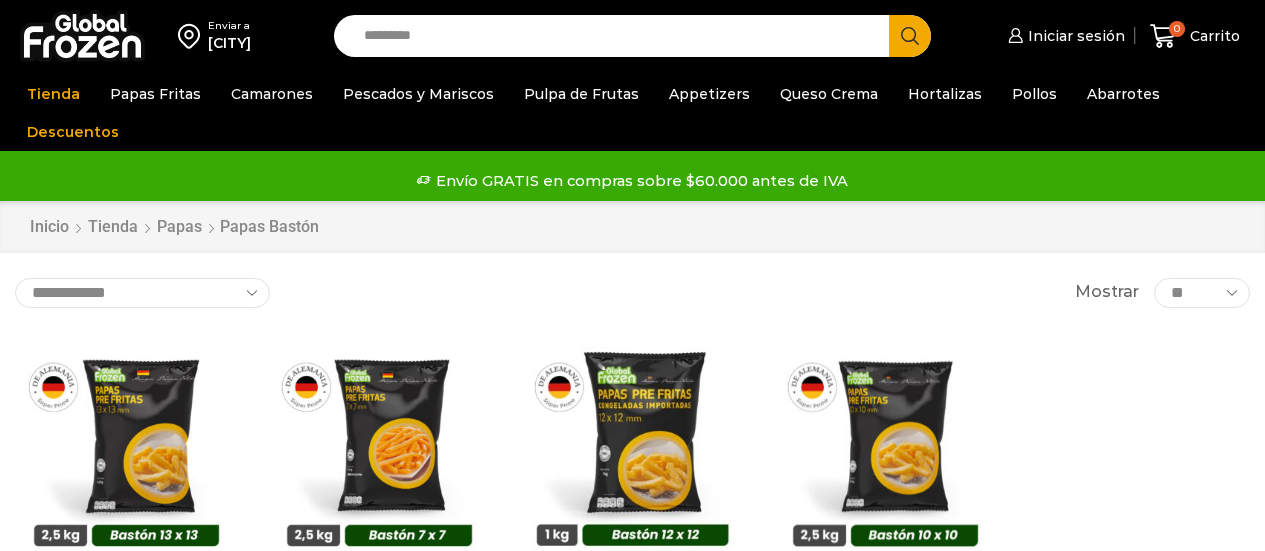 scroll, scrollTop: 0, scrollLeft: 0, axis: both 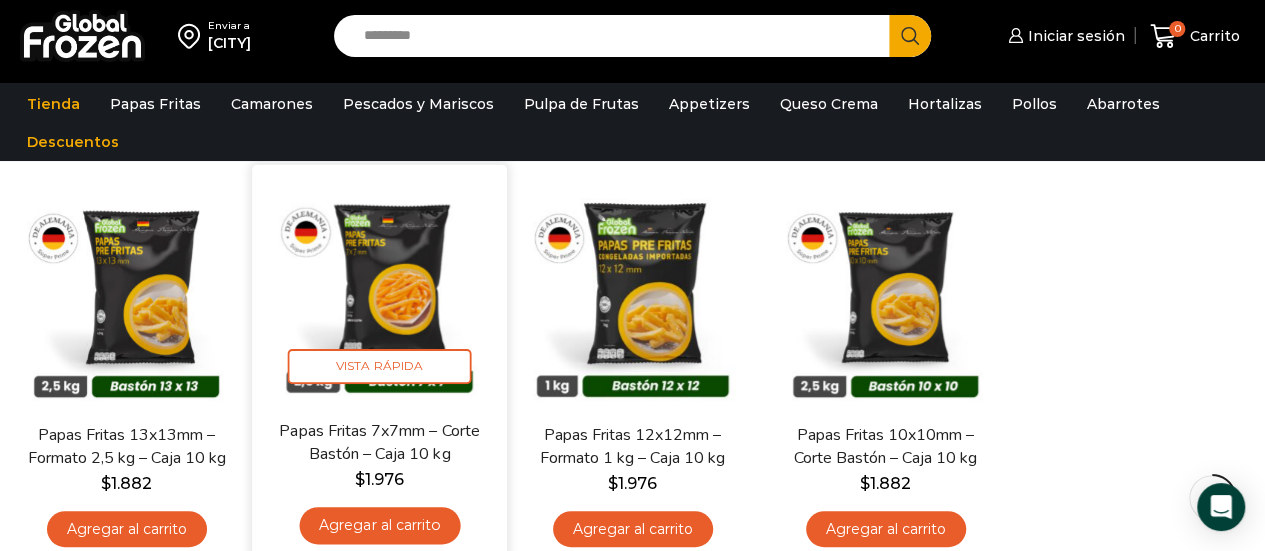 click at bounding box center [379, 291] 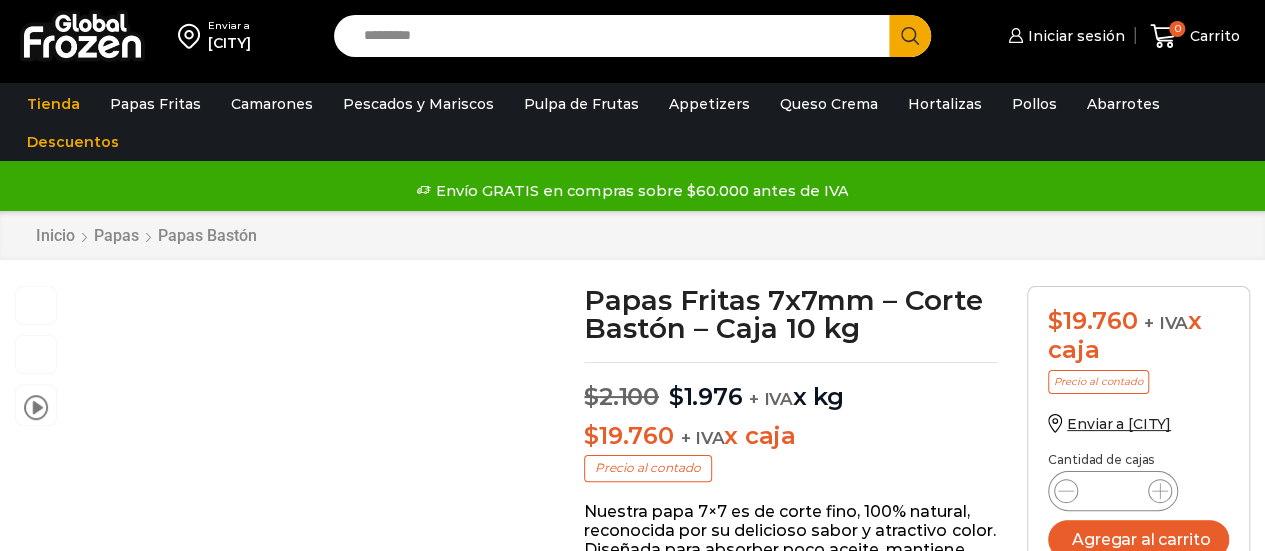 scroll, scrollTop: 1, scrollLeft: 0, axis: vertical 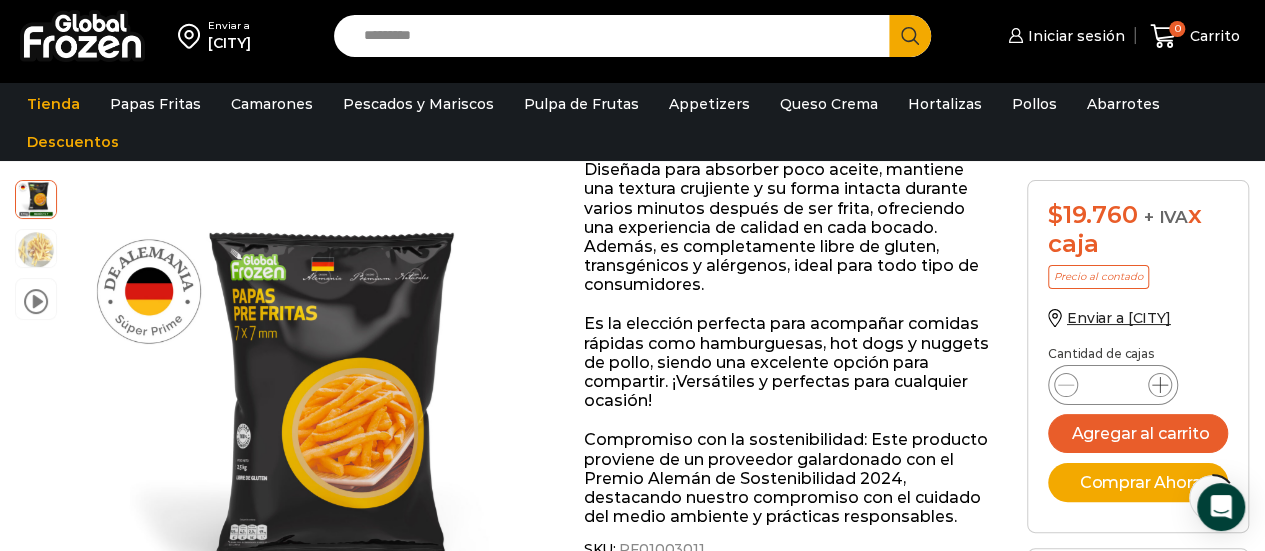 click at bounding box center (1160, 385) 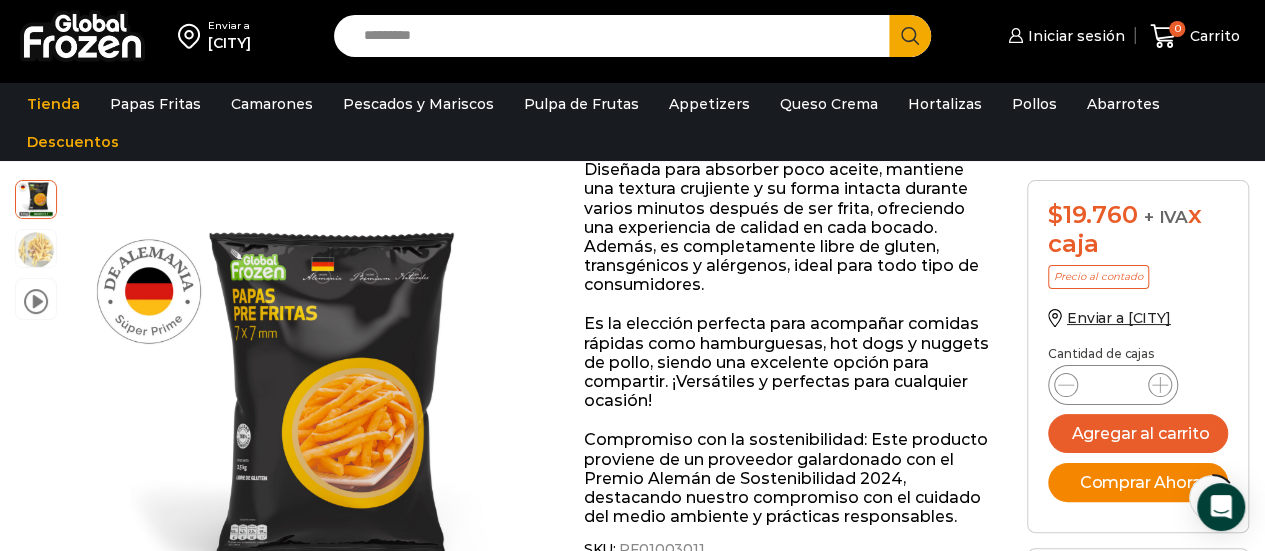 click on "Comprar Ahora" at bounding box center (1138, 482) 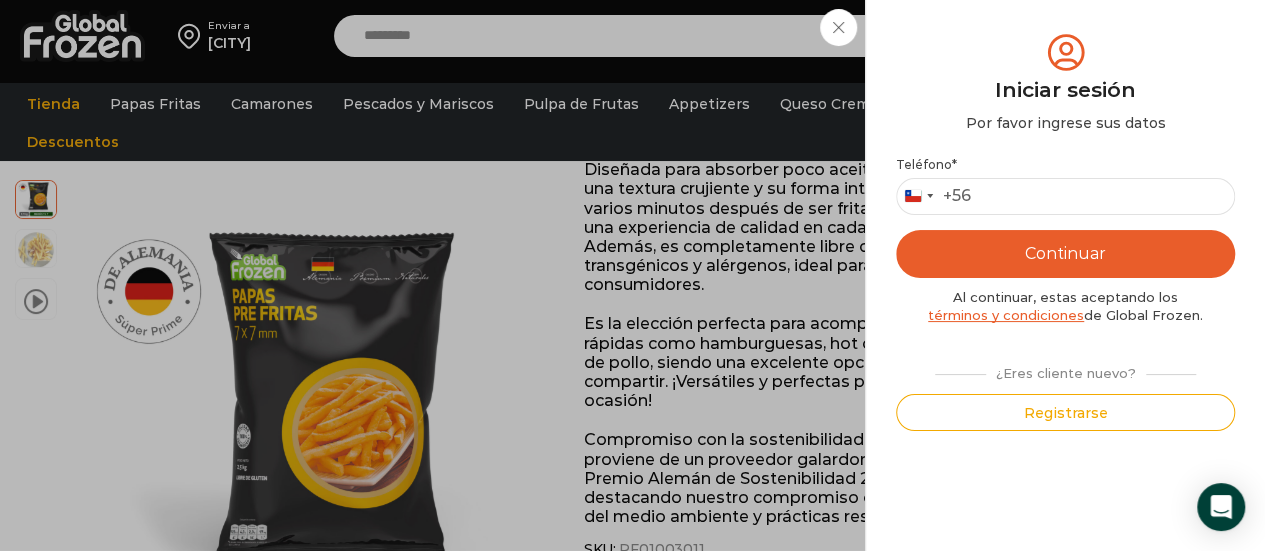click on "Iniciar sesión
Mi cuenta
Login
Register
Iniciar sesión
Por favor ingrese sus datos
Iniciar sesión
Se envió un mensaje de WhatsApp con el código de verificación a tu teléfono
* ." at bounding box center (1064, 36) 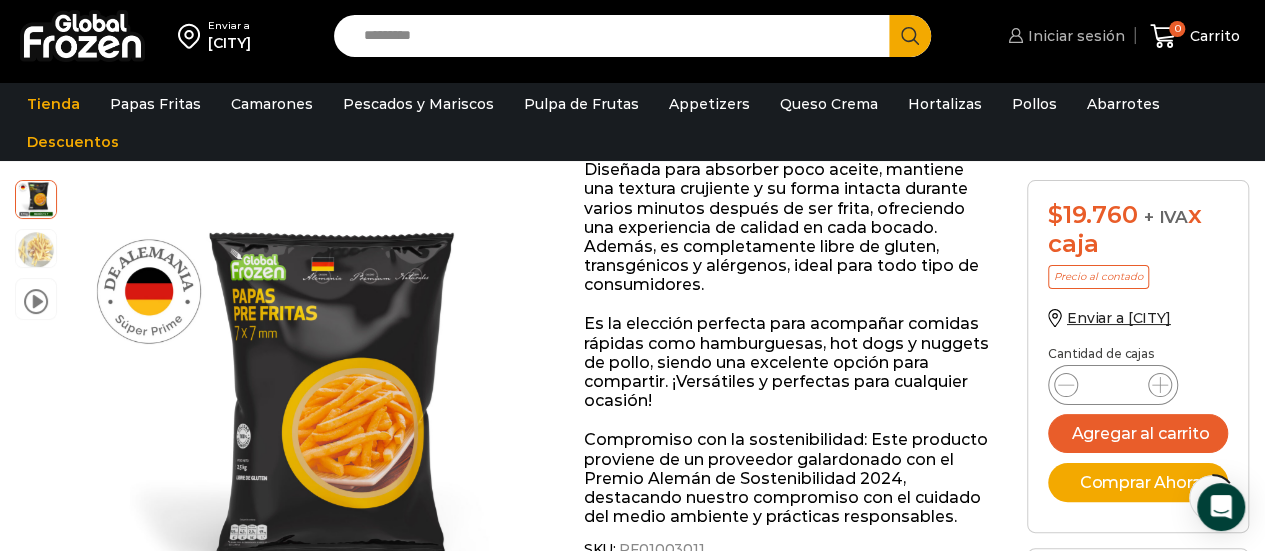 click on "Iniciar sesión" at bounding box center (1074, 36) 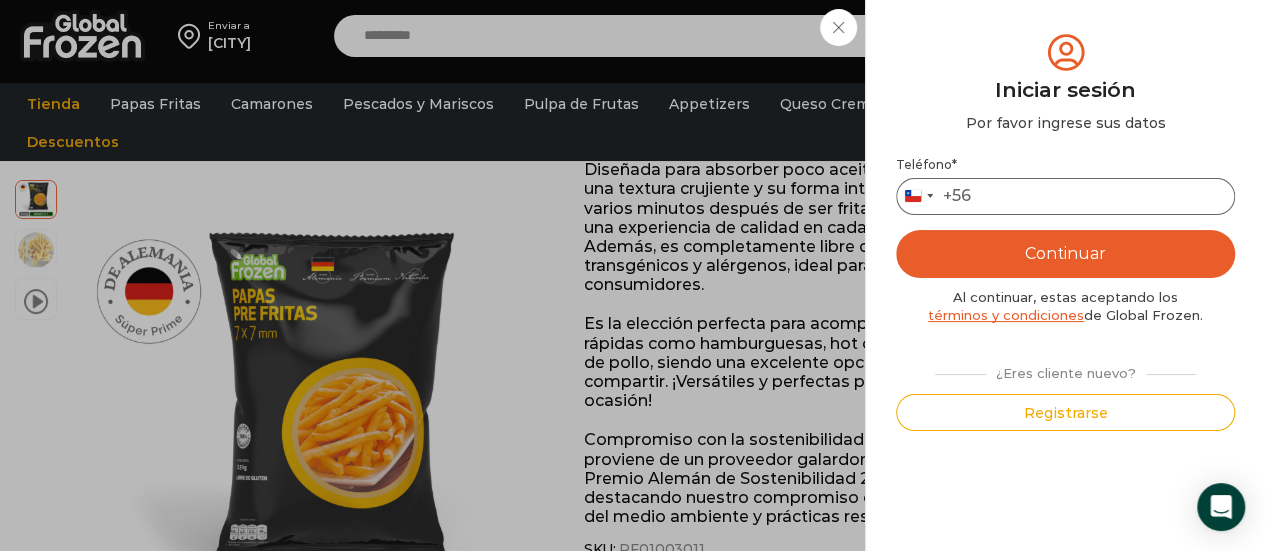 click on "Teléfono
*" at bounding box center (1065, 196) 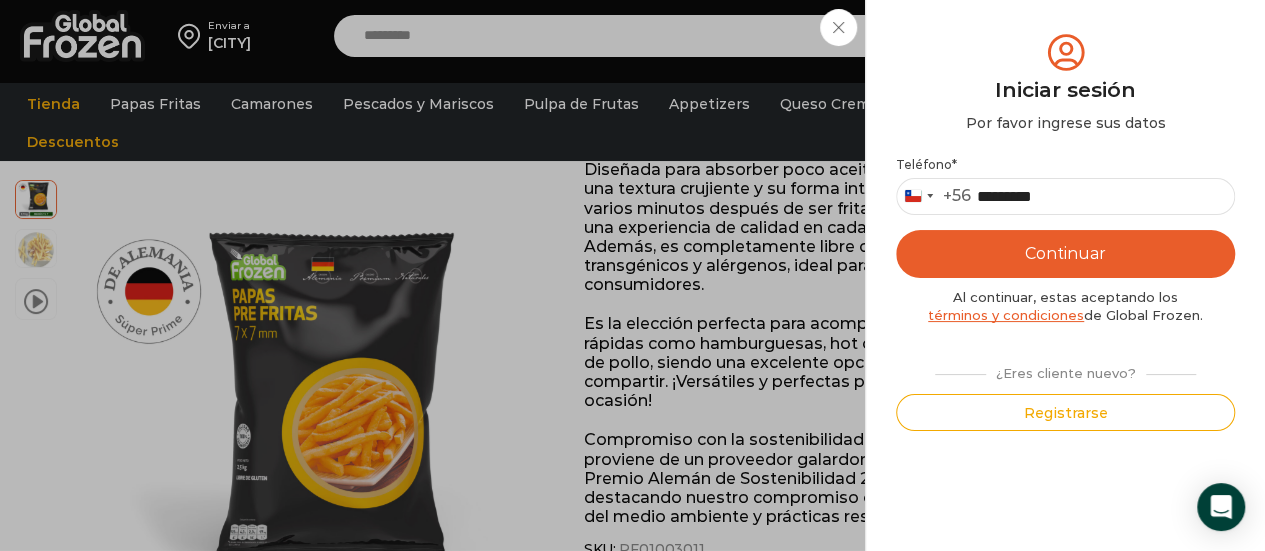 click on "Continuar" at bounding box center [1065, 254] 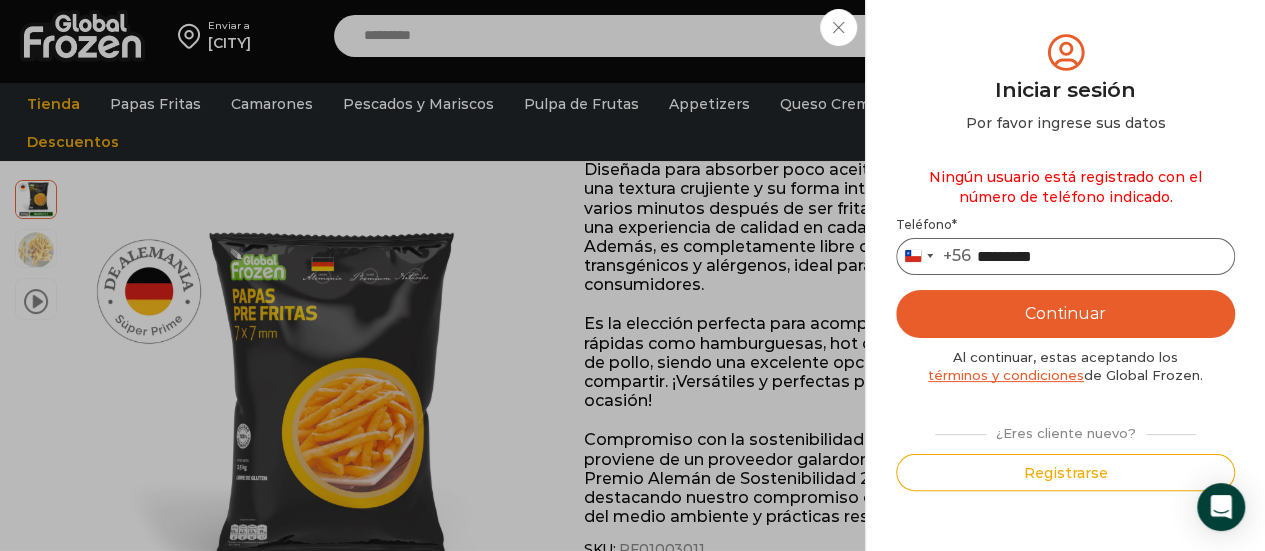 click on "*********" at bounding box center [1065, 256] 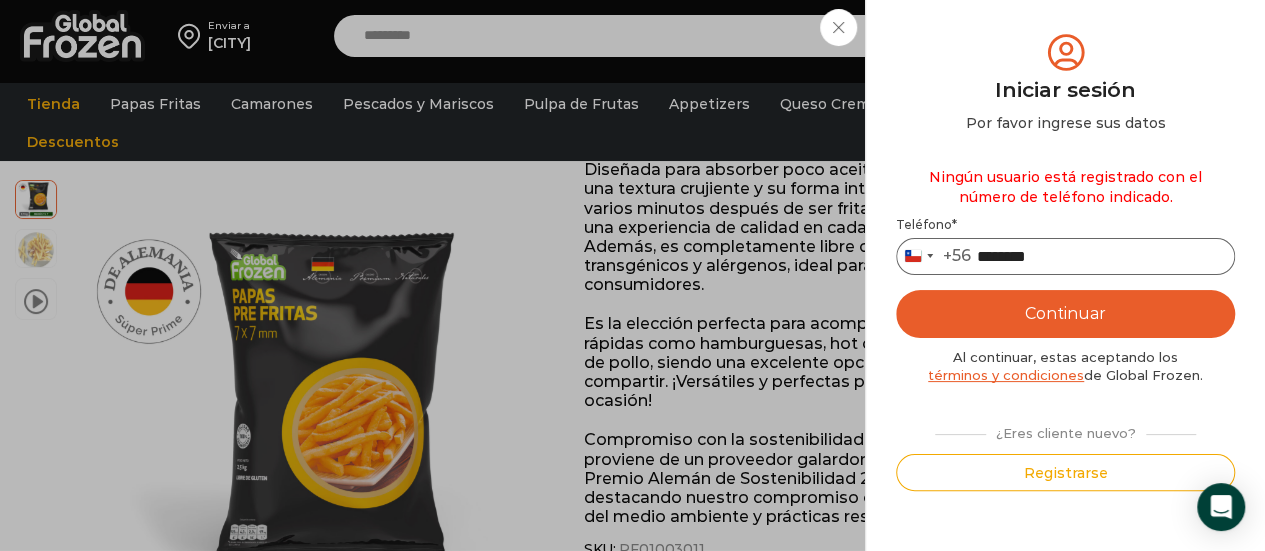 type on "********" 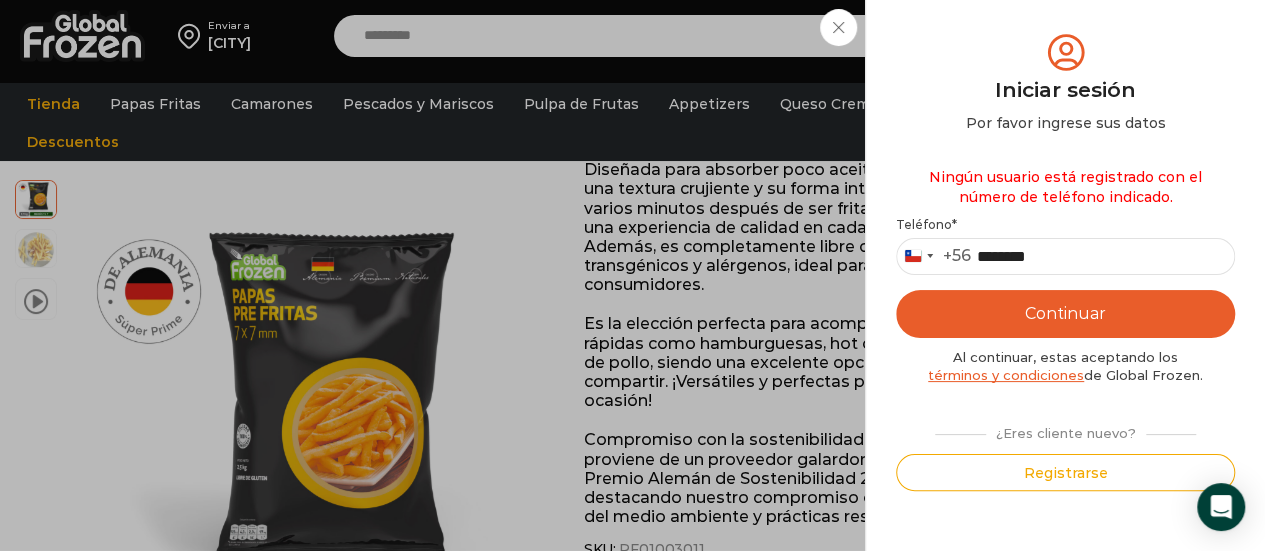 click on "Continuar" at bounding box center [1065, 314] 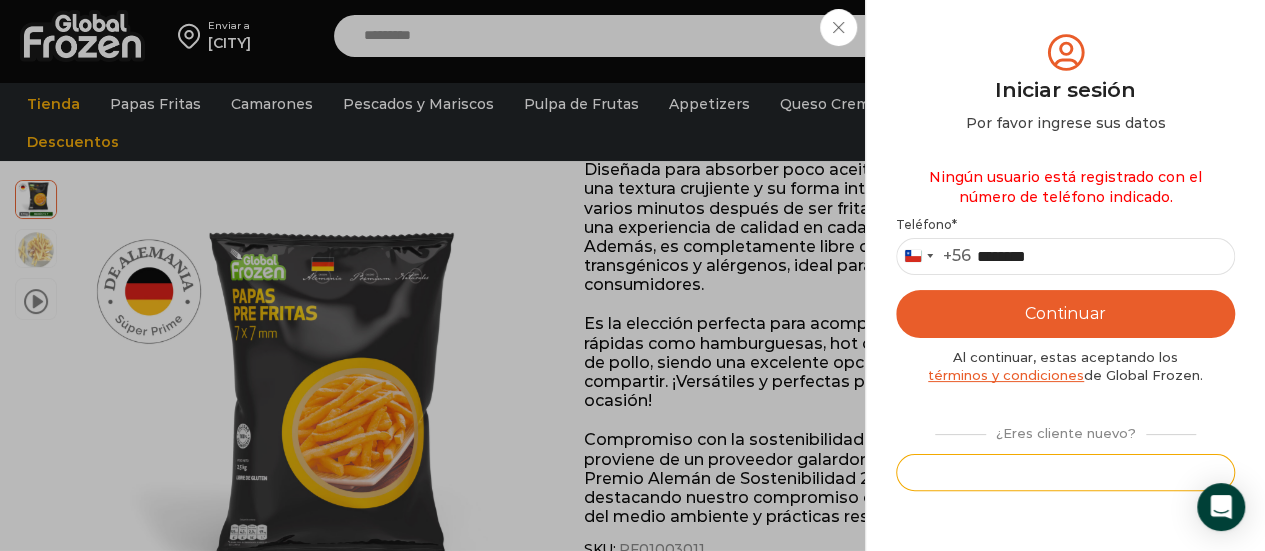 click on "Registrarse" at bounding box center [1065, 472] 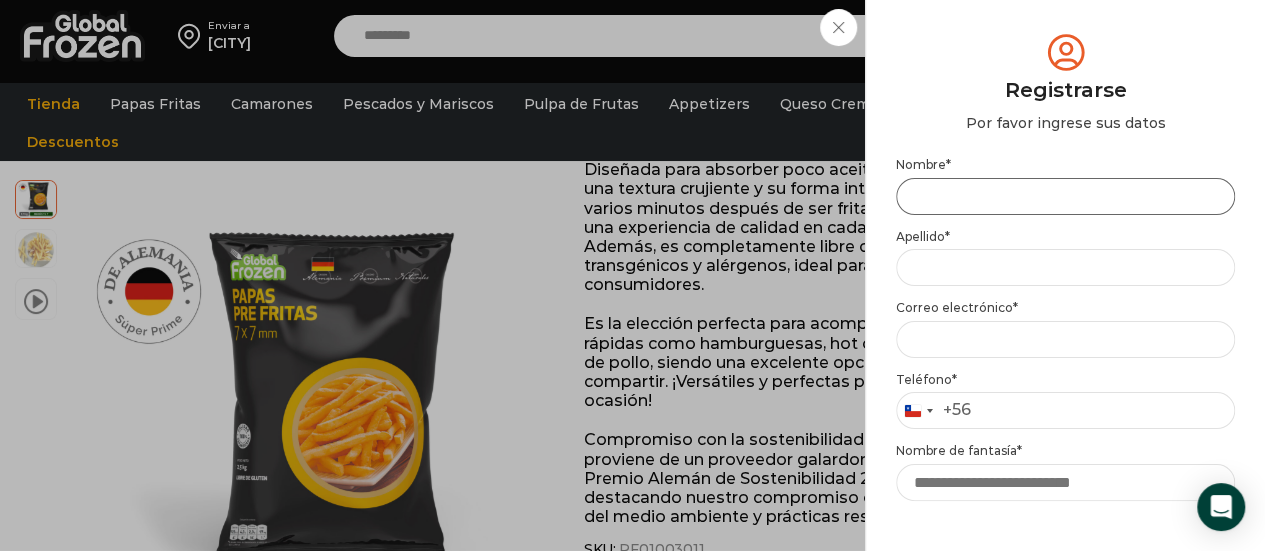 click on "Nombre  *" at bounding box center (1065, 196) 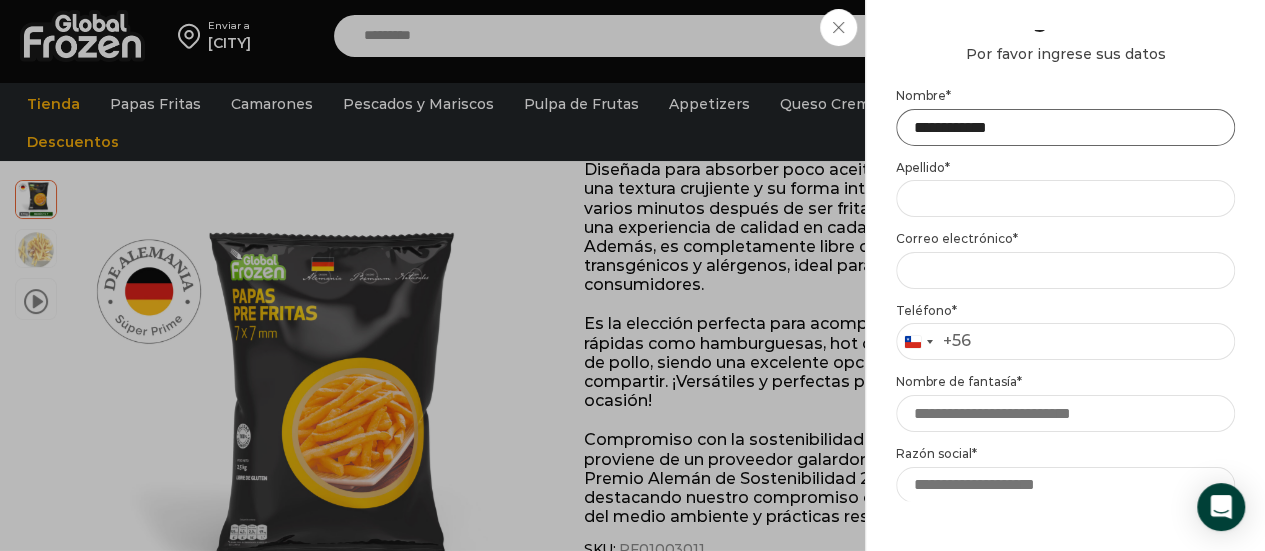 scroll, scrollTop: 68, scrollLeft: 0, axis: vertical 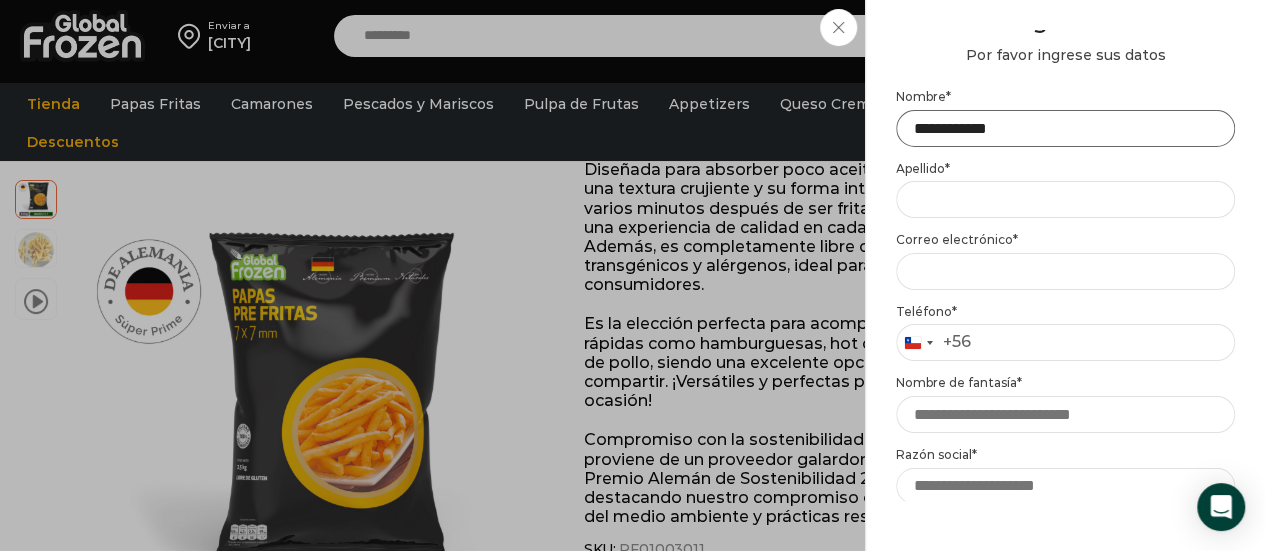 type on "**********" 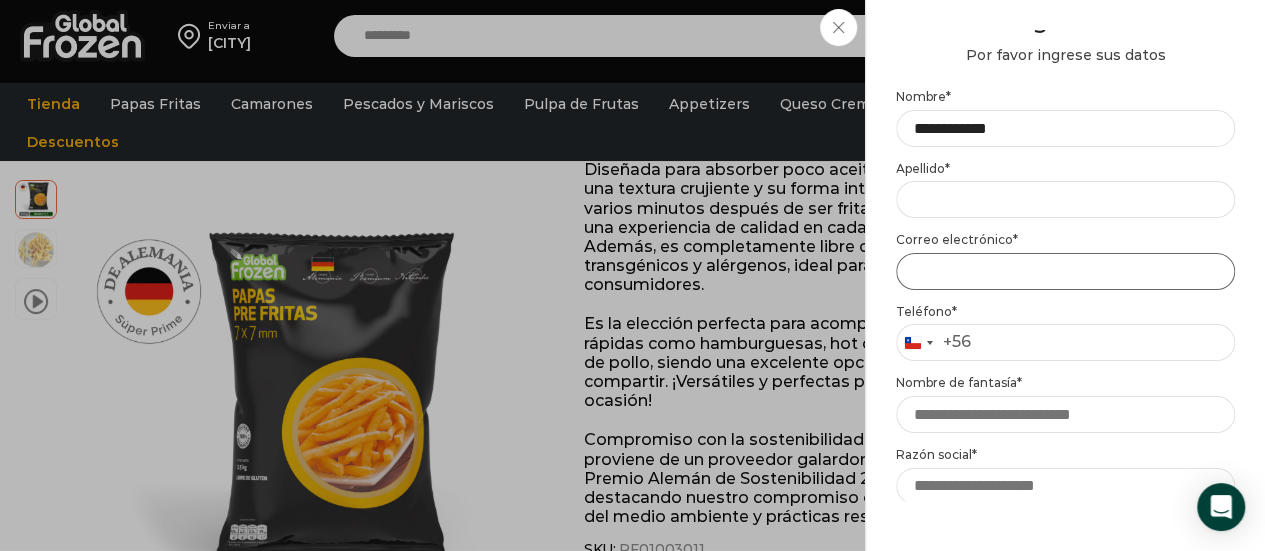 click on "Email address                                          *" at bounding box center [1065, 271] 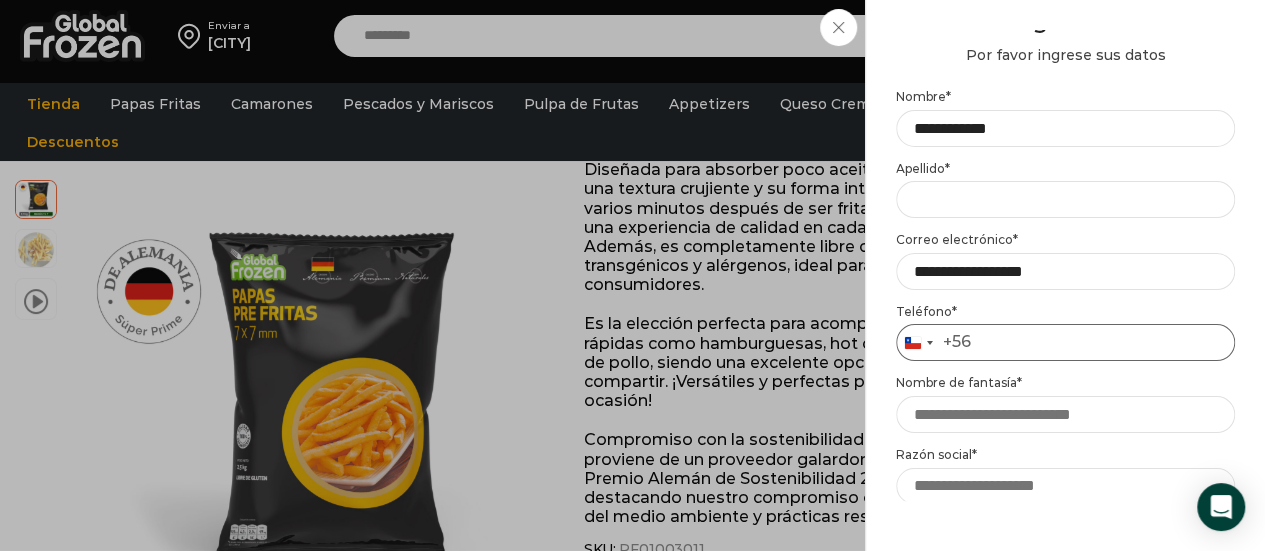 click on "Teléfono  *" at bounding box center [1065, 342] 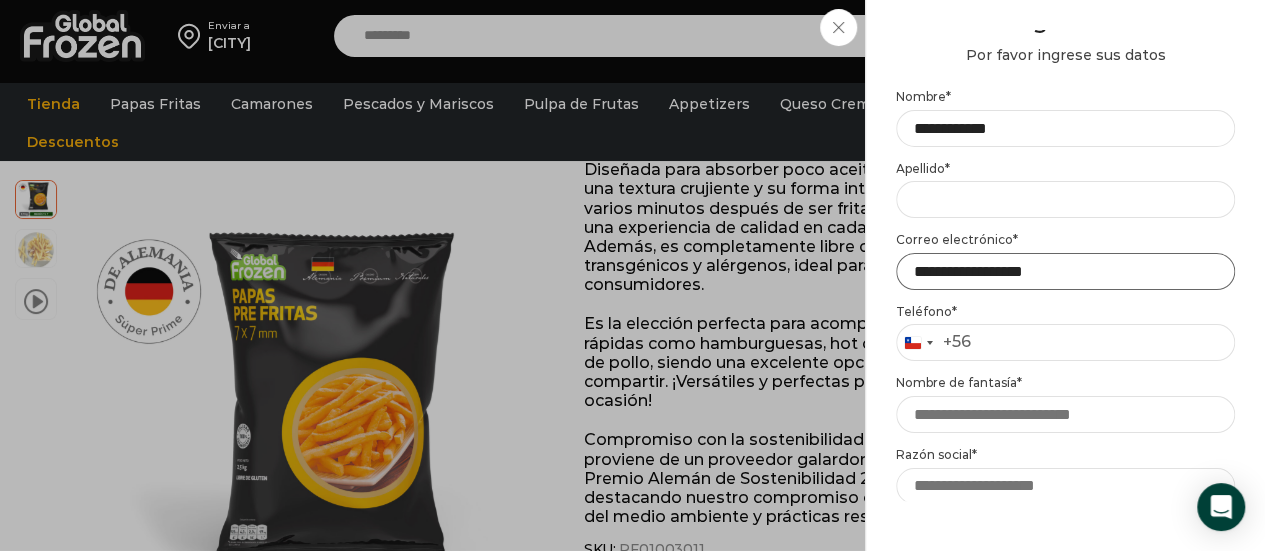 click on "**********" at bounding box center (1065, 271) 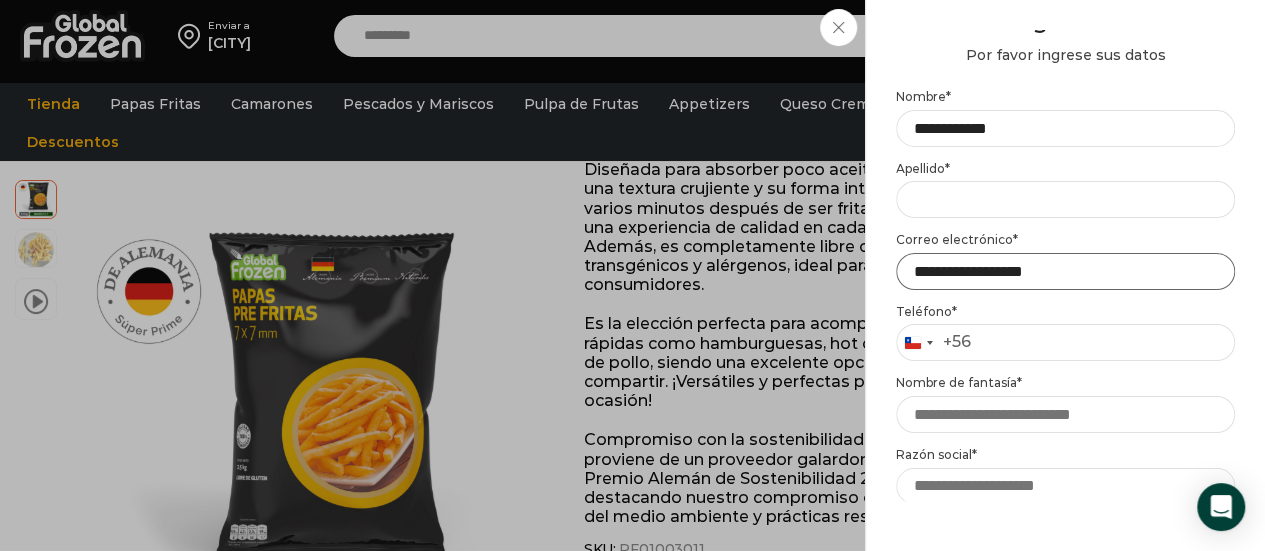 click on "**********" at bounding box center (1065, 271) 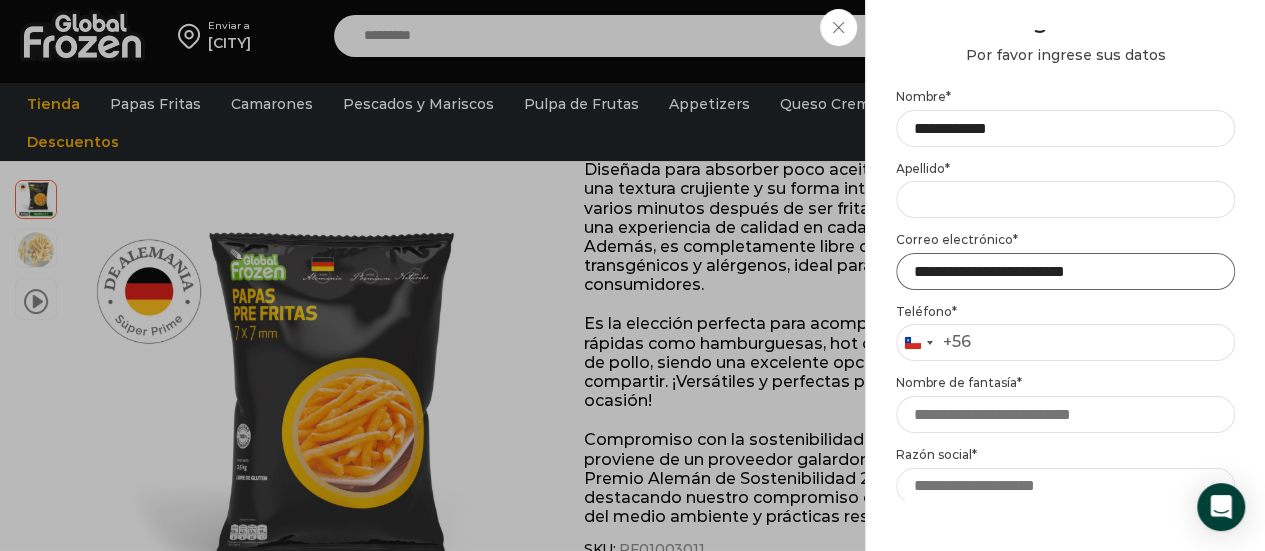 type on "**********" 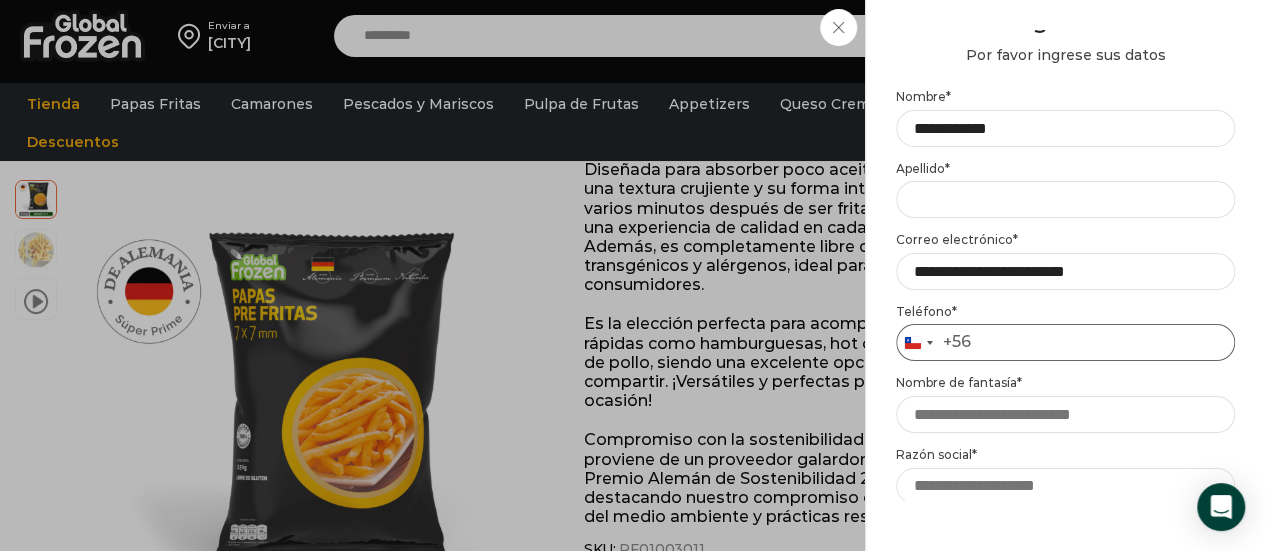 click on "Teléfono  *" at bounding box center [1065, 342] 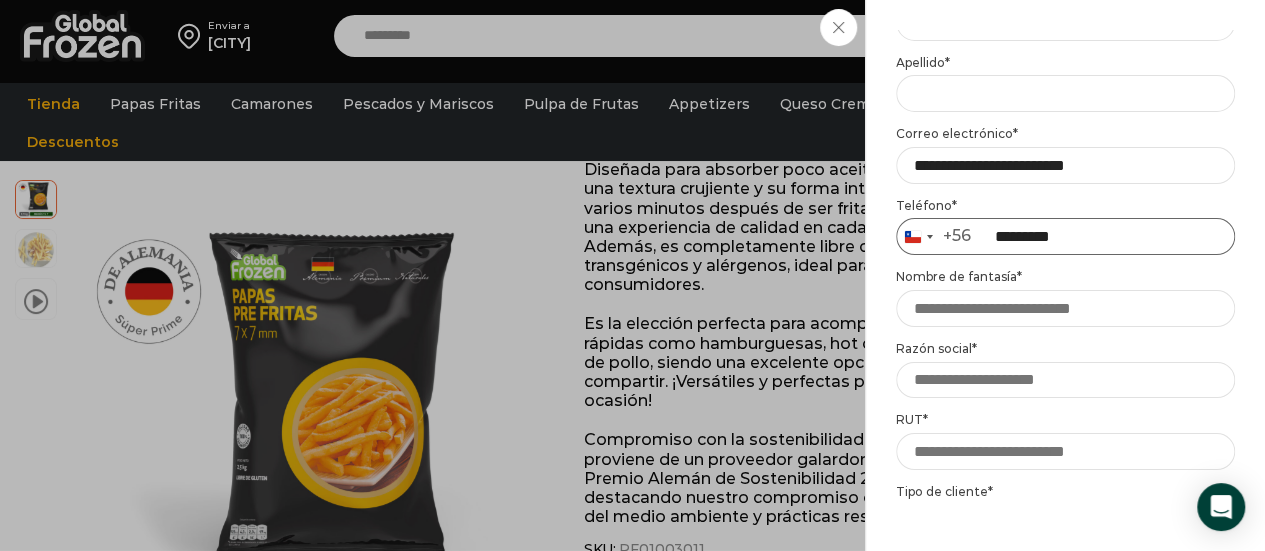 scroll, scrollTop: 175, scrollLeft: 0, axis: vertical 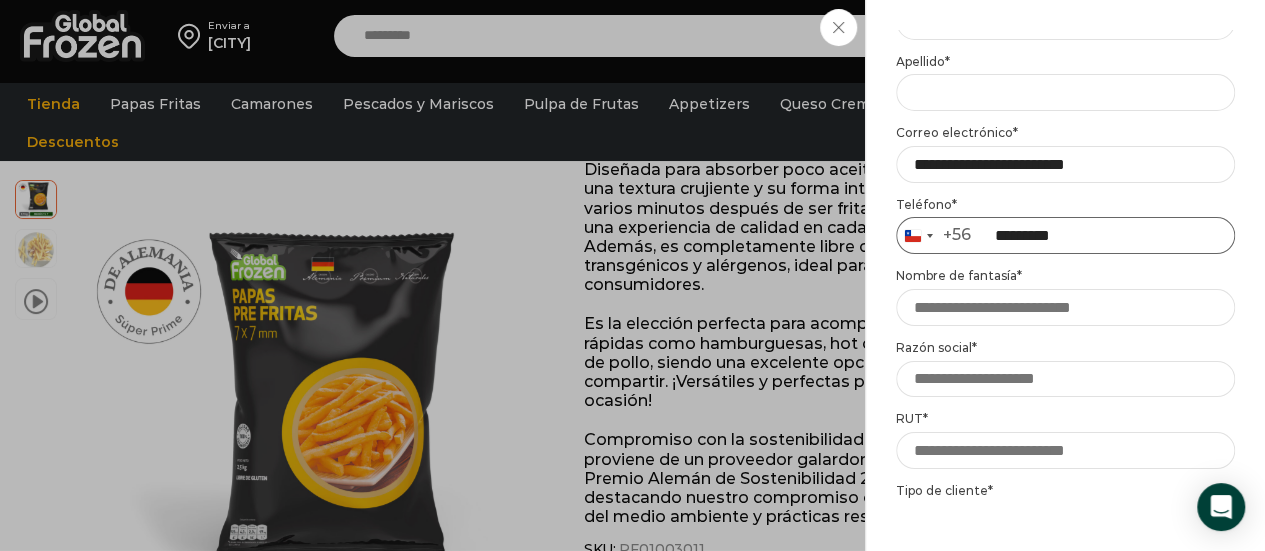 type on "*********" 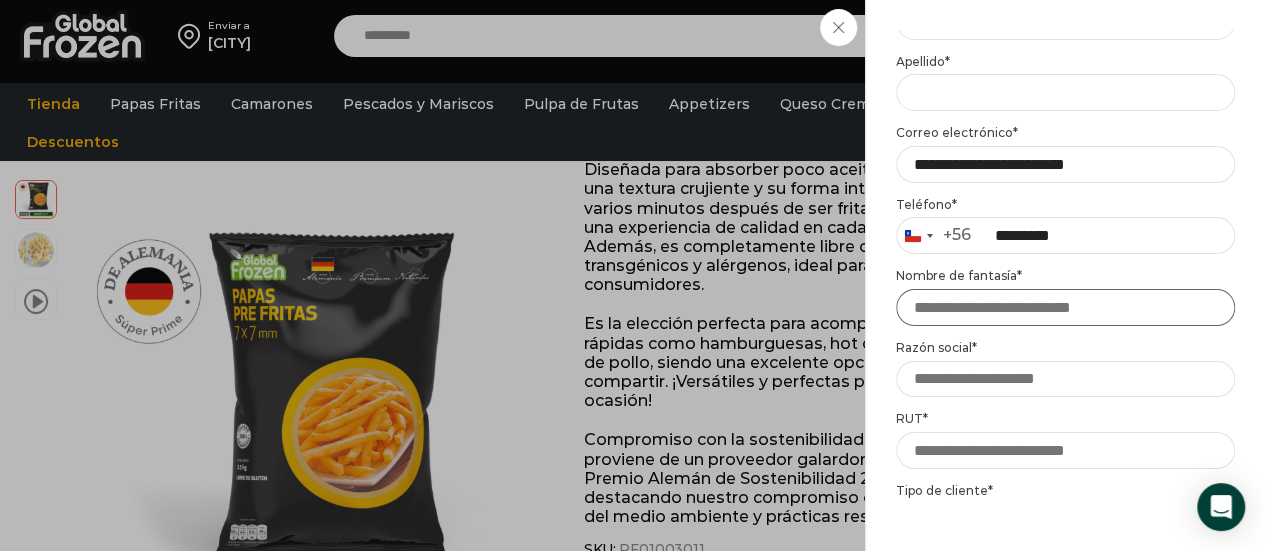 click on "Nombre de fantasía  *" at bounding box center (1065, 307) 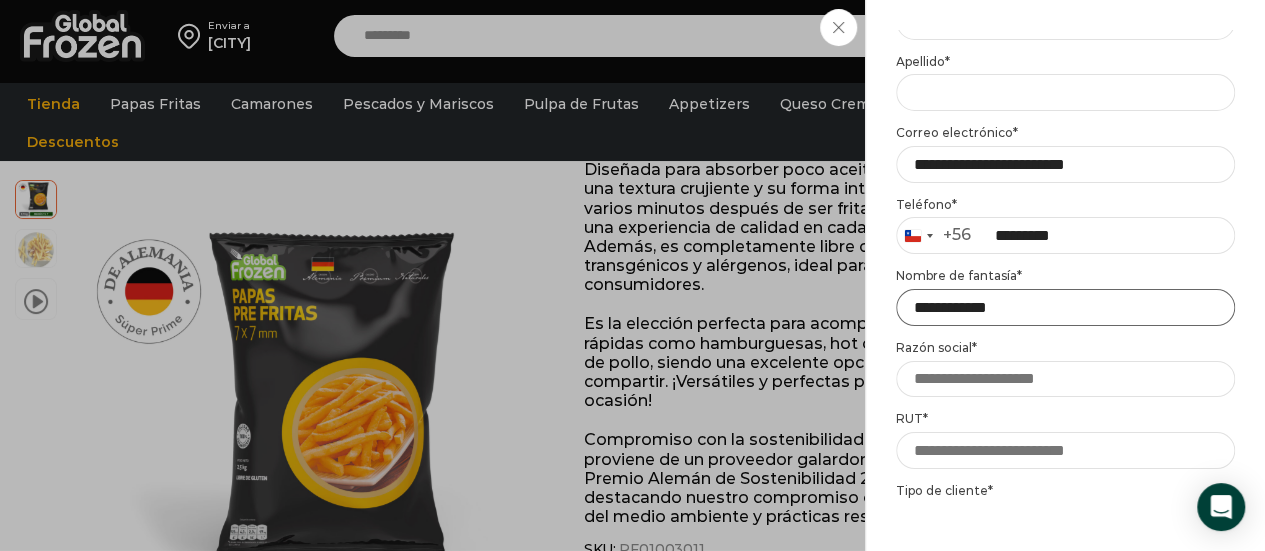 type on "**********" 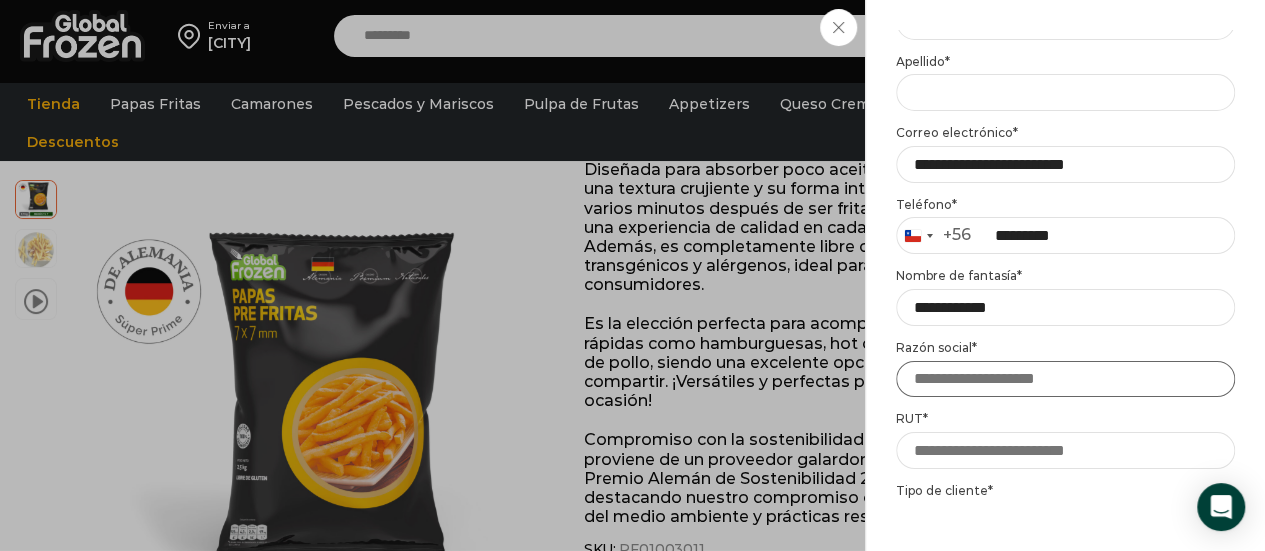 click on "Razón social  *" at bounding box center (1065, 379) 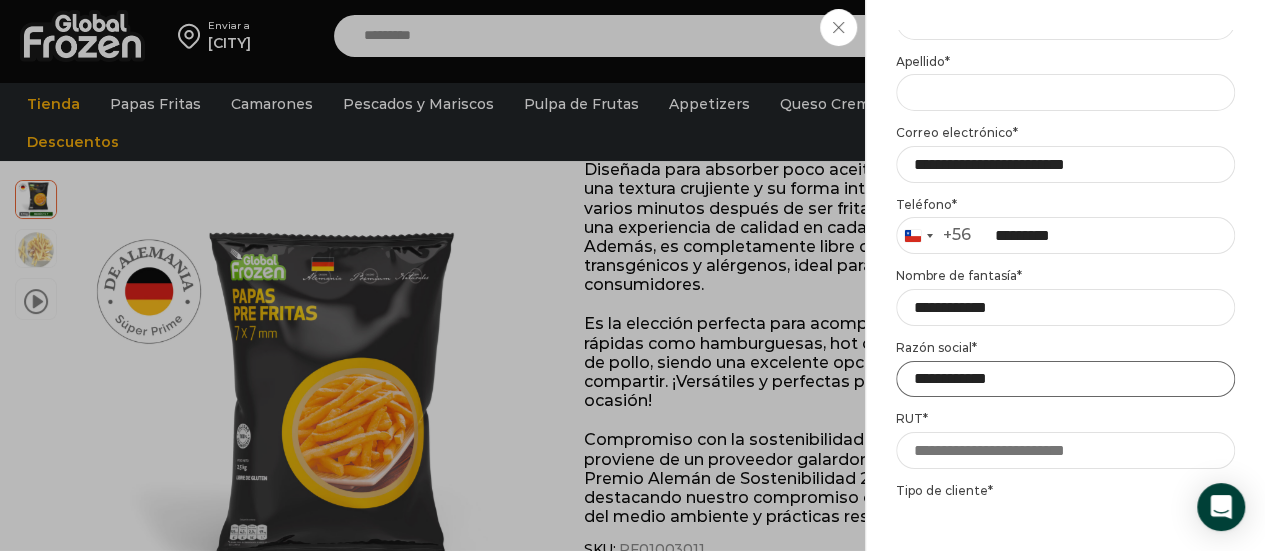 type on "**********" 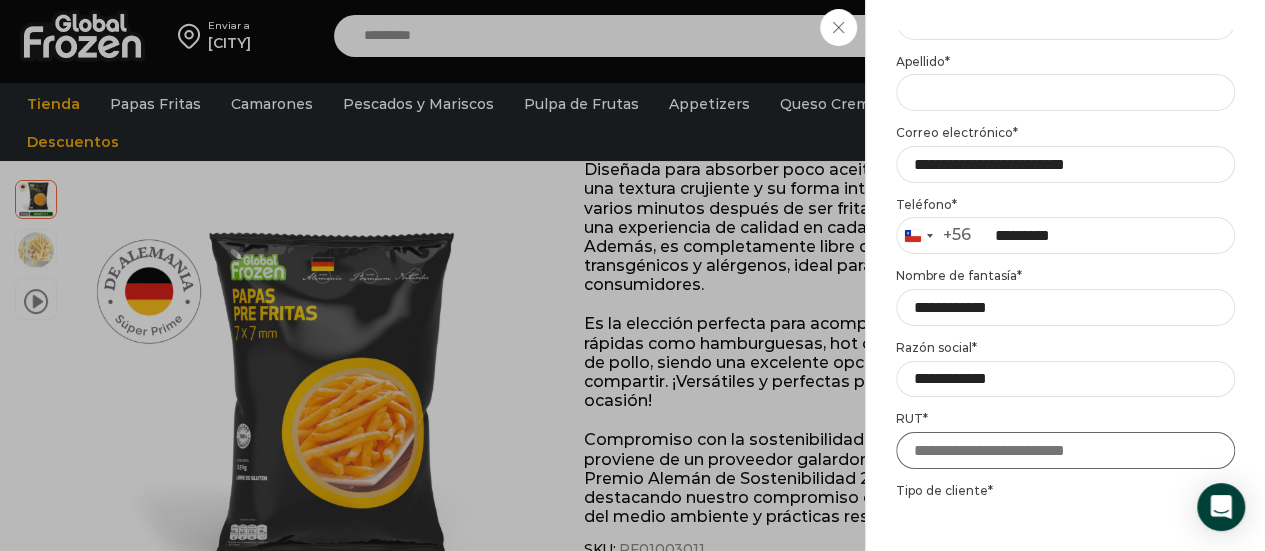 click on "RUT  *" at bounding box center [1065, 450] 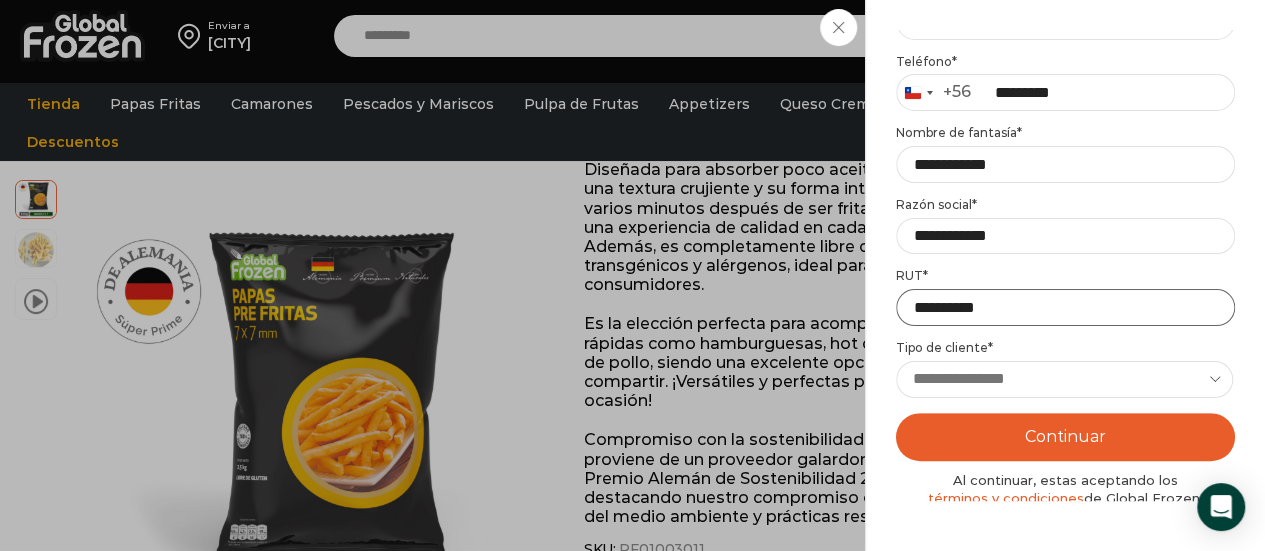 scroll, scrollTop: 324, scrollLeft: 0, axis: vertical 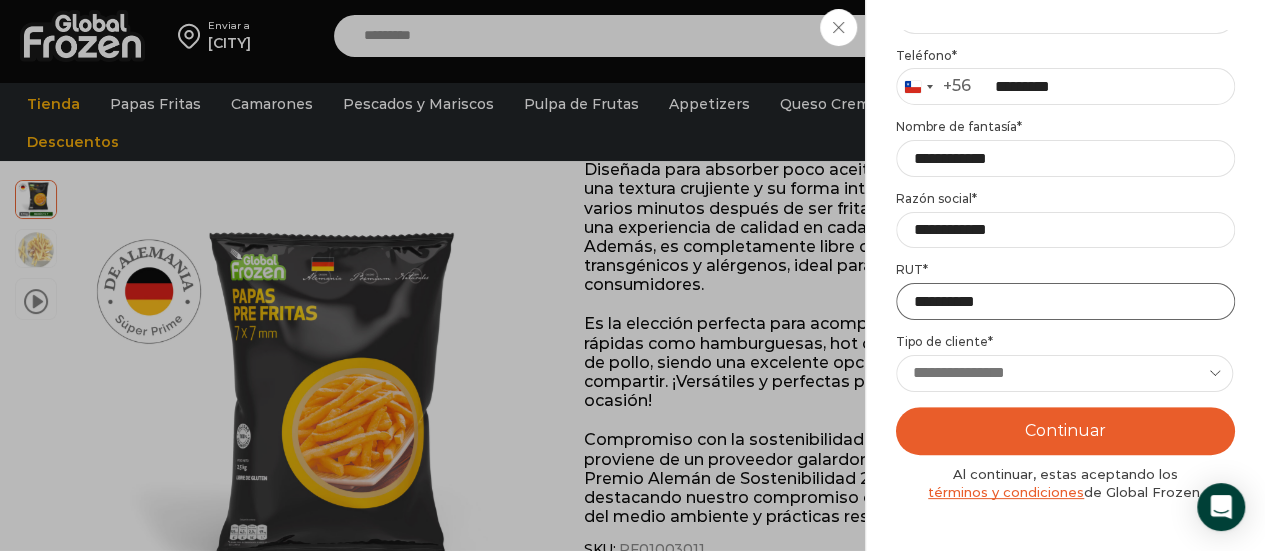 type on "**********" 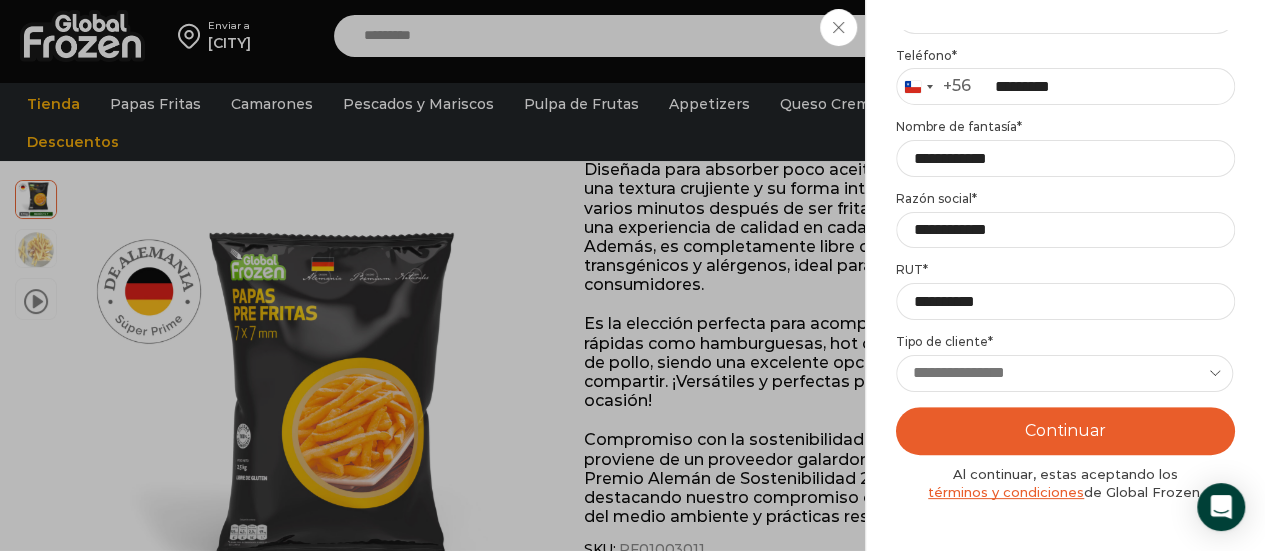 click on "**********" at bounding box center [1064, 373] 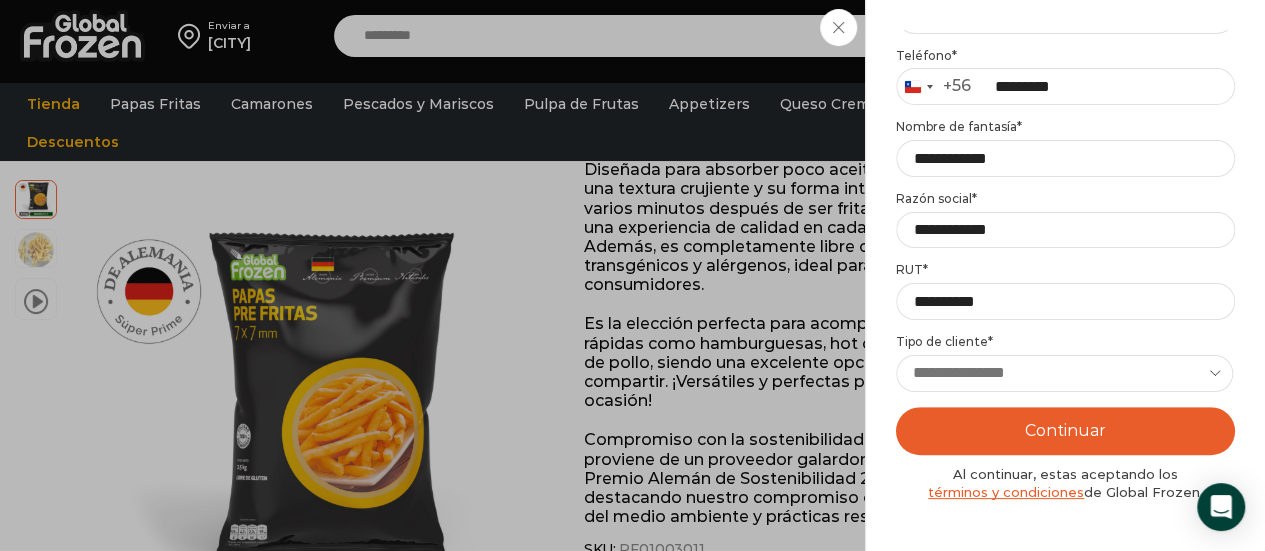 select on "**********" 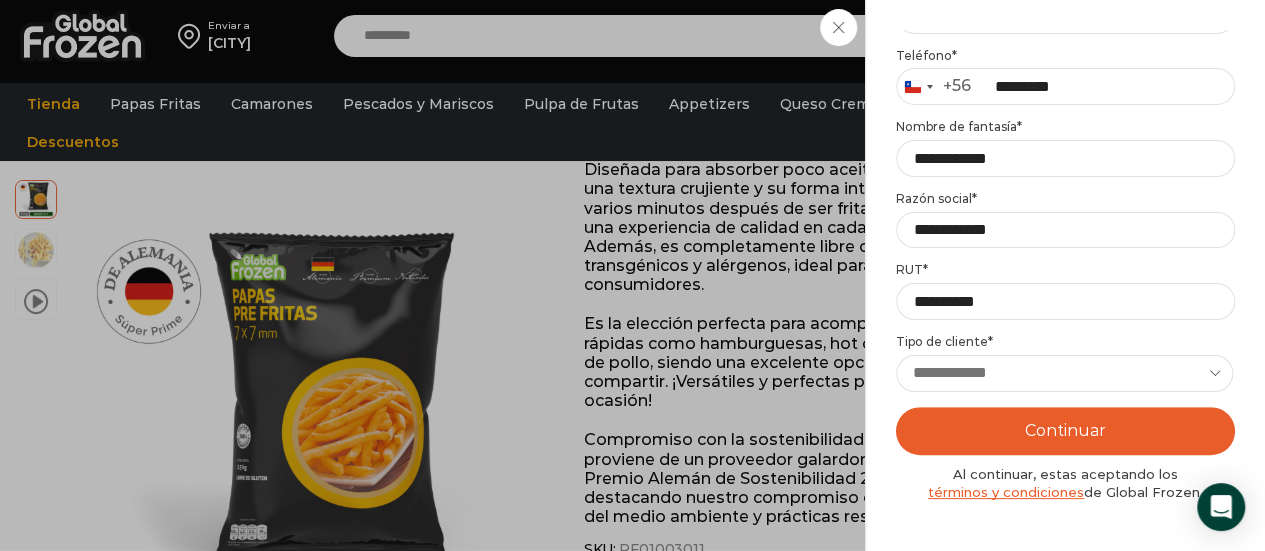 click on "**********" at bounding box center [1064, 373] 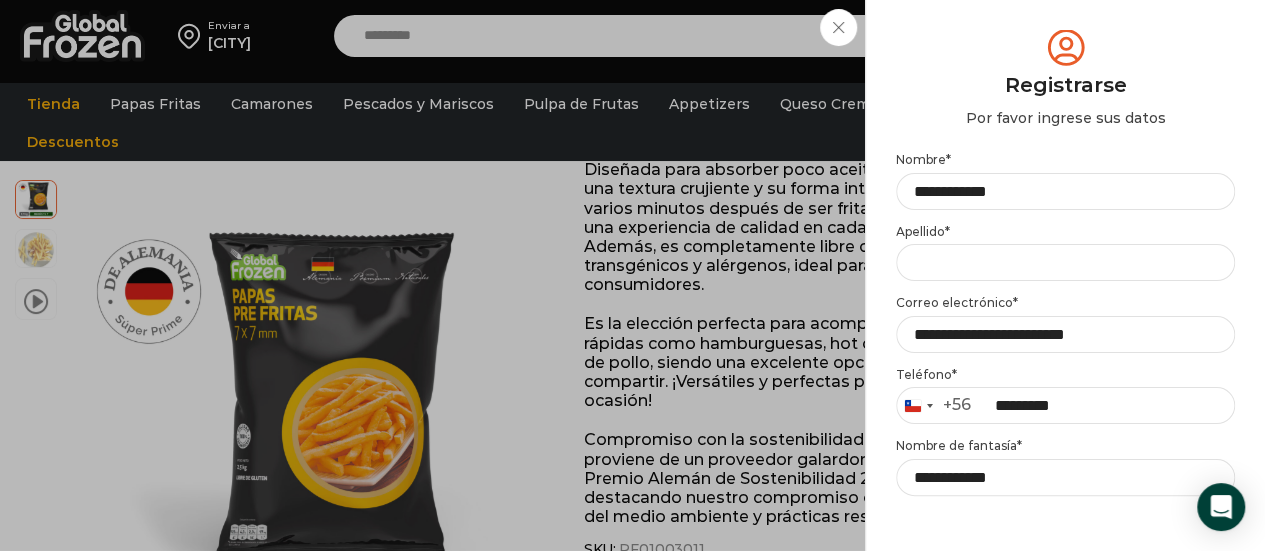 scroll, scrollTop: 4, scrollLeft: 0, axis: vertical 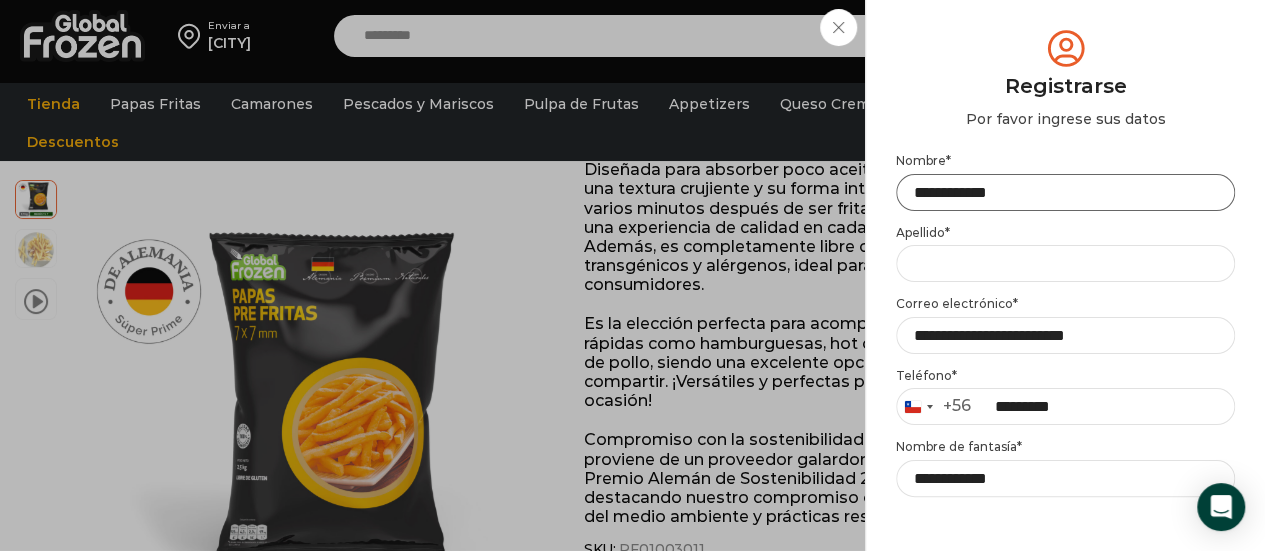 click on "**********" at bounding box center [1065, 192] 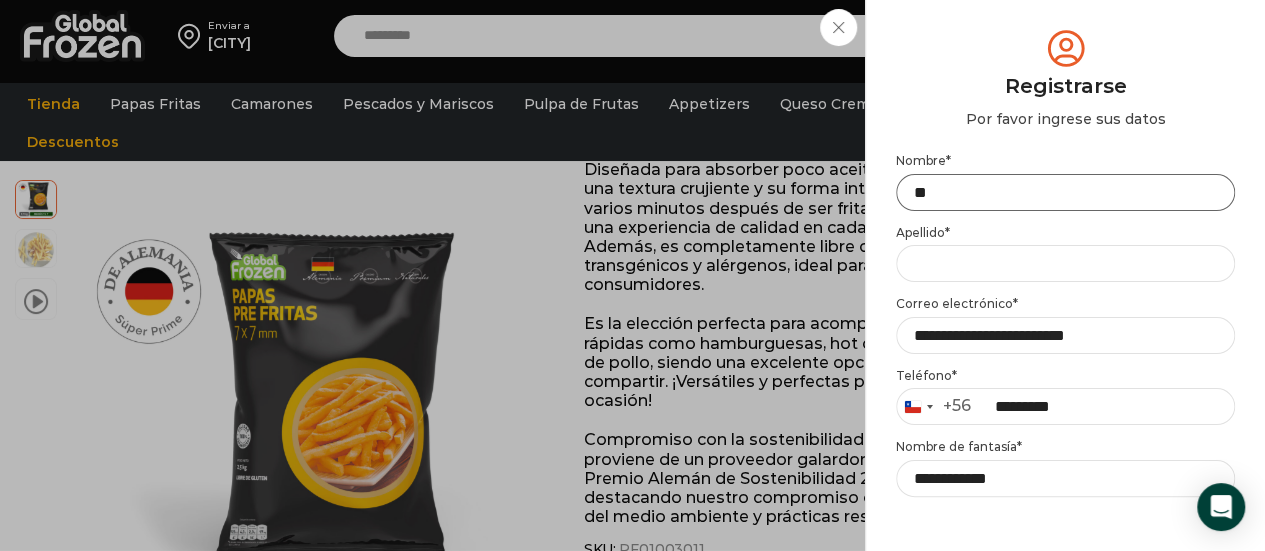 type on "*" 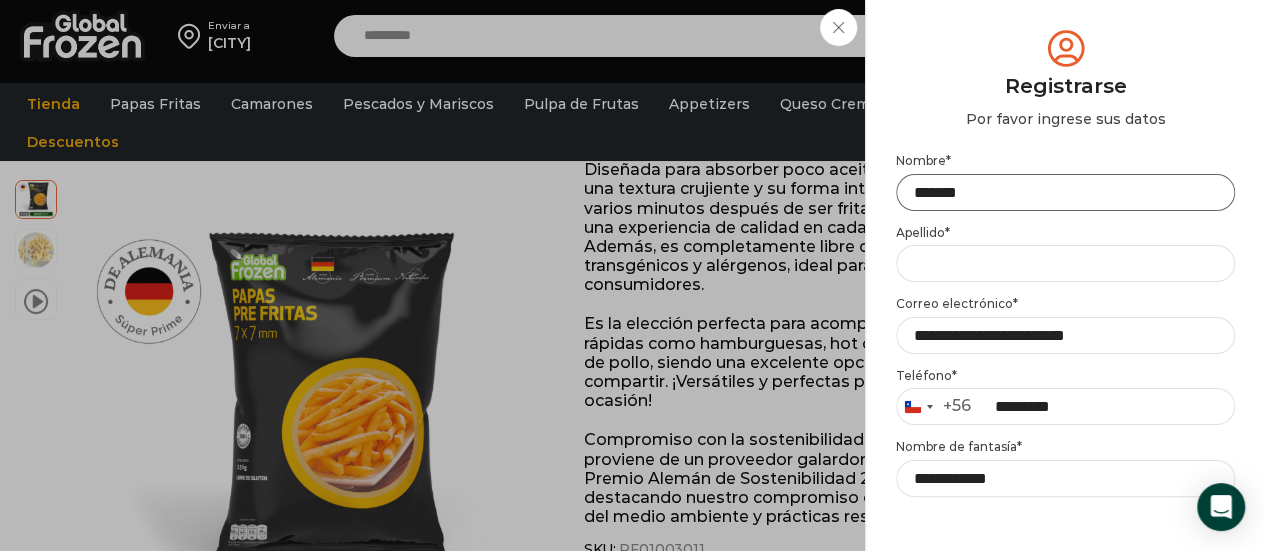 type on "*******" 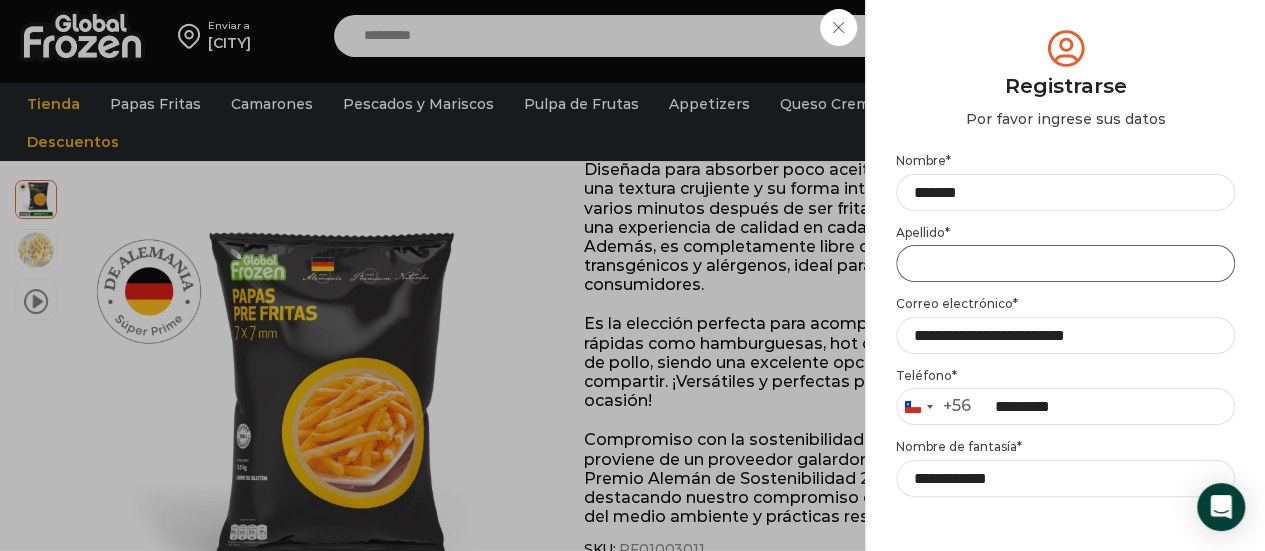 click on "Apellido  *" at bounding box center [1065, 263] 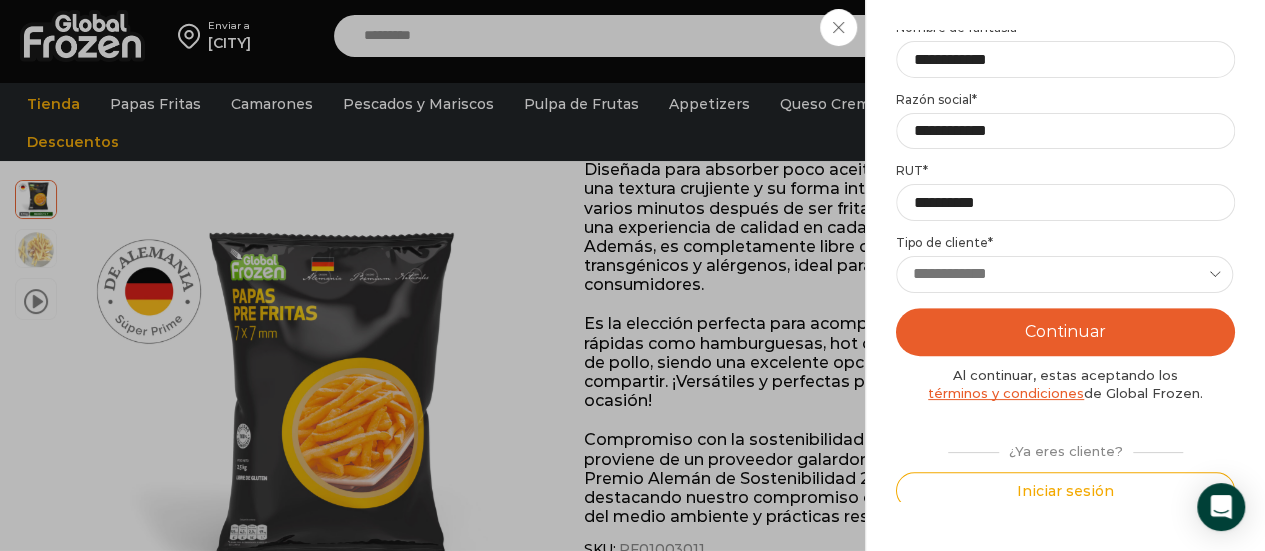 scroll, scrollTop: 431, scrollLeft: 0, axis: vertical 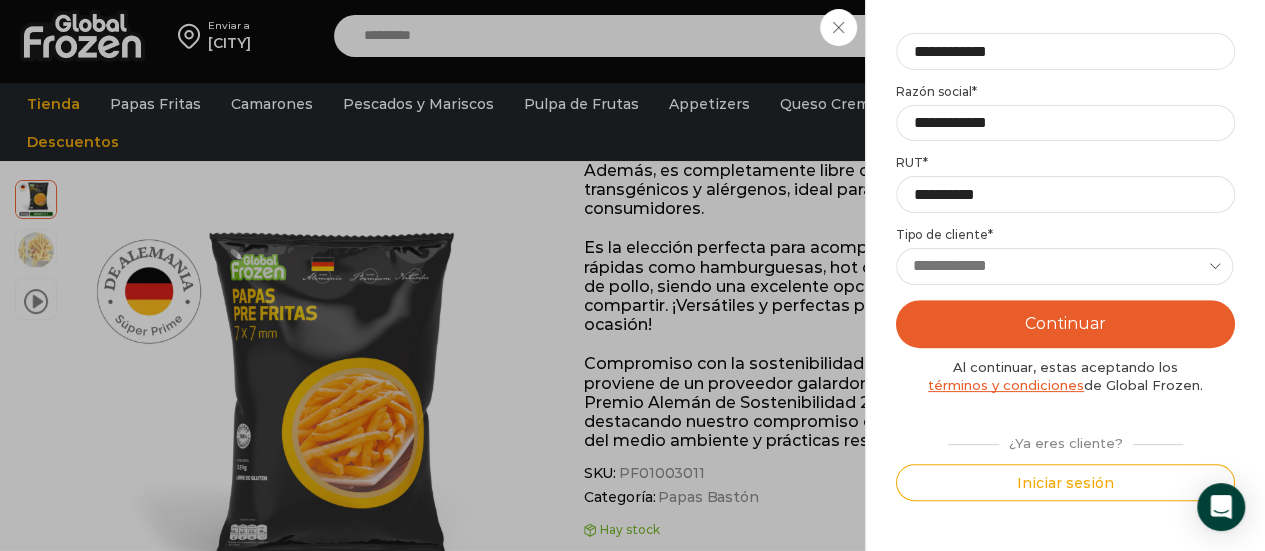 type on "****" 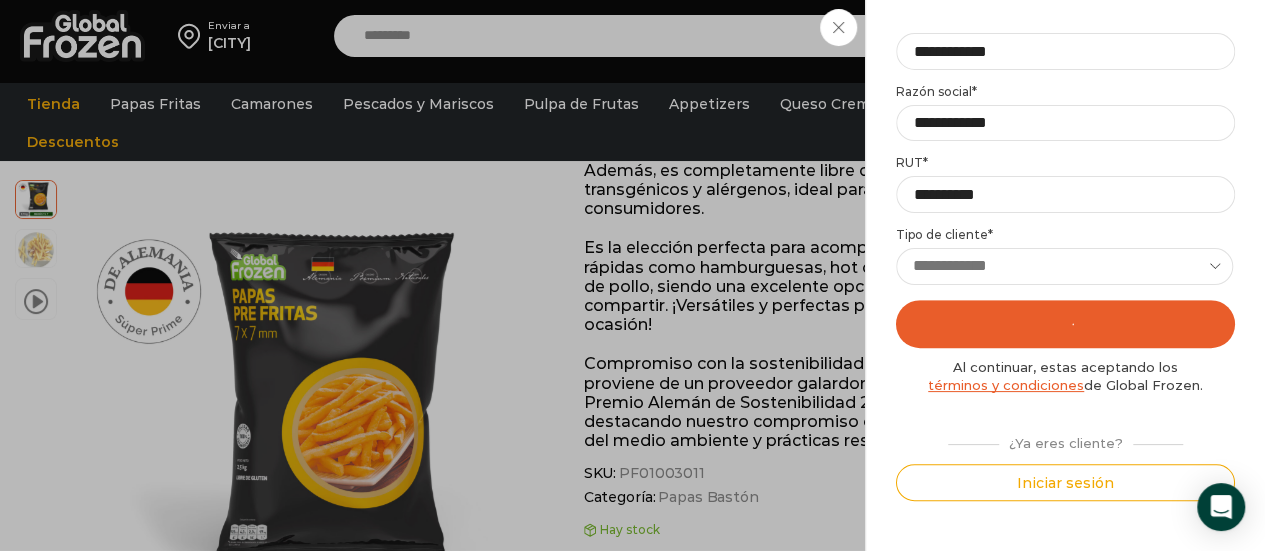 scroll, scrollTop: 0, scrollLeft: 0, axis: both 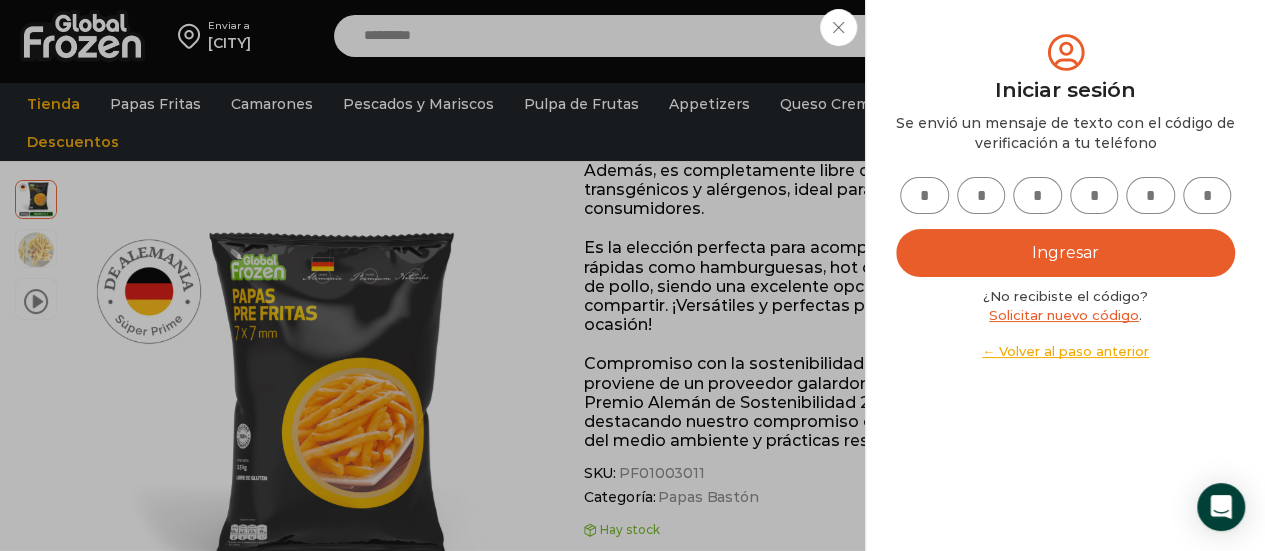 click at bounding box center [924, 195] 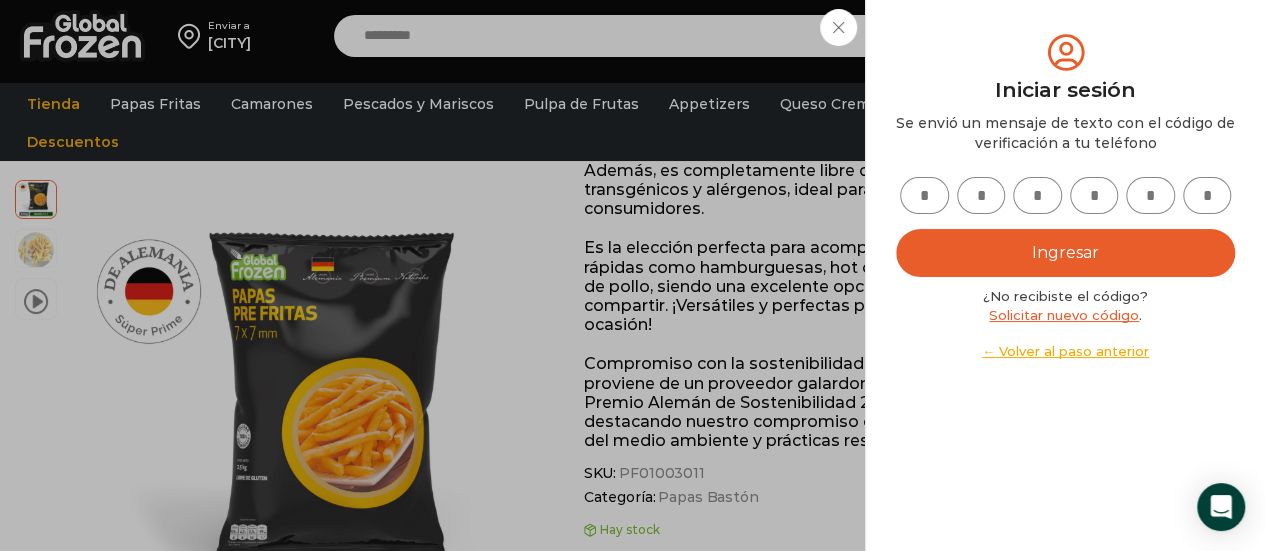 type on "*" 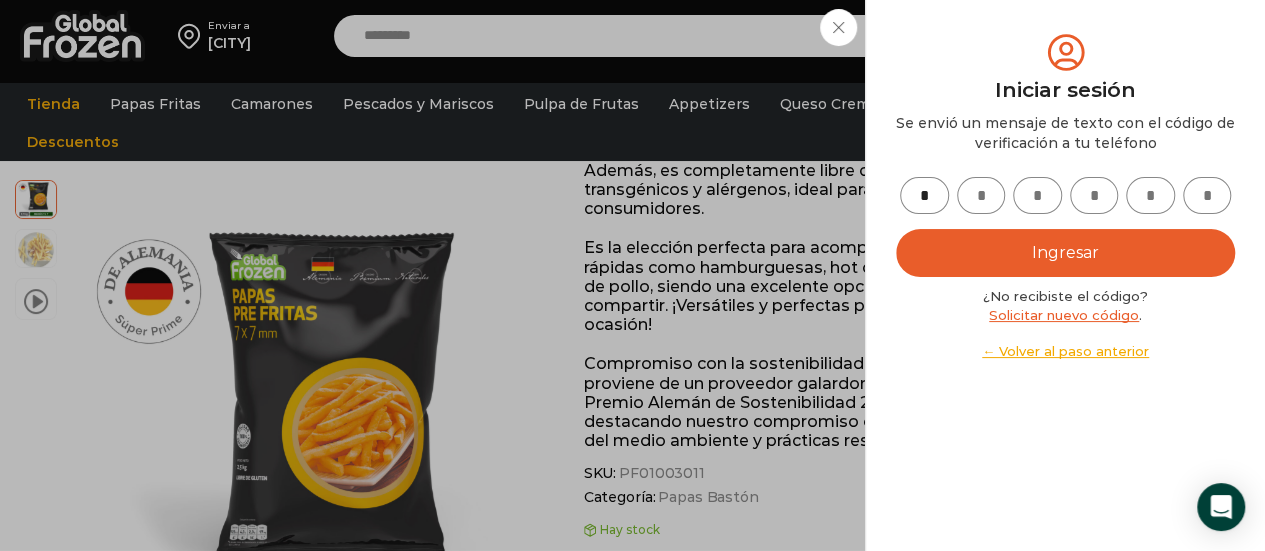 type on "*" 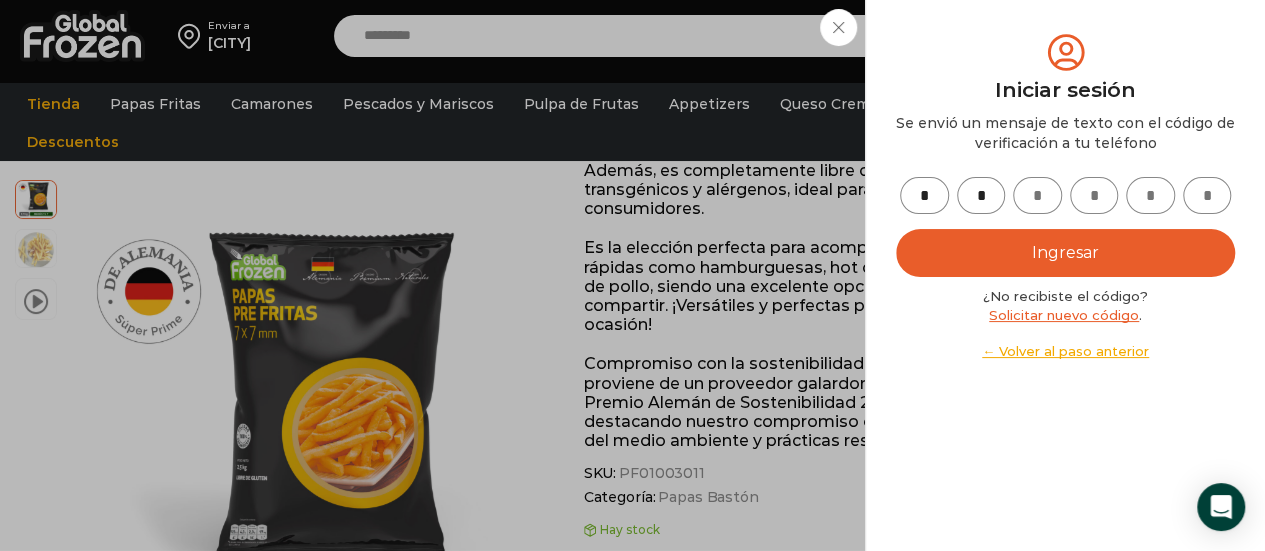type on "*" 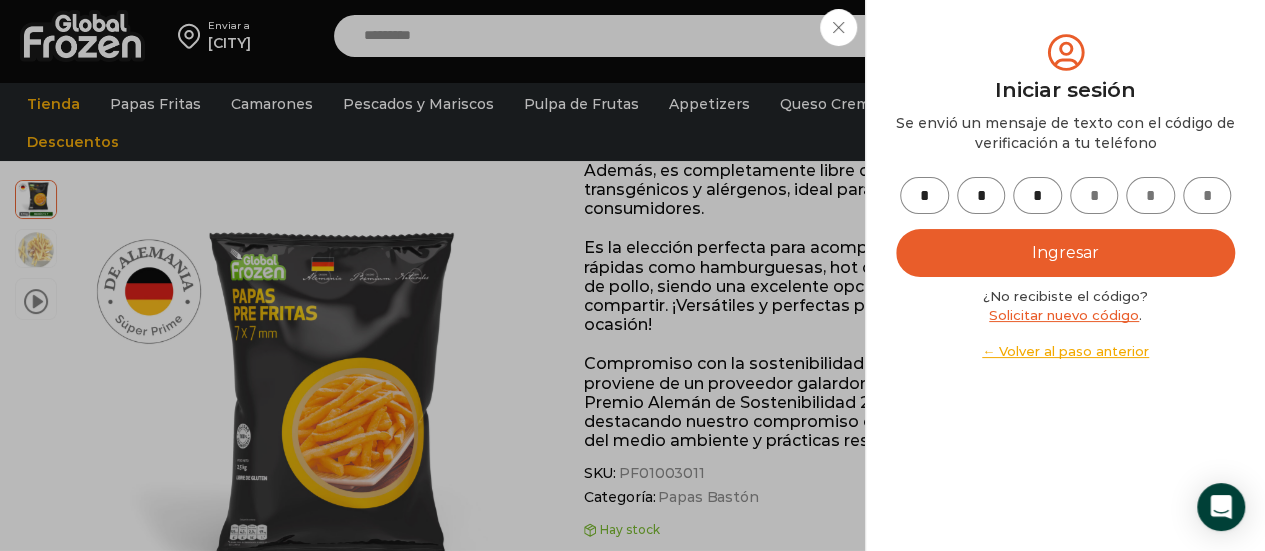 type on "*" 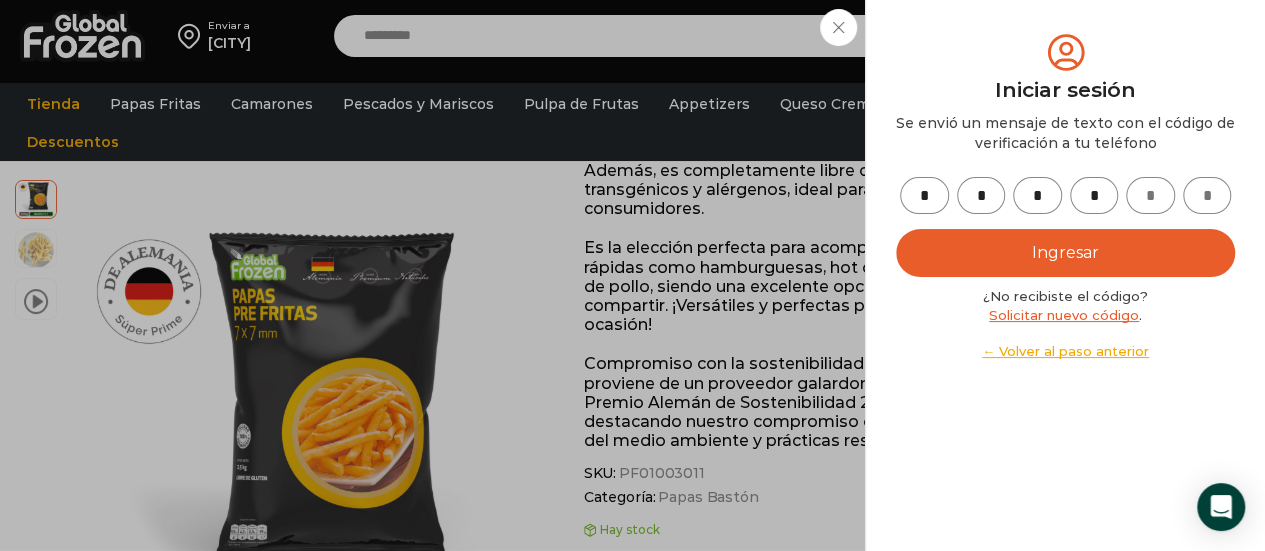 type on "*" 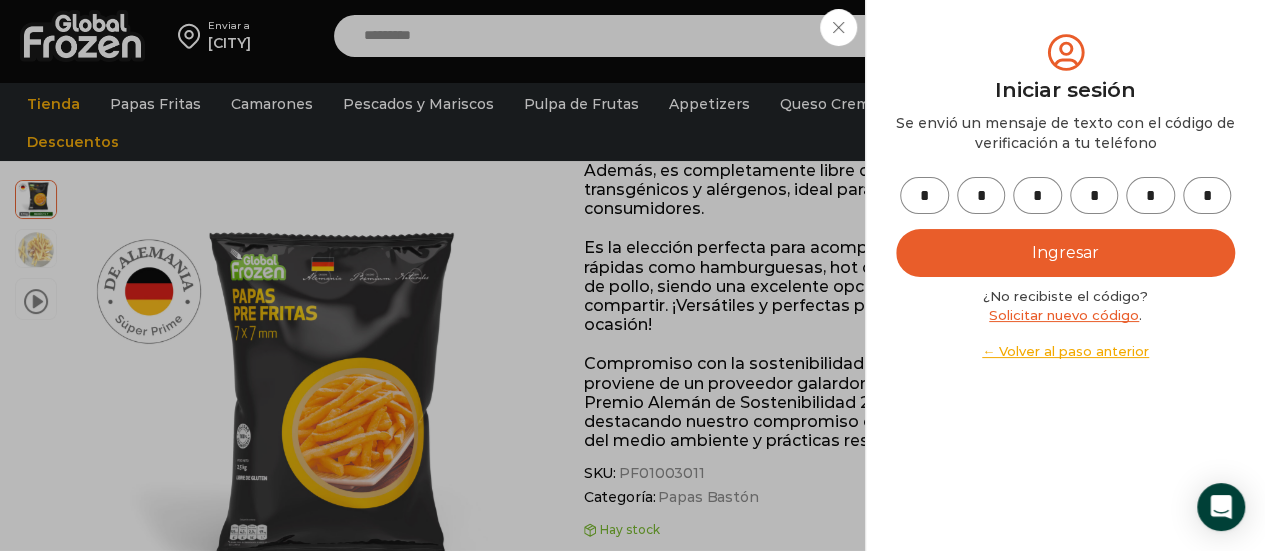 type on "*" 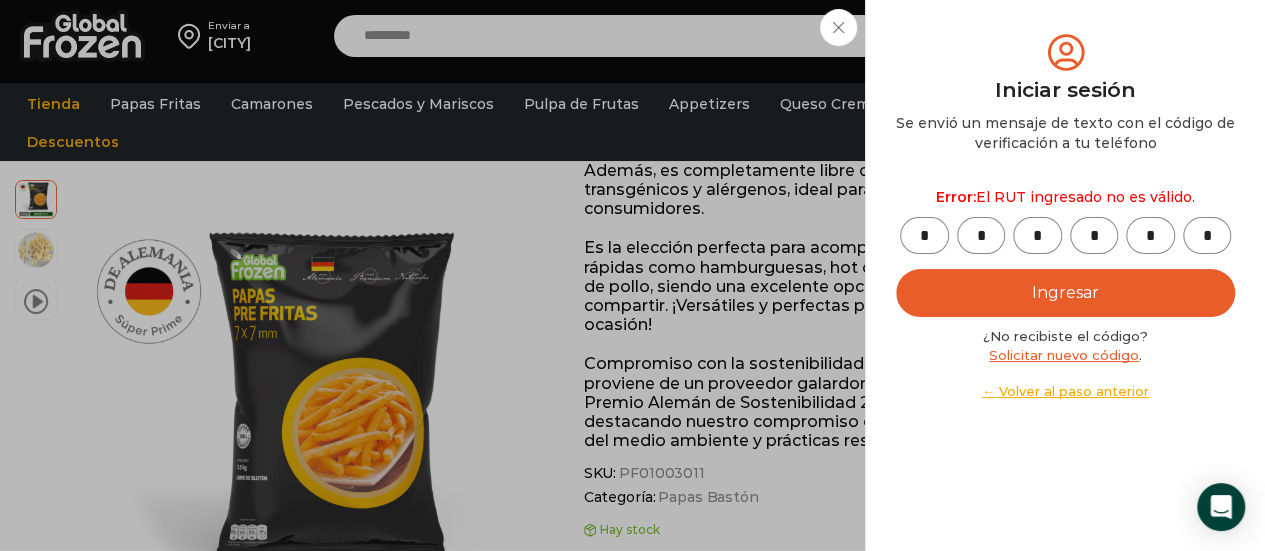 click on "← Volver al paso anterior" at bounding box center [1065, 391] 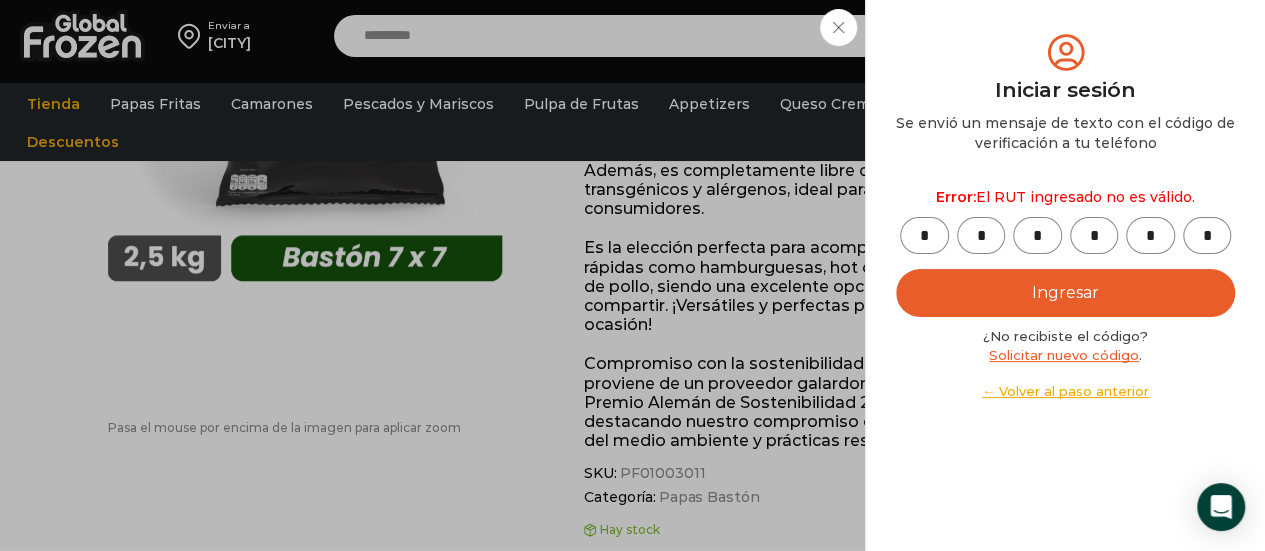 scroll, scrollTop: 0, scrollLeft: 0, axis: both 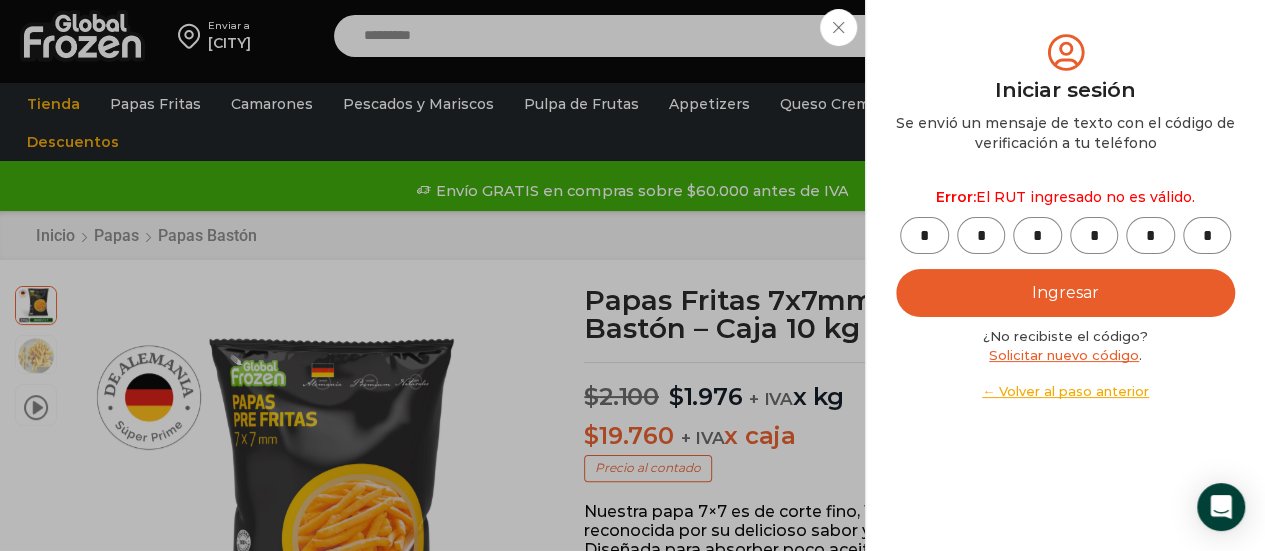 click on "← Volver al paso anterior" at bounding box center [1065, 391] 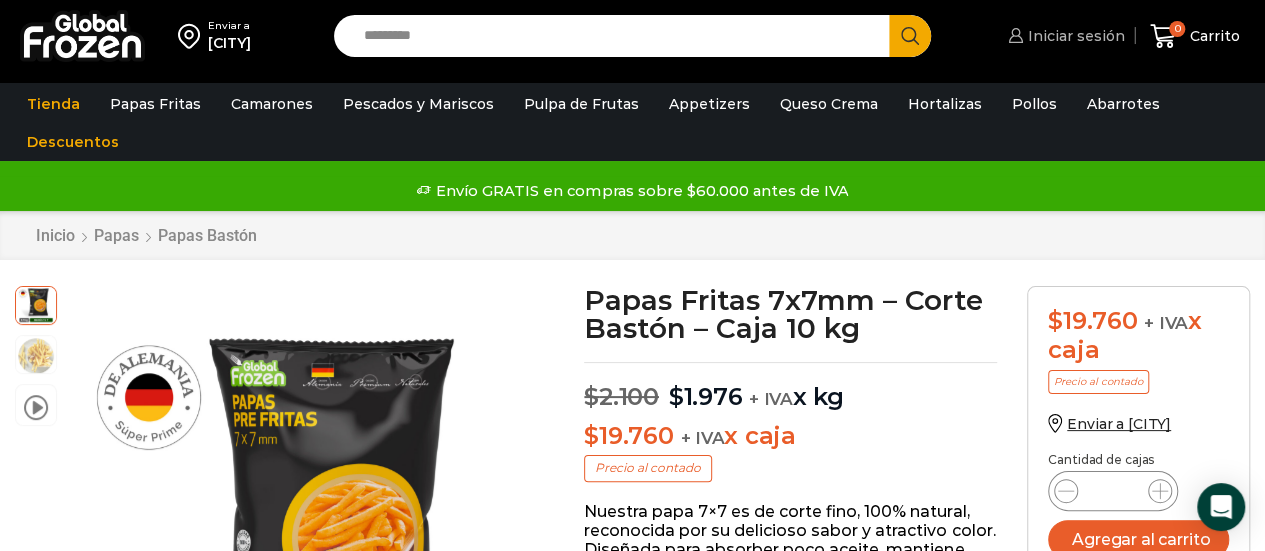 click on "Iniciar sesión" at bounding box center [1074, 36] 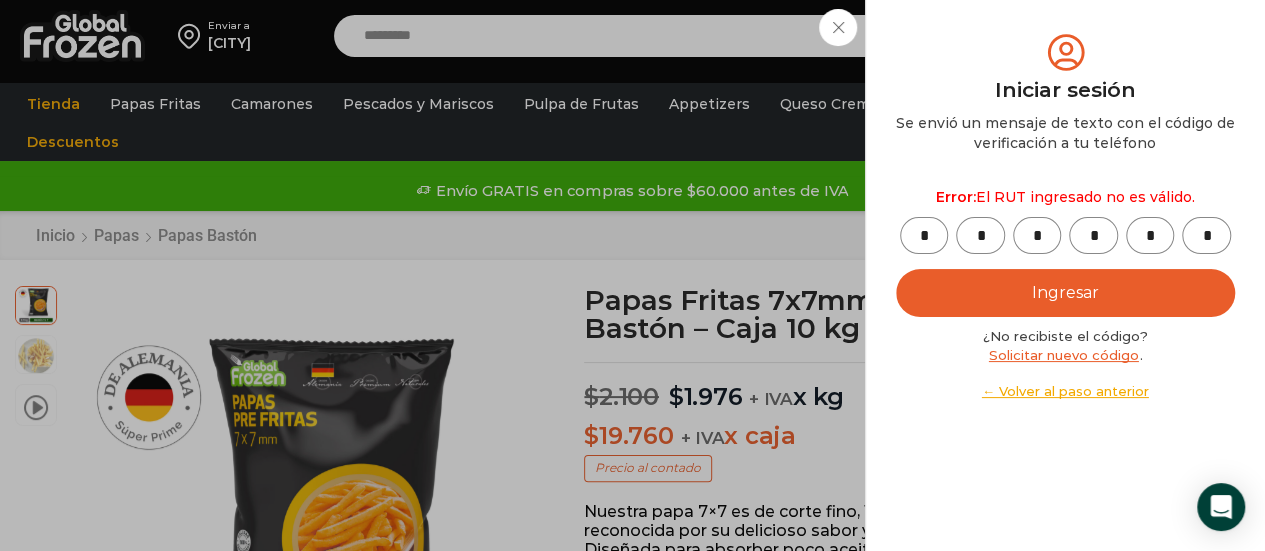 click on "← Volver al paso anterior" at bounding box center [1065, 391] 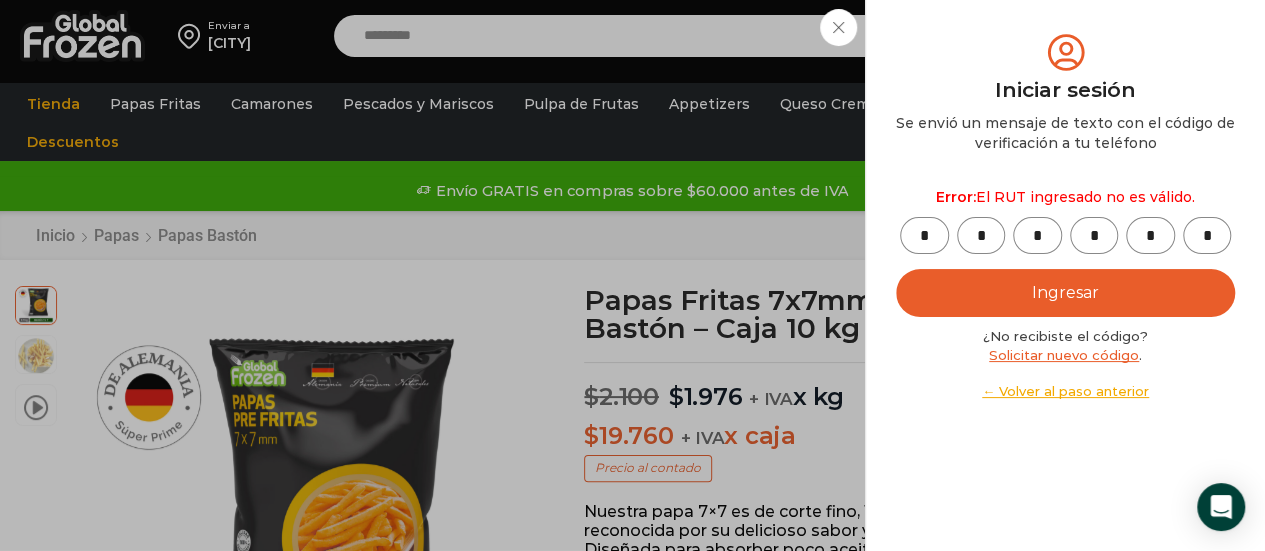 click on "Solicitar nuevo código" at bounding box center [1064, 355] 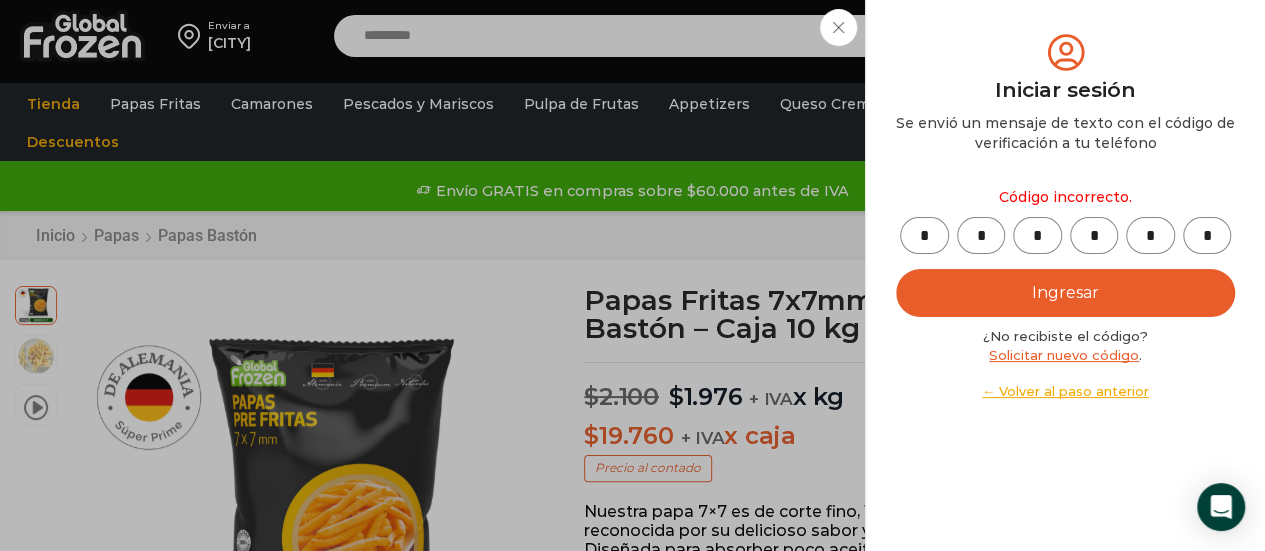 click on "← Volver al paso anterior" at bounding box center (1065, 391) 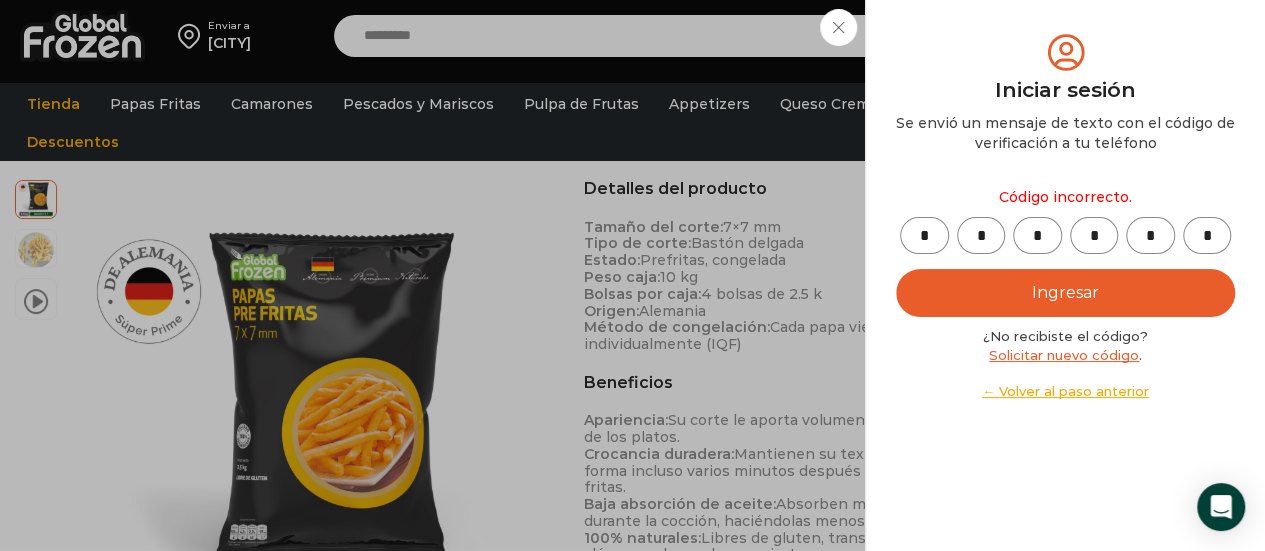scroll, scrollTop: 857, scrollLeft: 0, axis: vertical 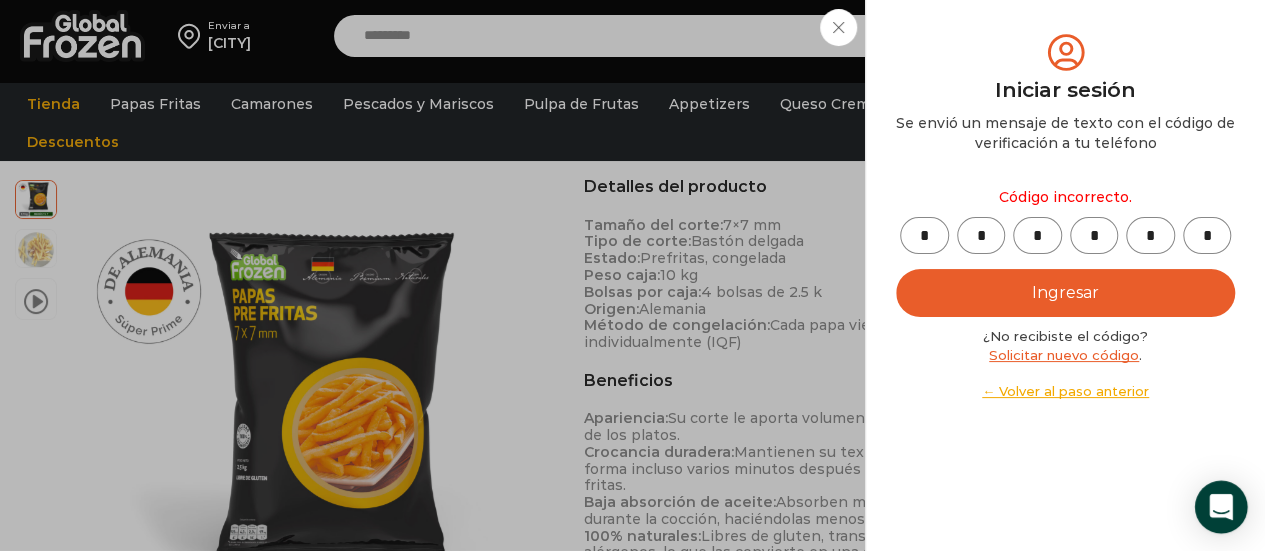 click 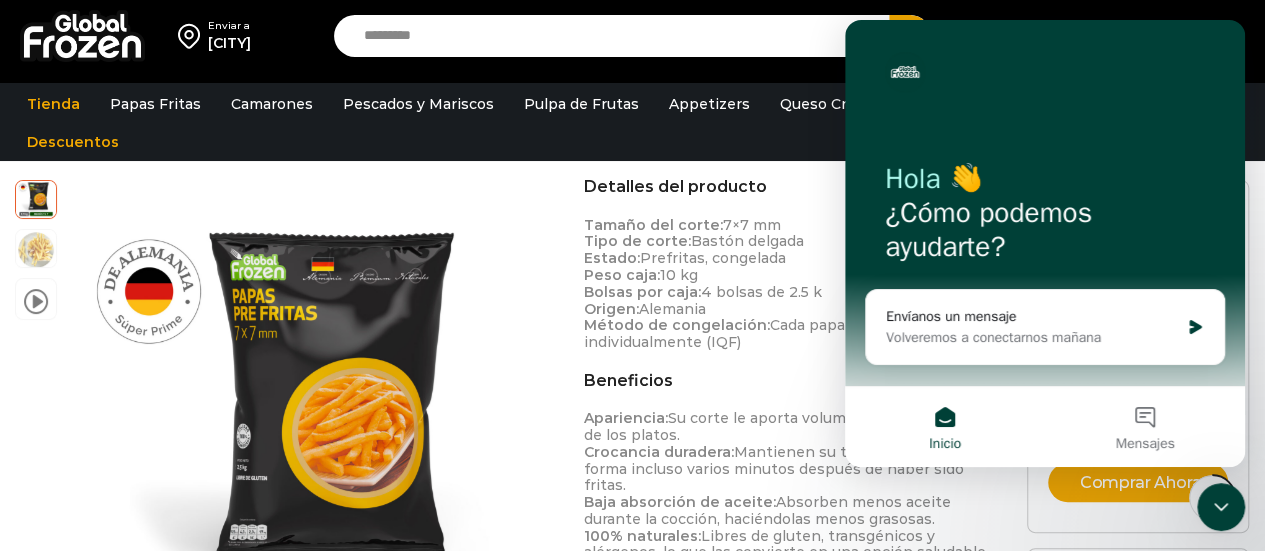 scroll, scrollTop: 0, scrollLeft: 0, axis: both 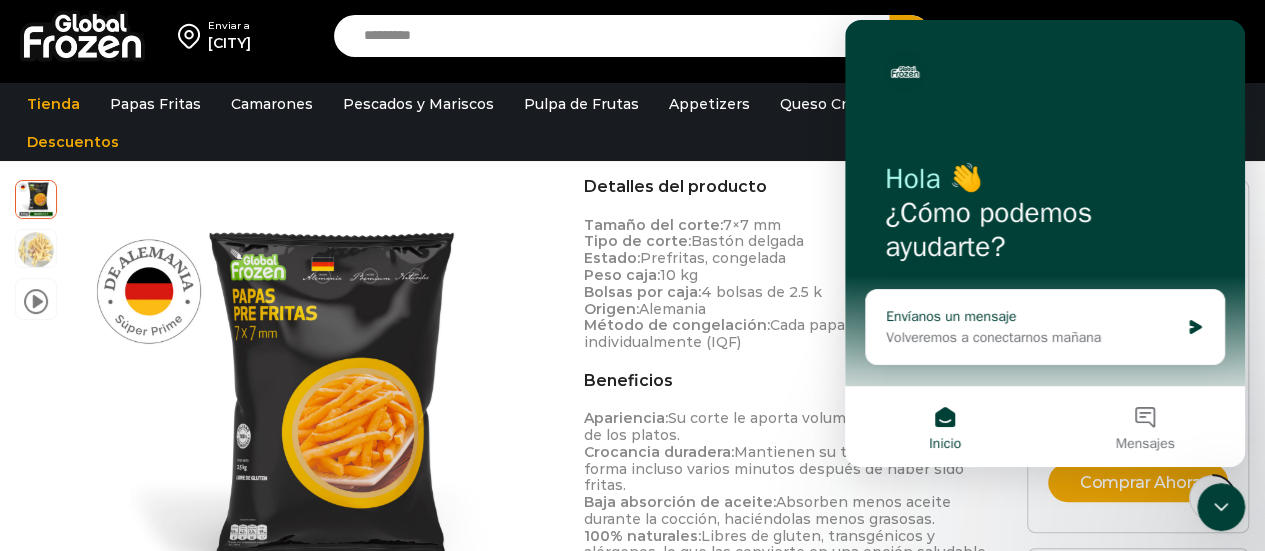 click 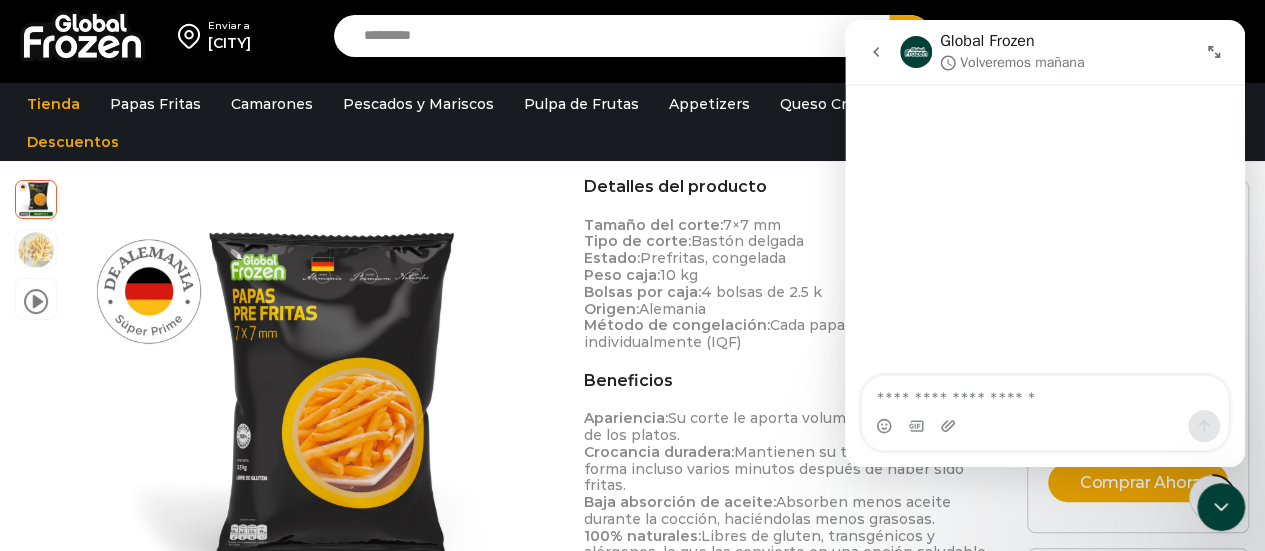 click 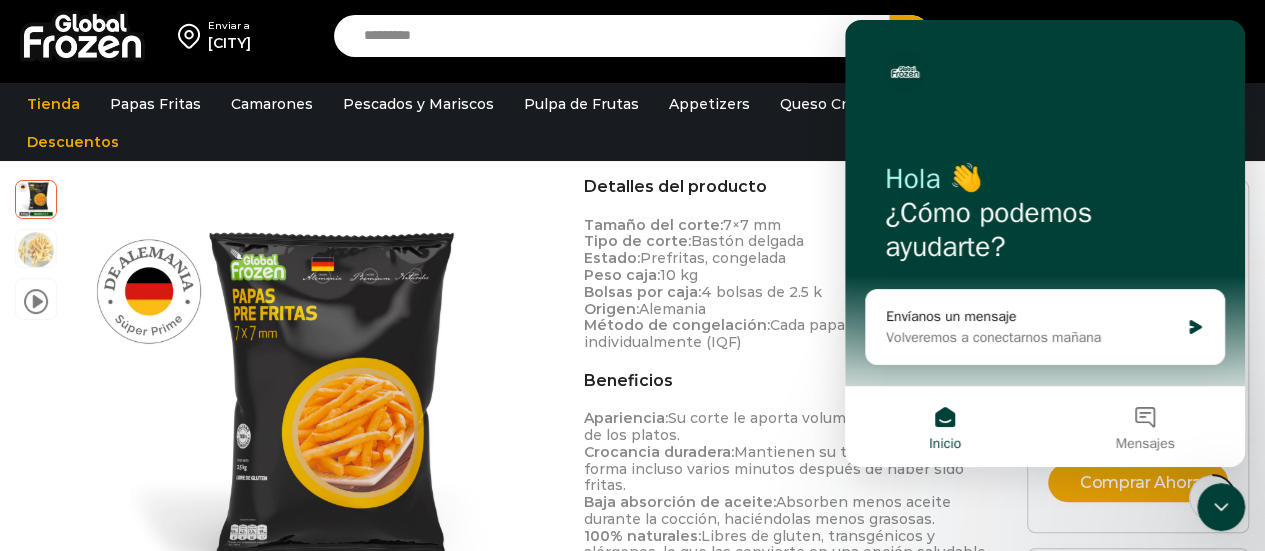 click on "Detalles del producto" at bounding box center (790, 186) 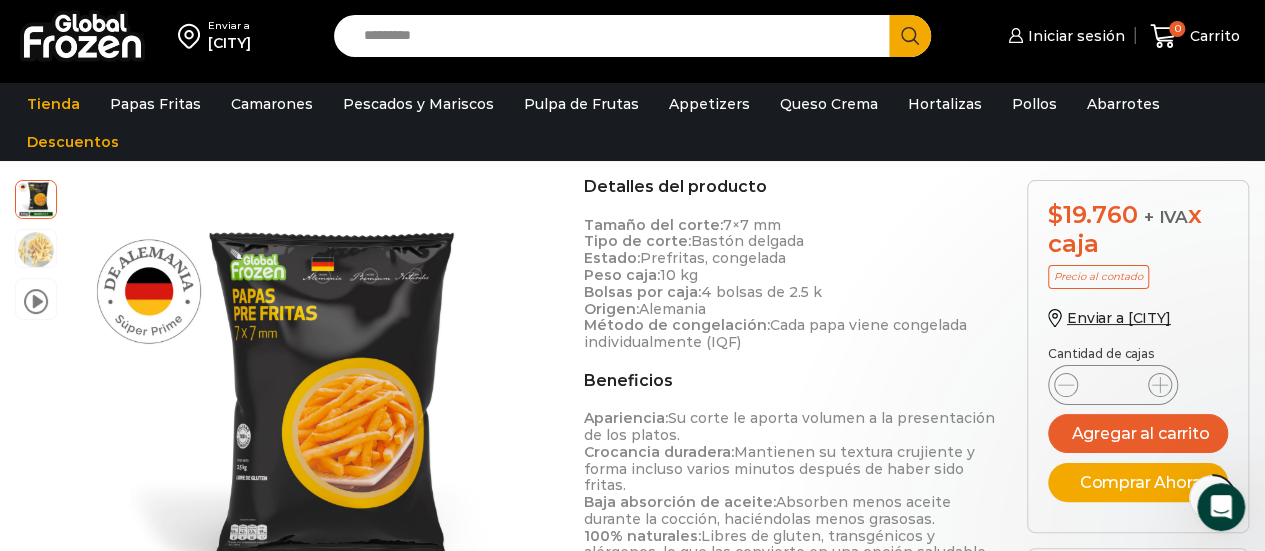 scroll, scrollTop: 0, scrollLeft: 0, axis: both 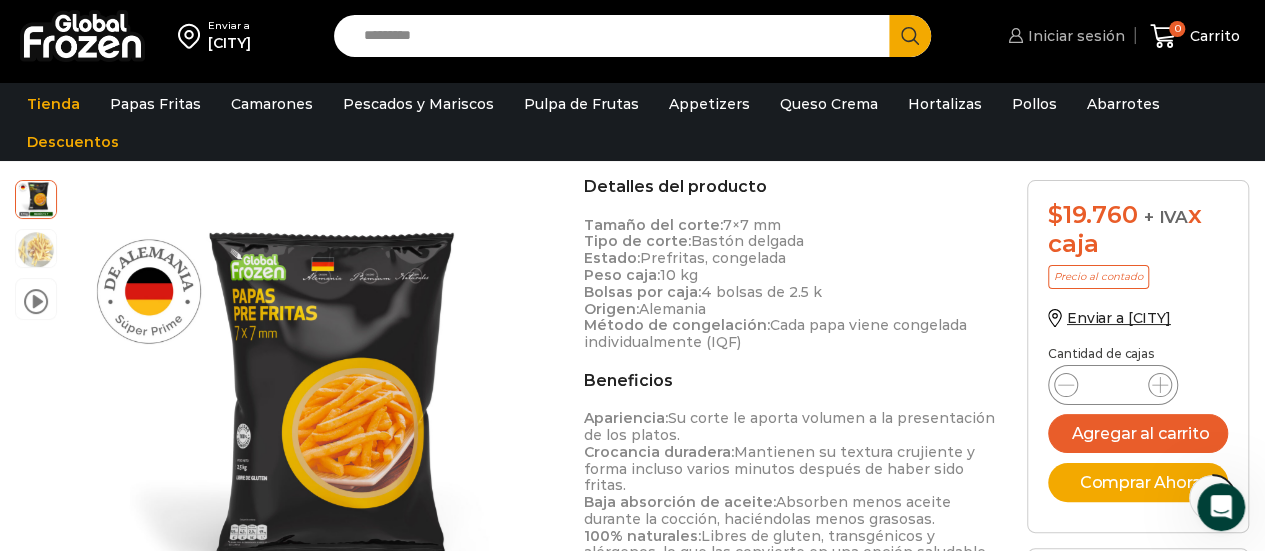 click on "Iniciar sesión" at bounding box center (1074, 36) 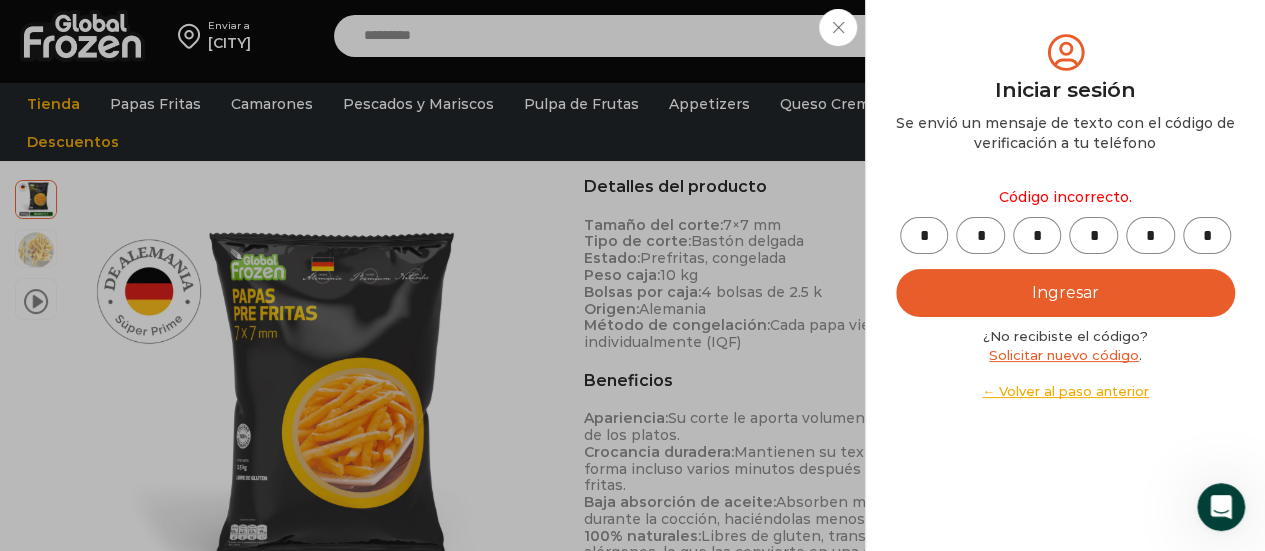 click on "Solicitar nuevo código" at bounding box center (1064, 355) 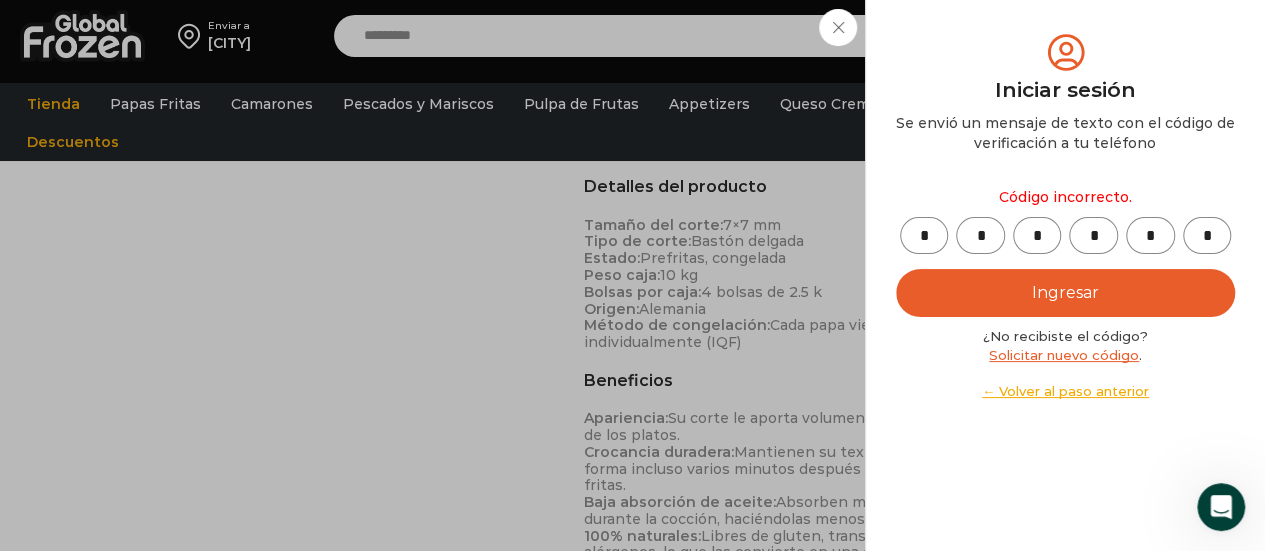 scroll, scrollTop: 0, scrollLeft: 0, axis: both 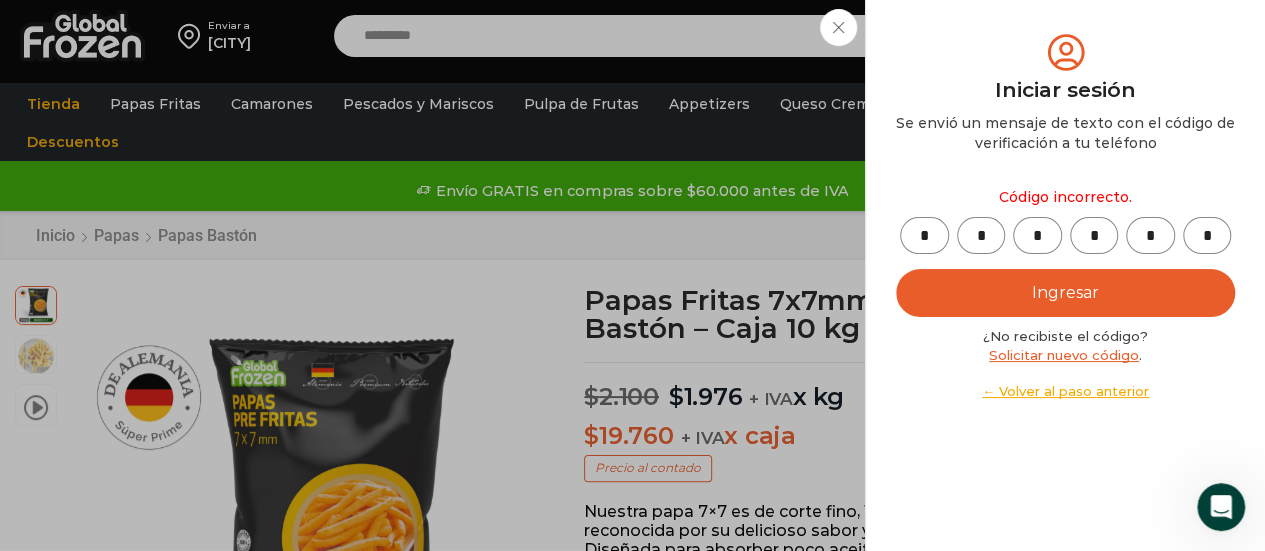 click on "← Volver al paso anterior" at bounding box center (1065, 391) 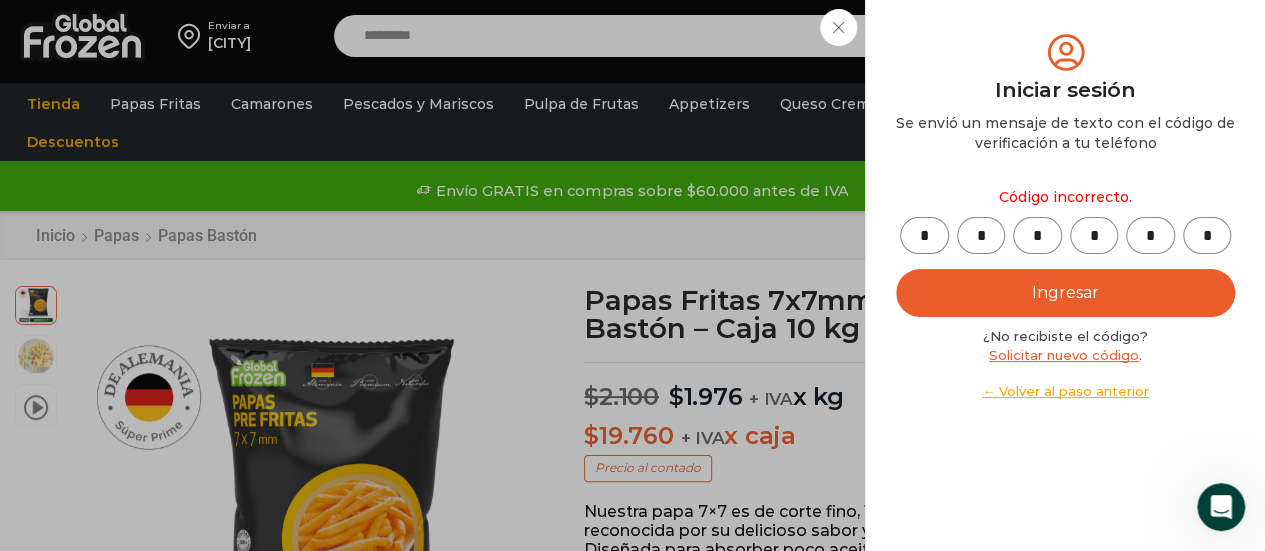 click on "¿No recibiste el código?
Solicitar nuevo código .
← Volver al paso anterior" at bounding box center (1065, 364) 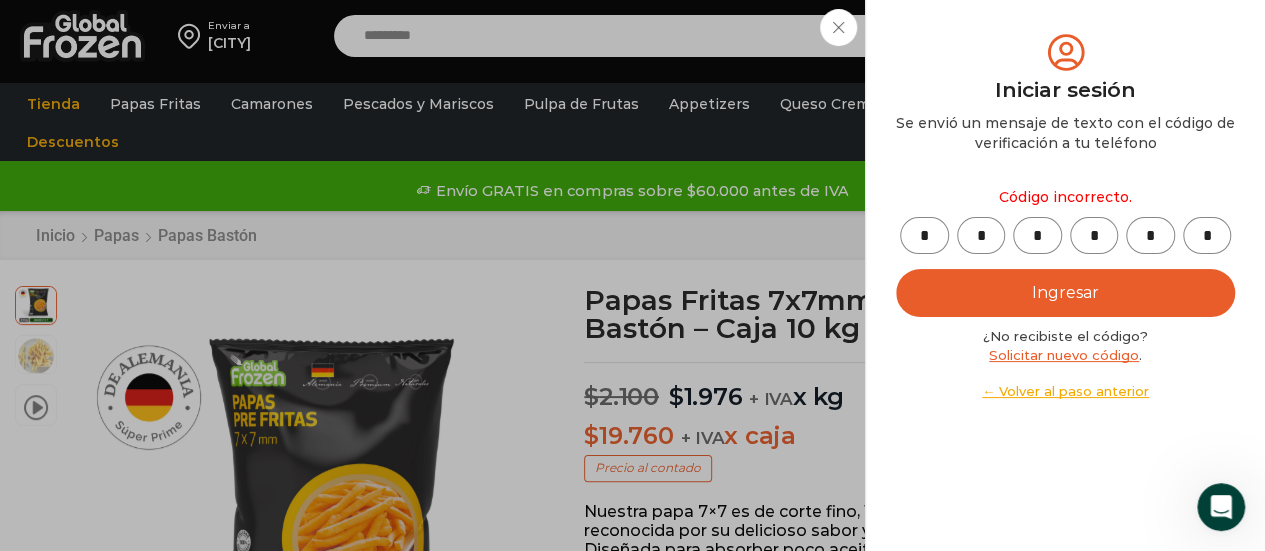 click on "← Volver al paso anterior" at bounding box center (1065, 391) 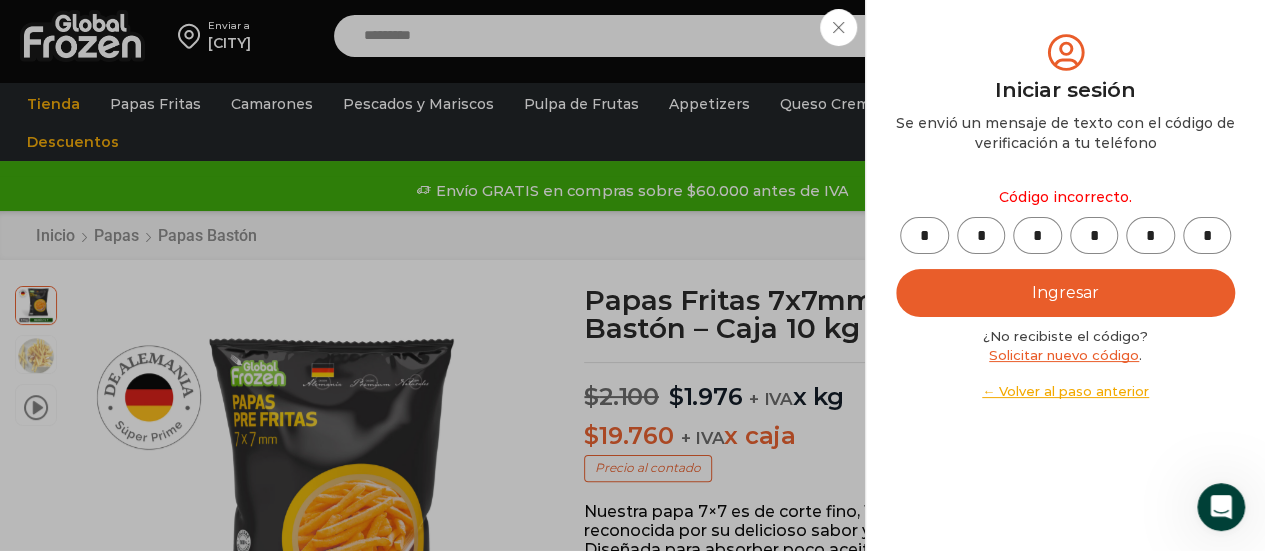 click on "Iniciar sesión
Mi cuenta
Login
Register
Iniciar sesión
Por favor ingrese sus datos
Iniciar sesión
Se envió un mensaje de WhatsApp con el código de verificación a tu teléfono
* ." at bounding box center [1064, 36] 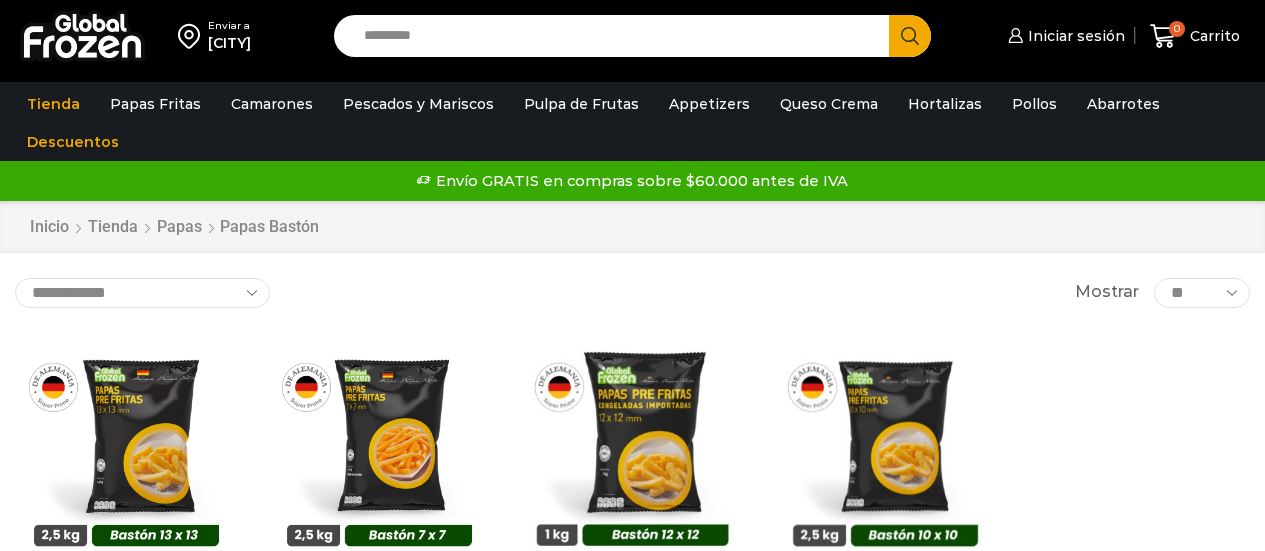 scroll, scrollTop: 0, scrollLeft: 0, axis: both 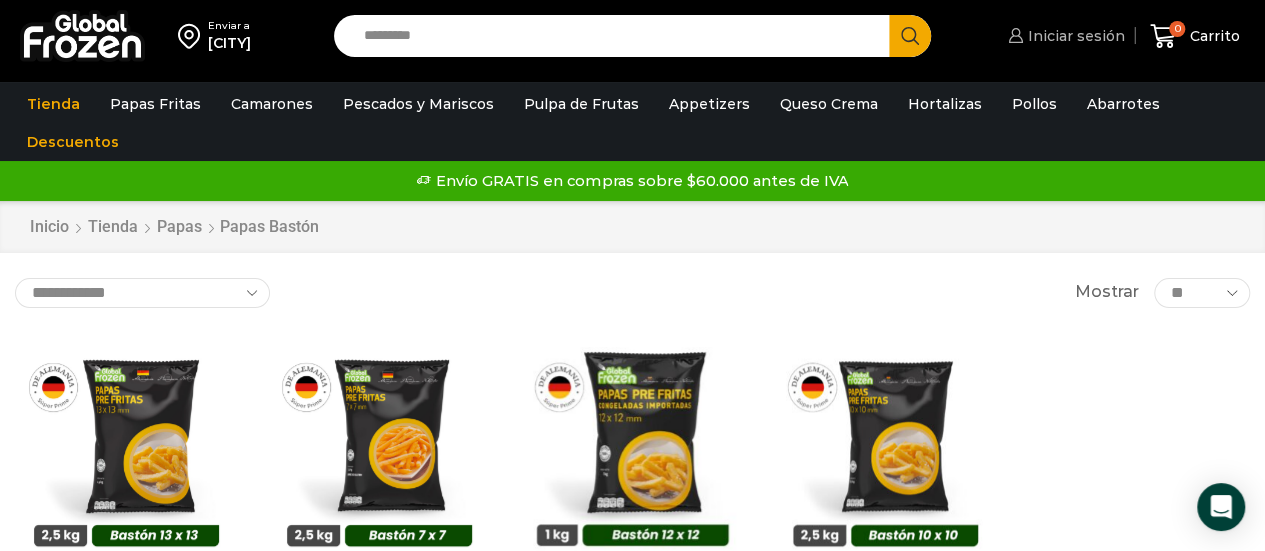 click on "Iniciar sesión" at bounding box center (1074, 36) 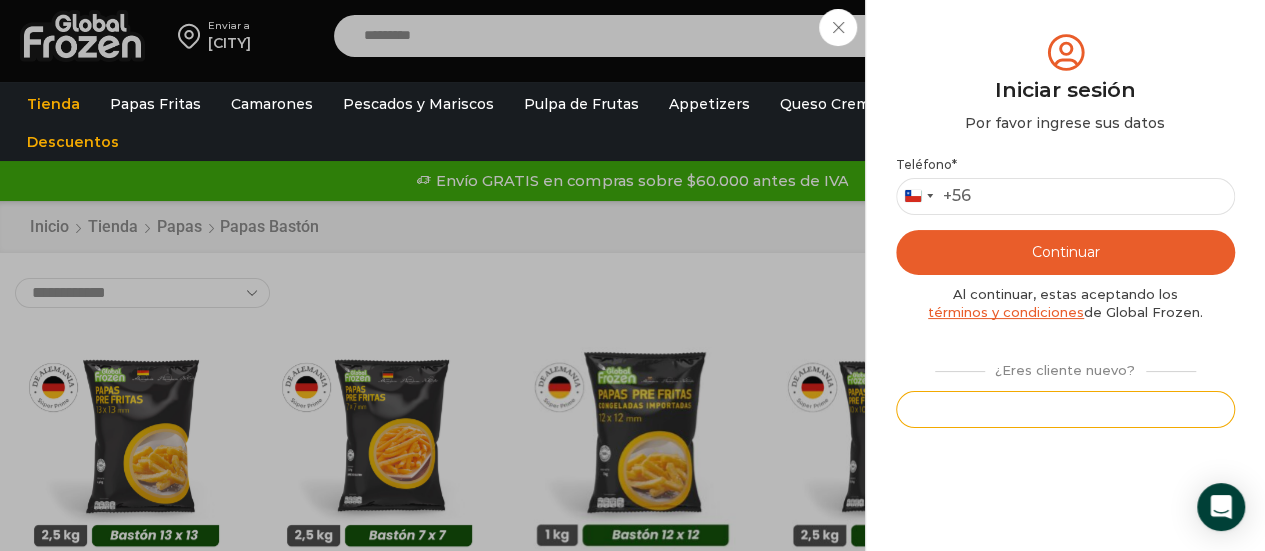 click on "Registrarse" at bounding box center [1065, 409] 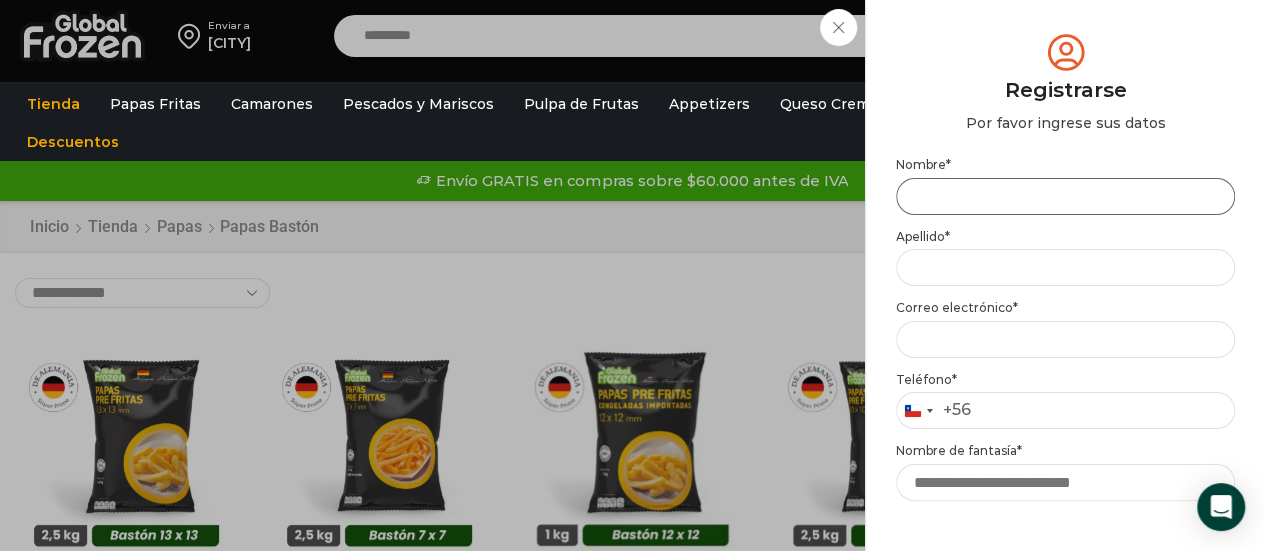 click on "Nombre  *" at bounding box center (1065, 196) 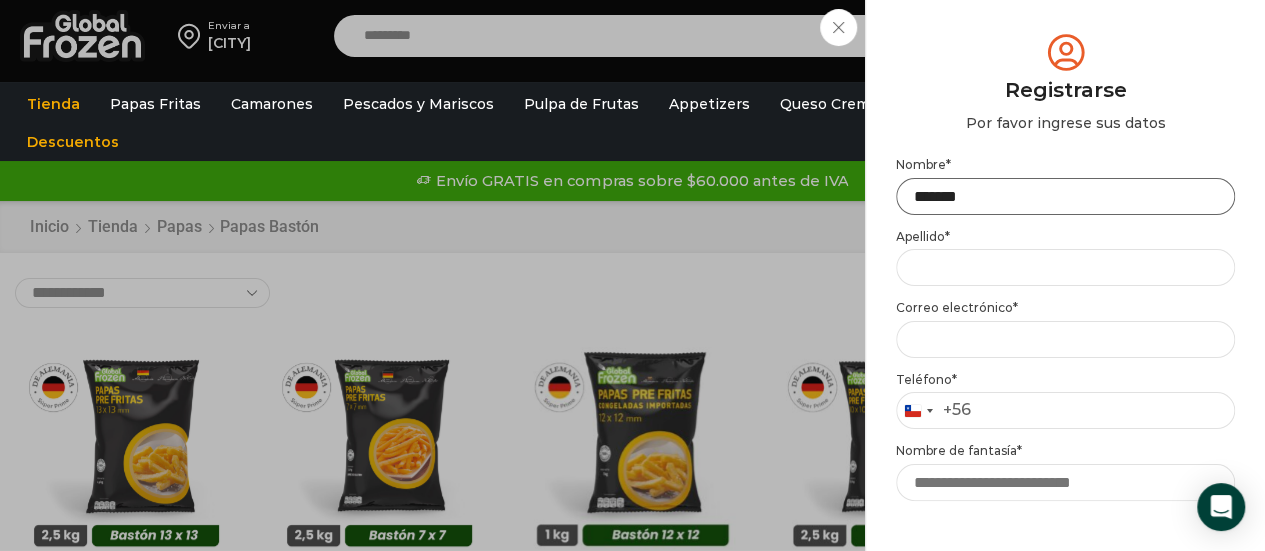 type on "*******" 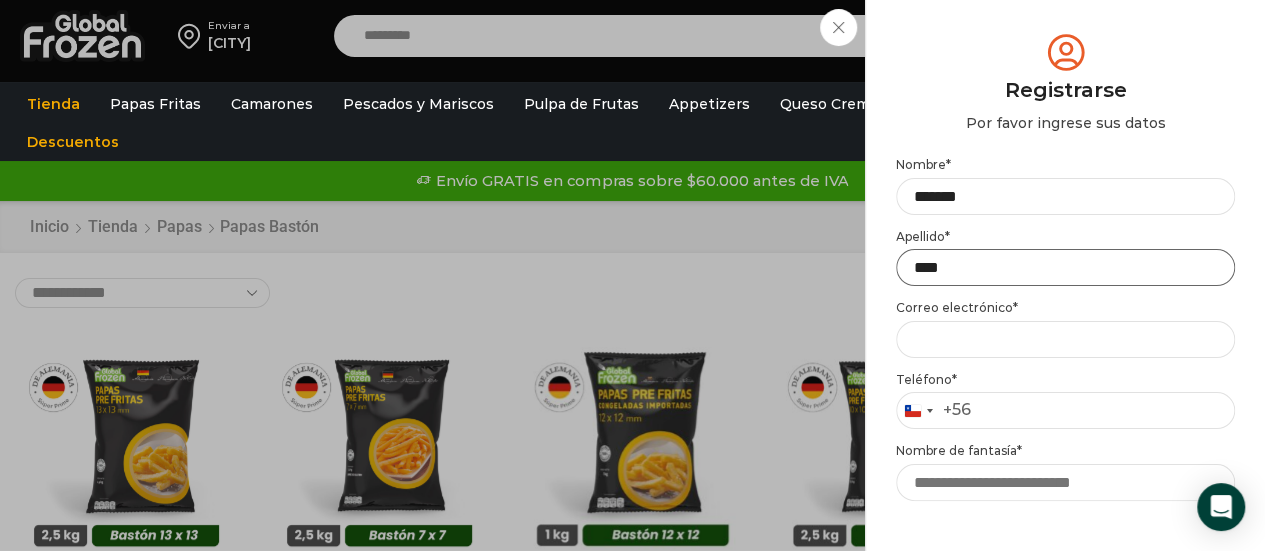 type on "****" 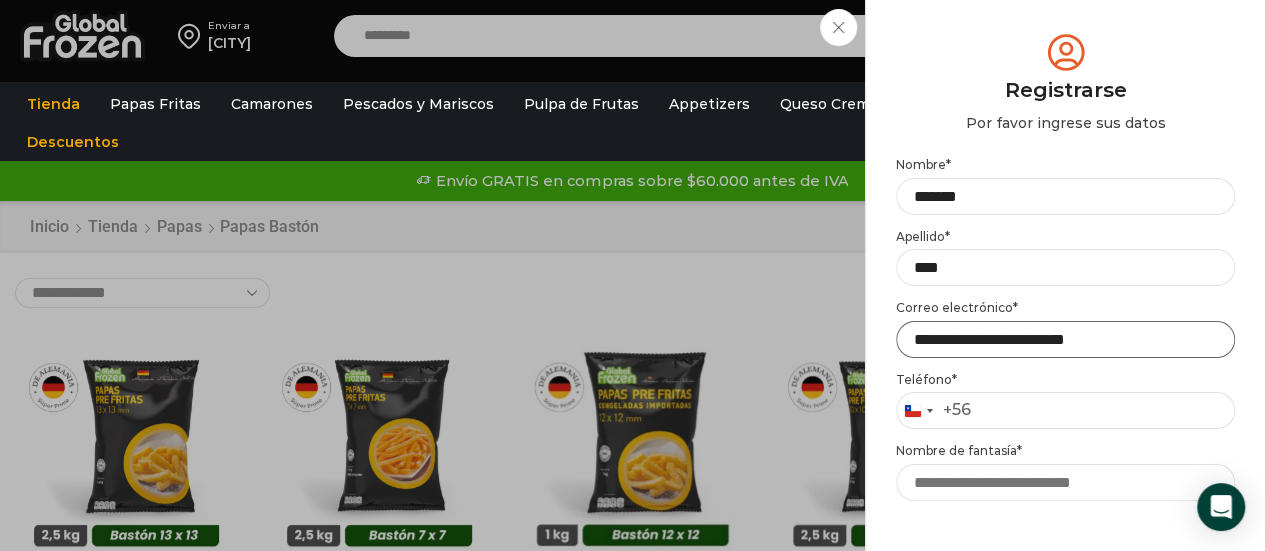 type on "**********" 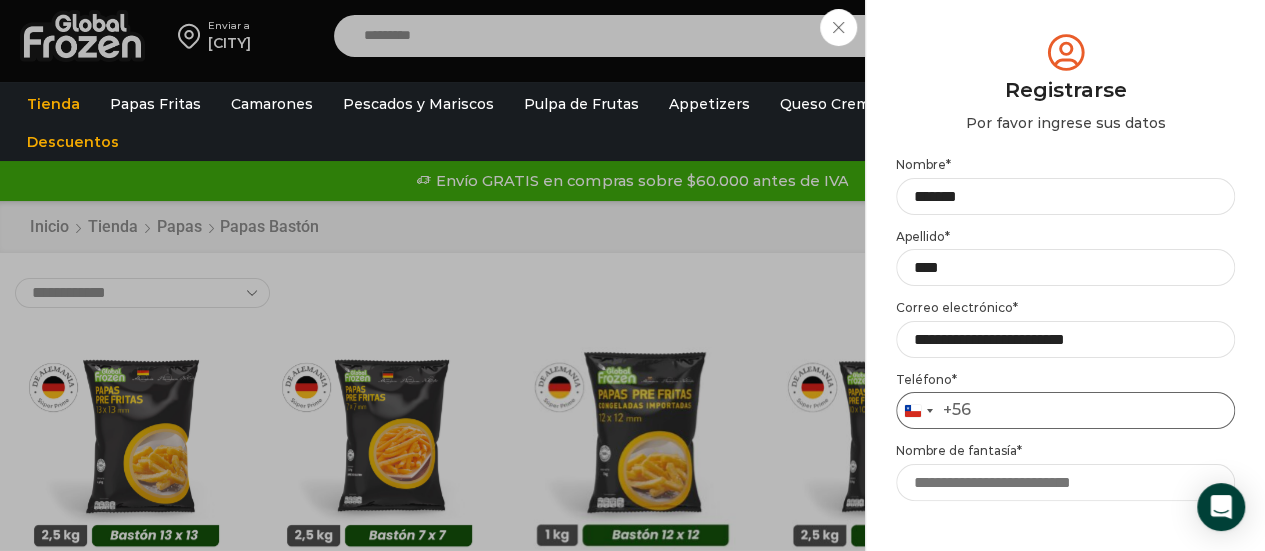 click on "Teléfono  *" at bounding box center [1065, 410] 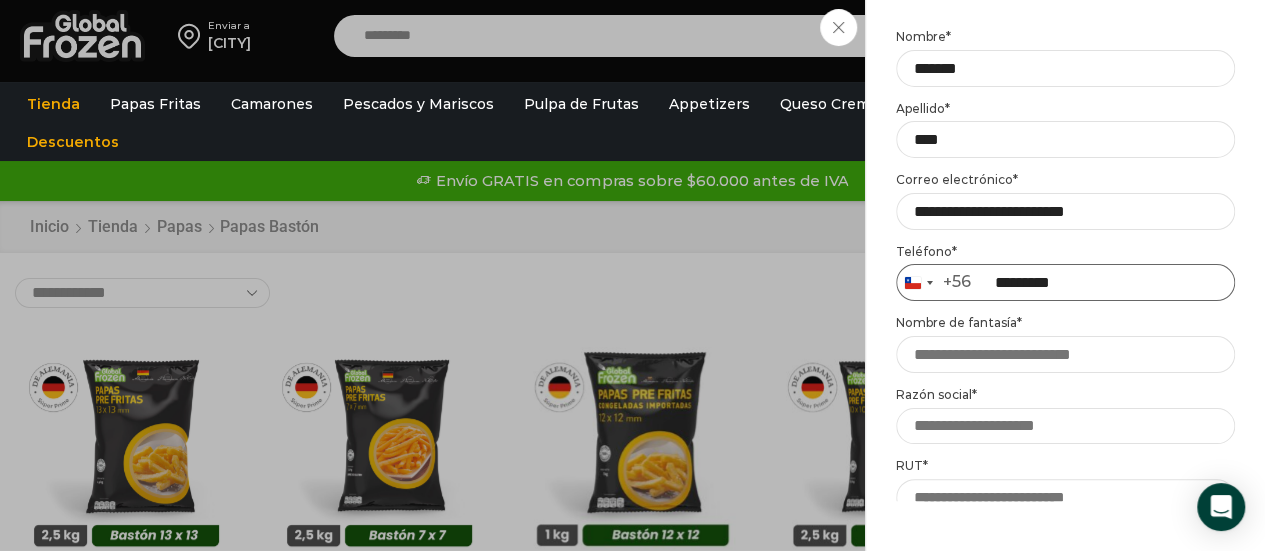 scroll, scrollTop: 128, scrollLeft: 0, axis: vertical 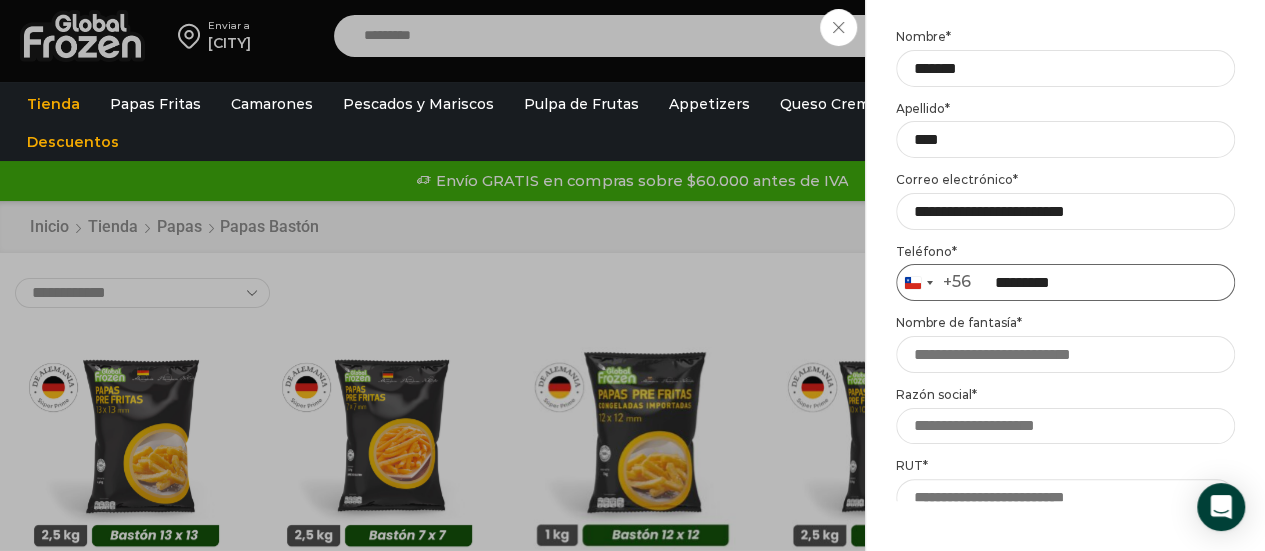 type on "*********" 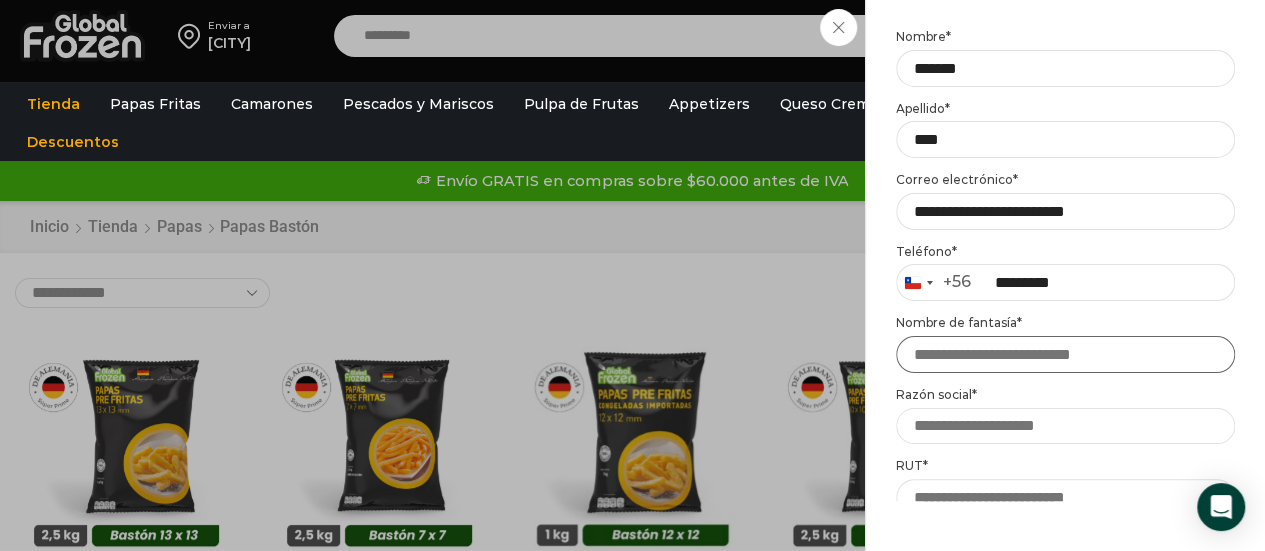 click on "Nombre de fantasía  *" at bounding box center [1065, 354] 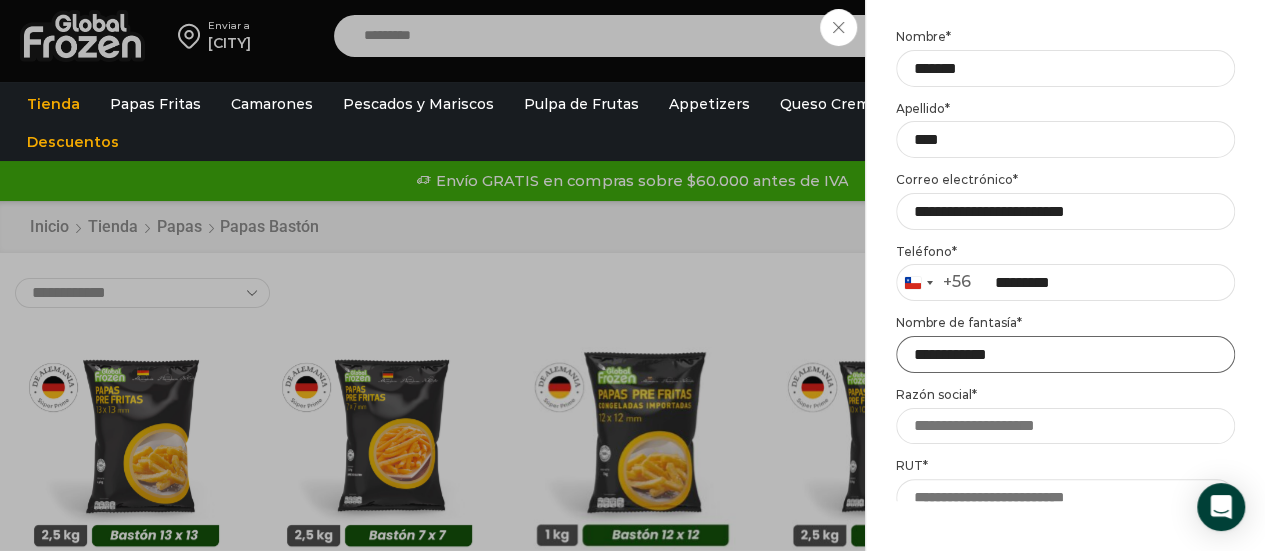 type on "**********" 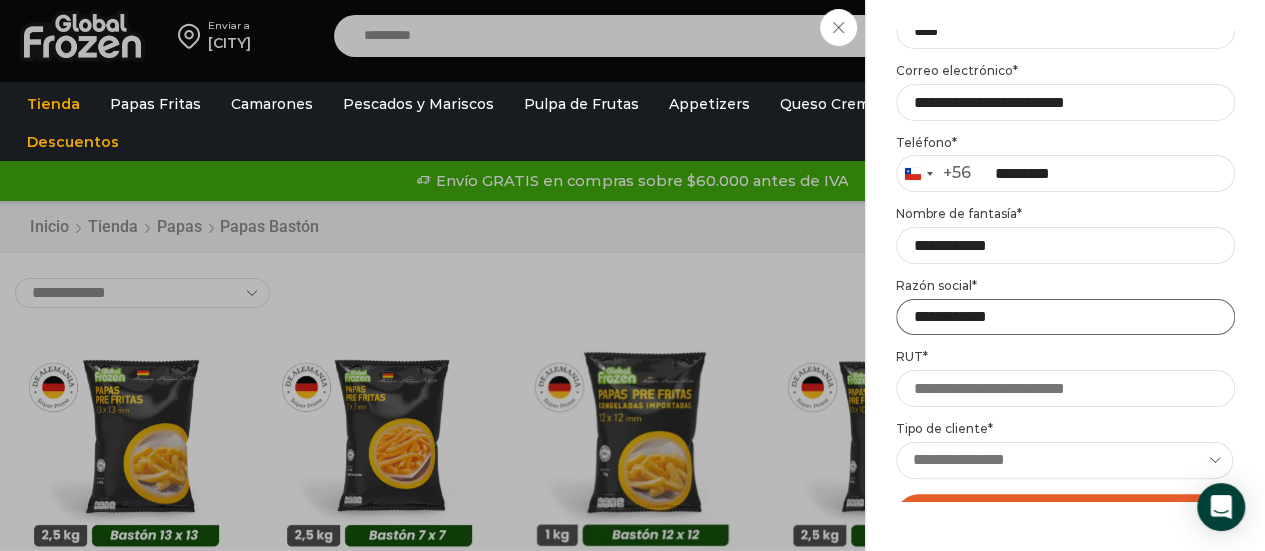 scroll, scrollTop: 242, scrollLeft: 0, axis: vertical 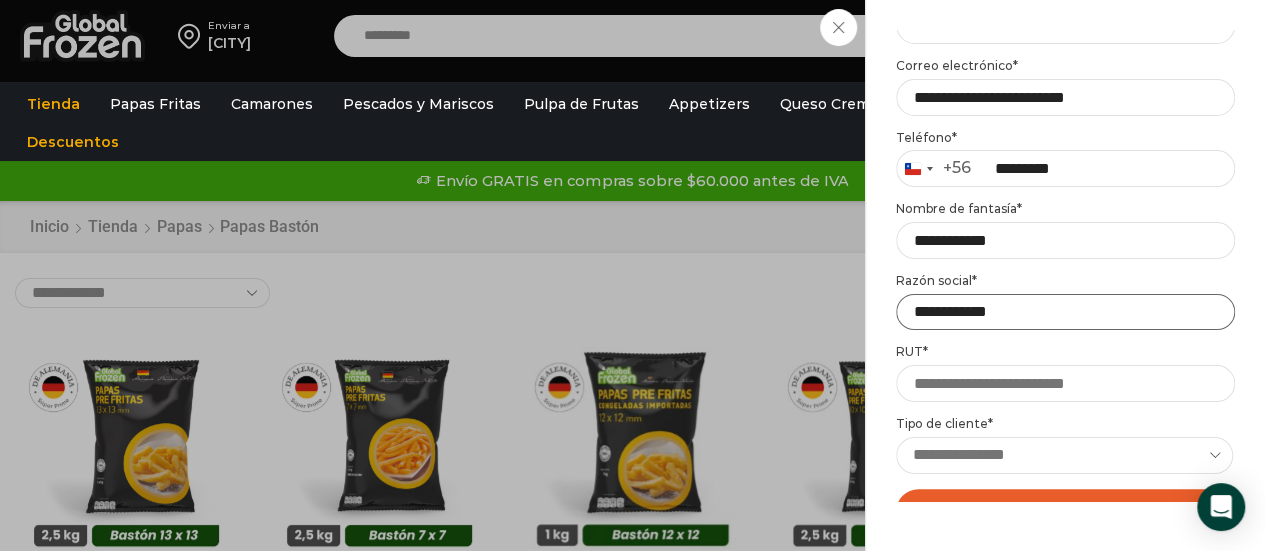type on "**********" 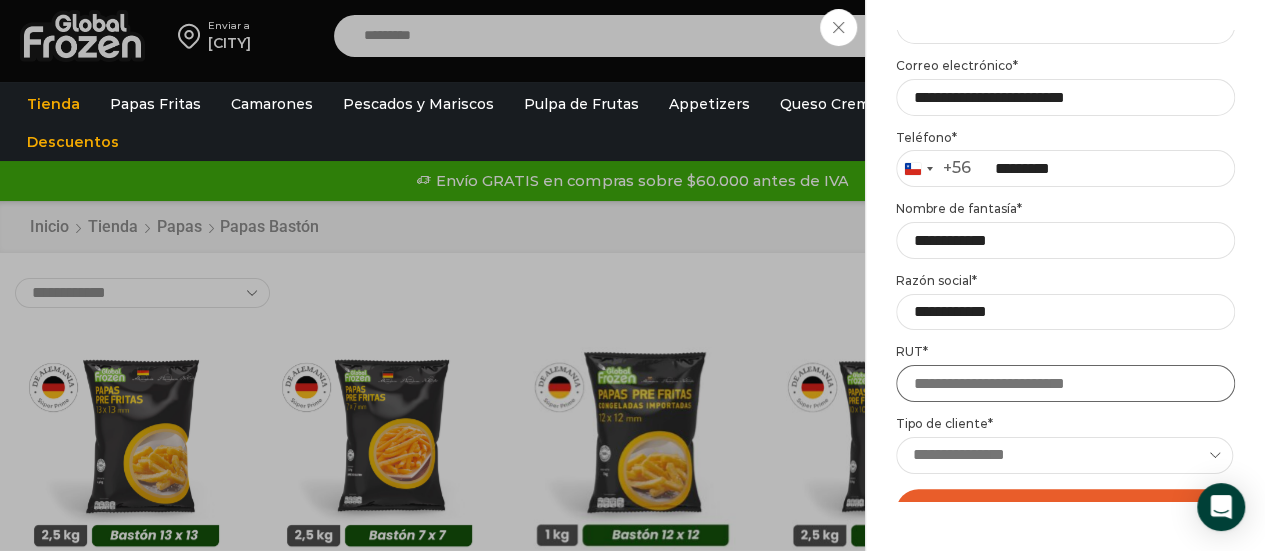 click on "RUT  *" at bounding box center (1065, 383) 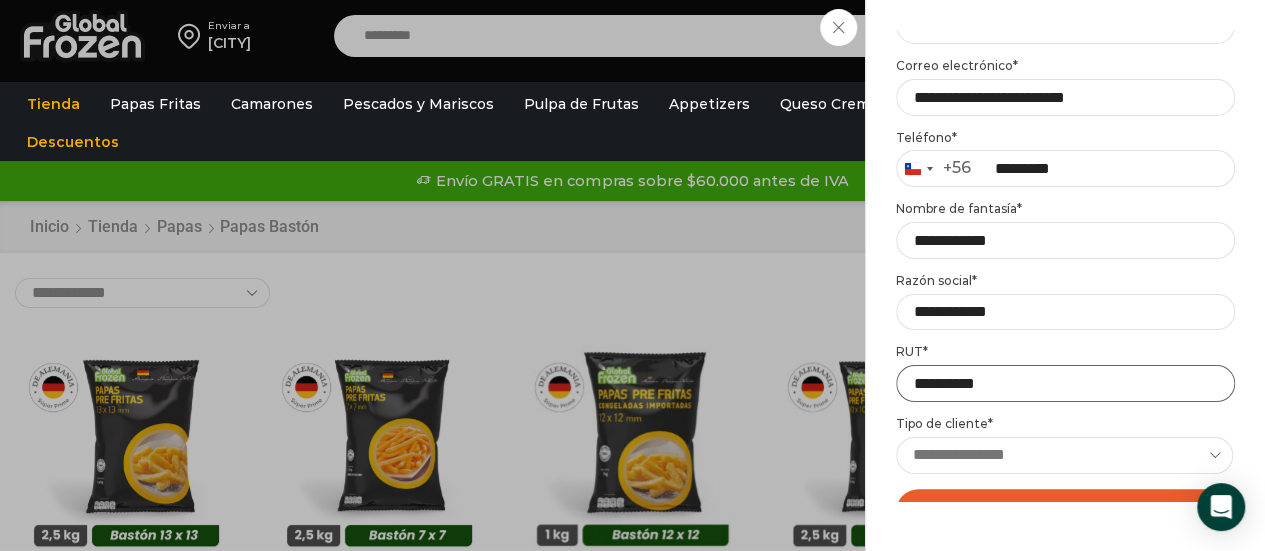 type on "**********" 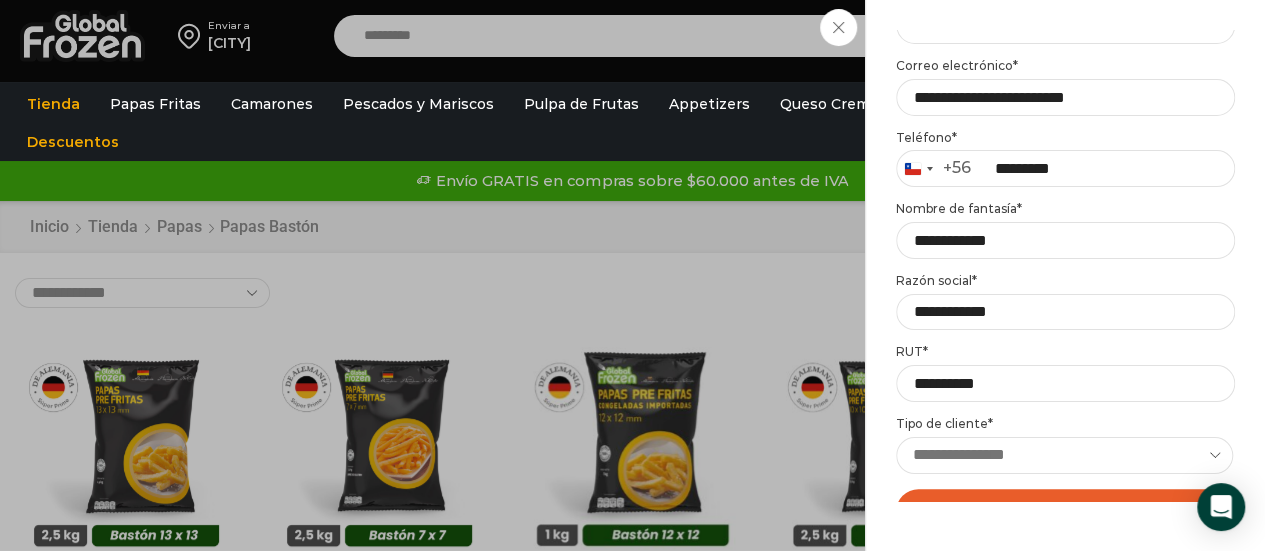 click on "**********" at bounding box center (1064, 455) 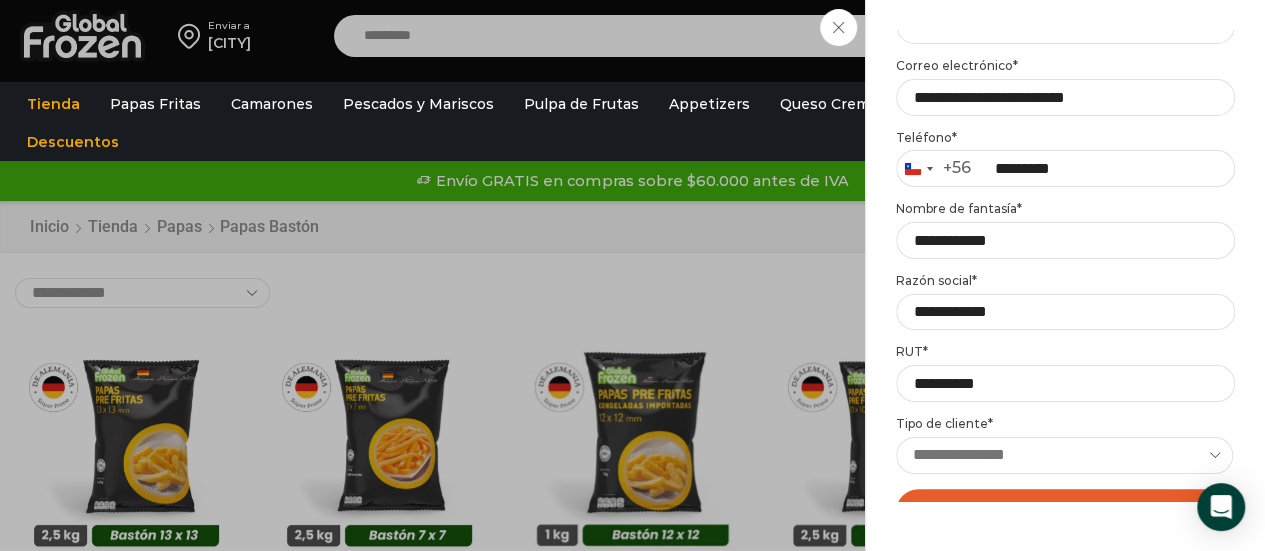 select on "**********" 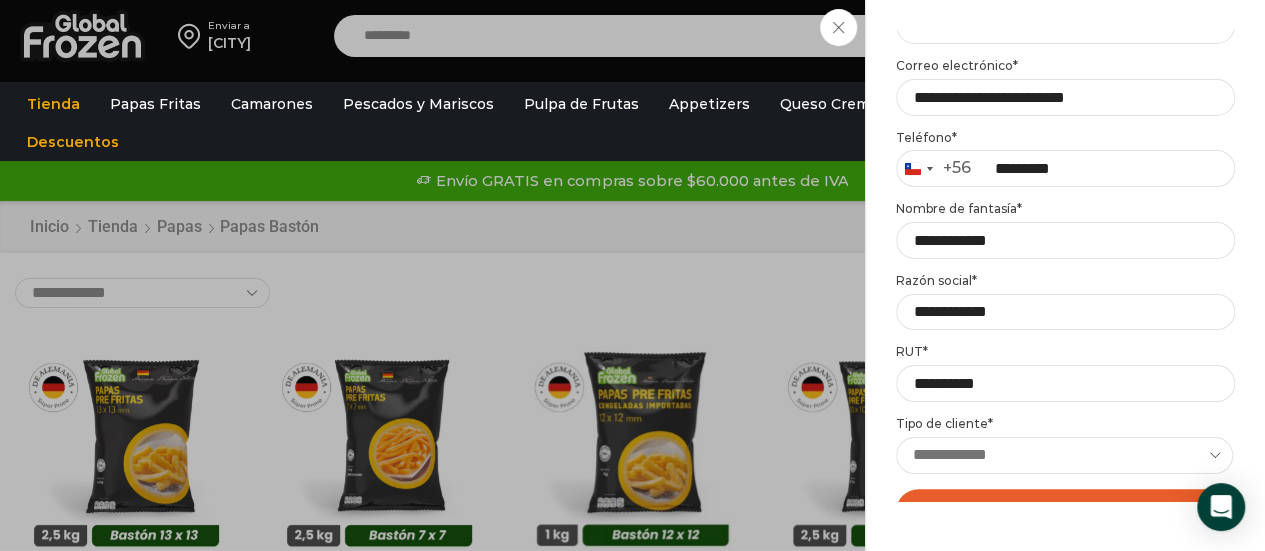click on "**********" at bounding box center [1064, 455] 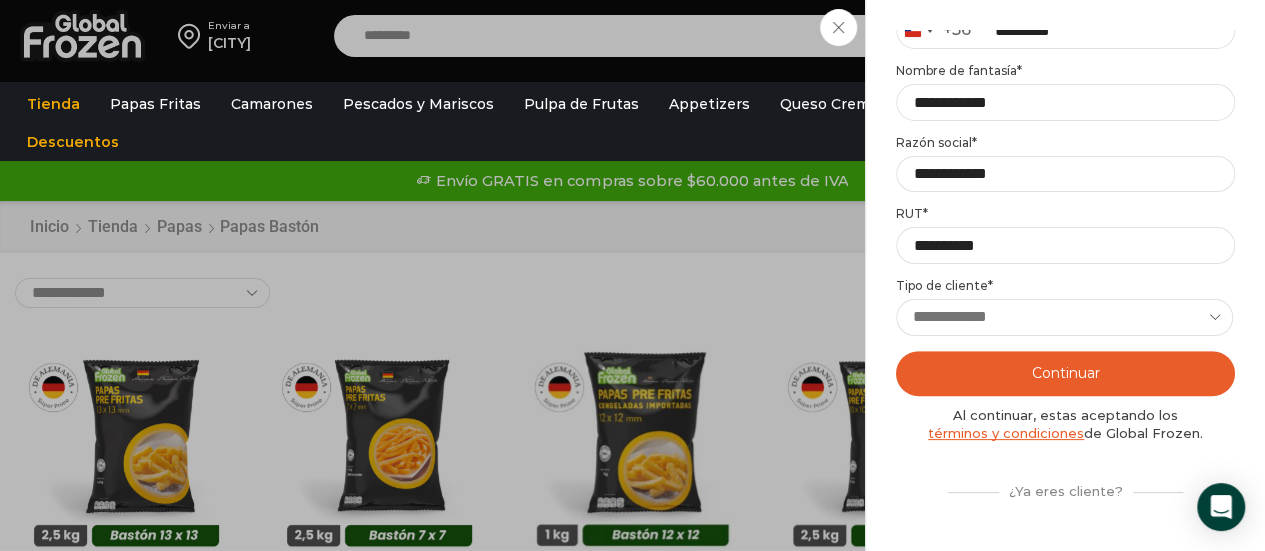 scroll, scrollTop: 381, scrollLeft: 0, axis: vertical 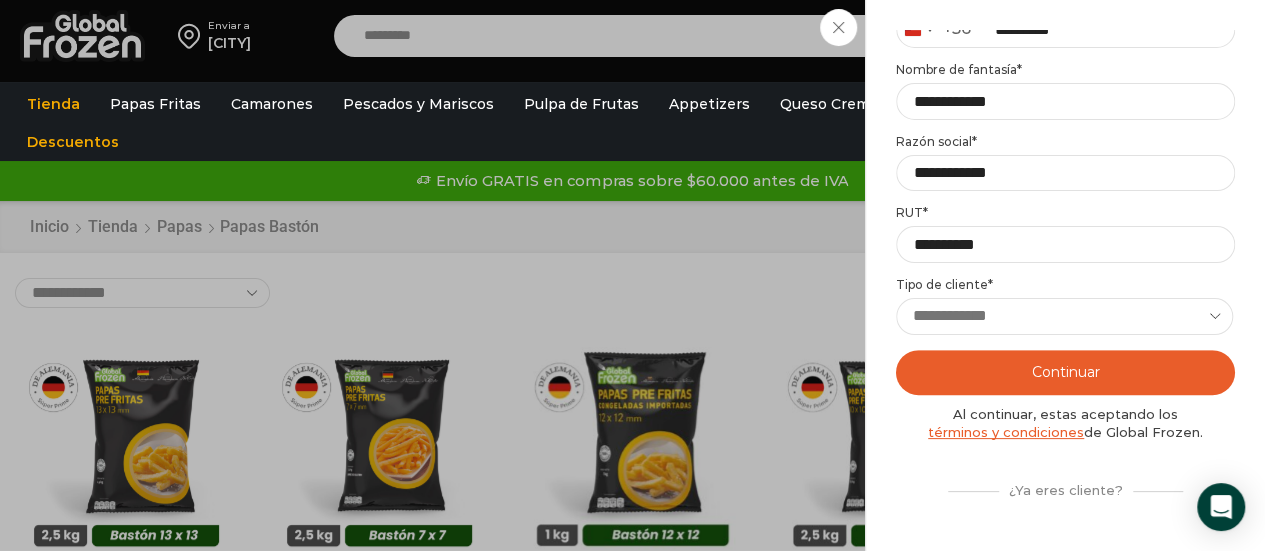 click on "Continuar" at bounding box center (1065, 372) 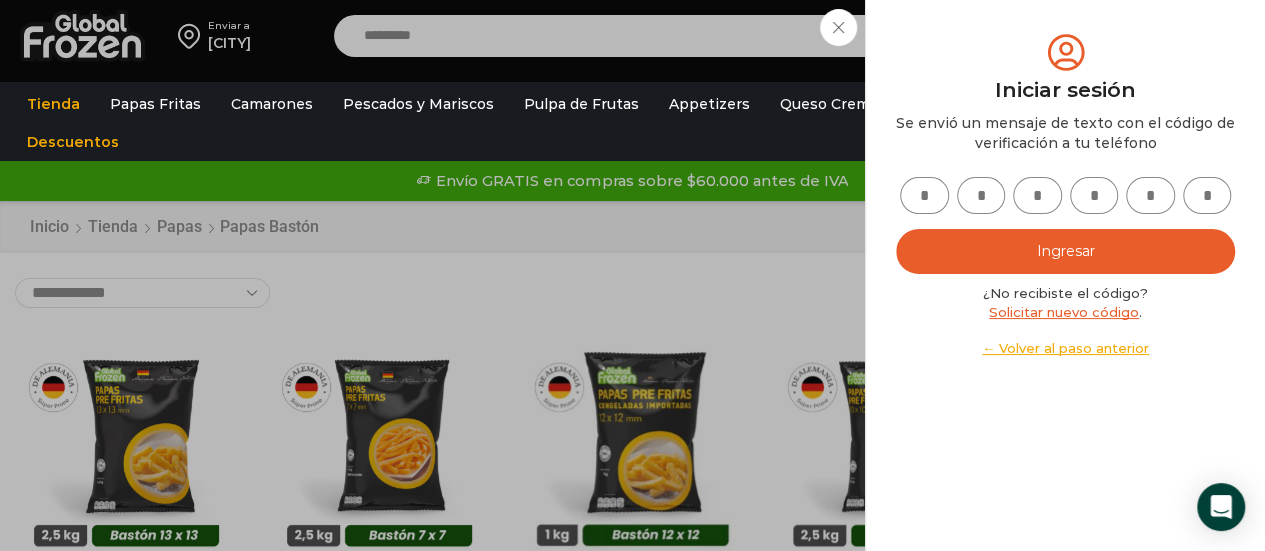 scroll, scrollTop: 0, scrollLeft: 0, axis: both 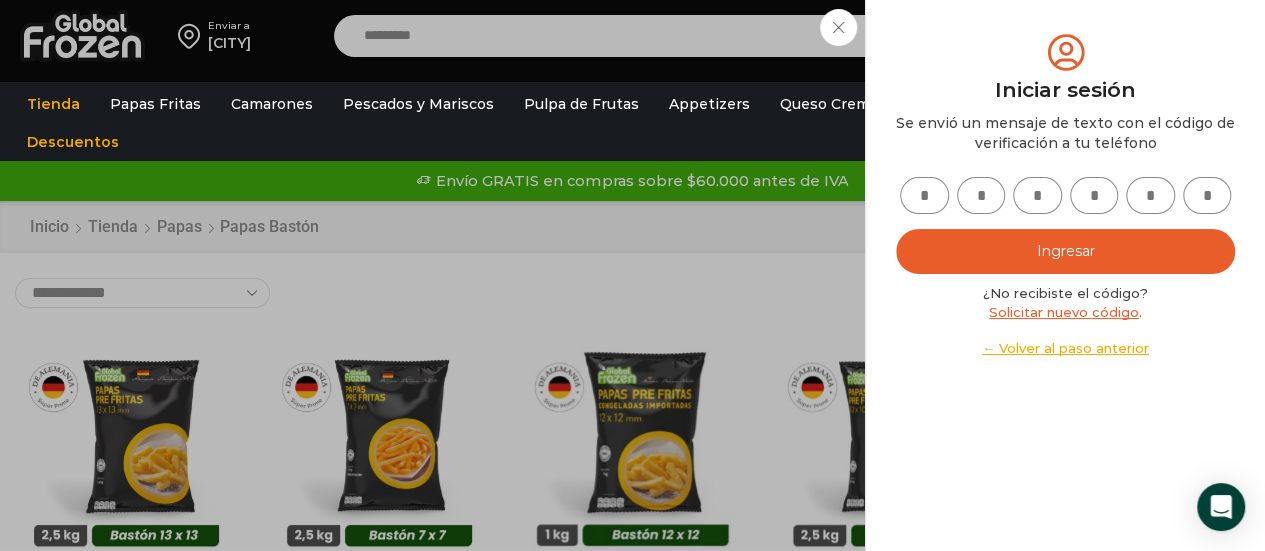click at bounding box center [924, 195] 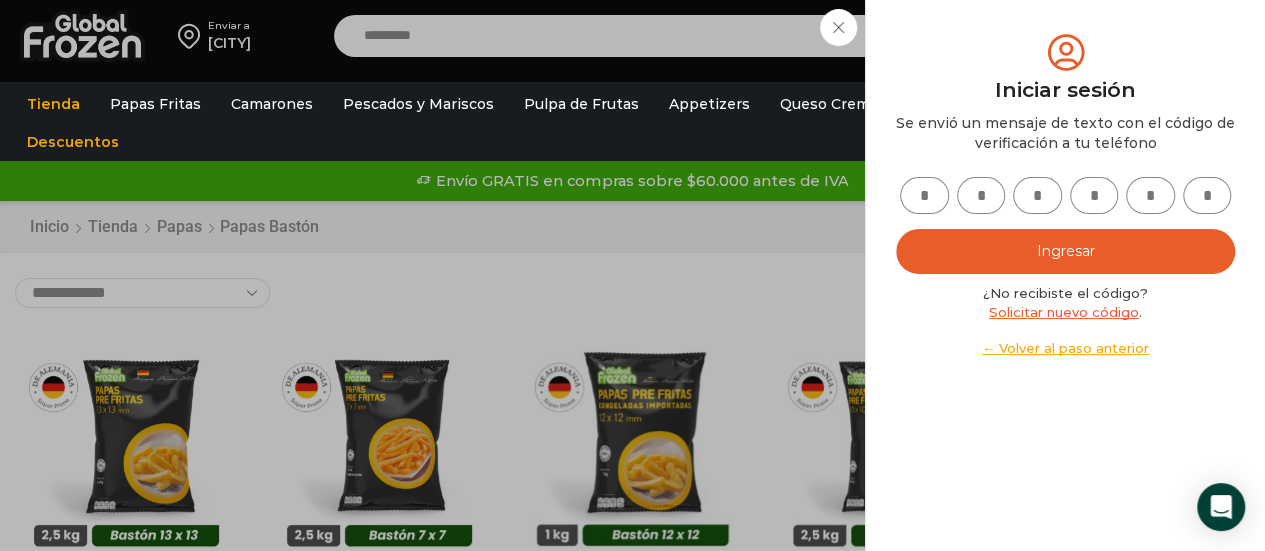 type on "*" 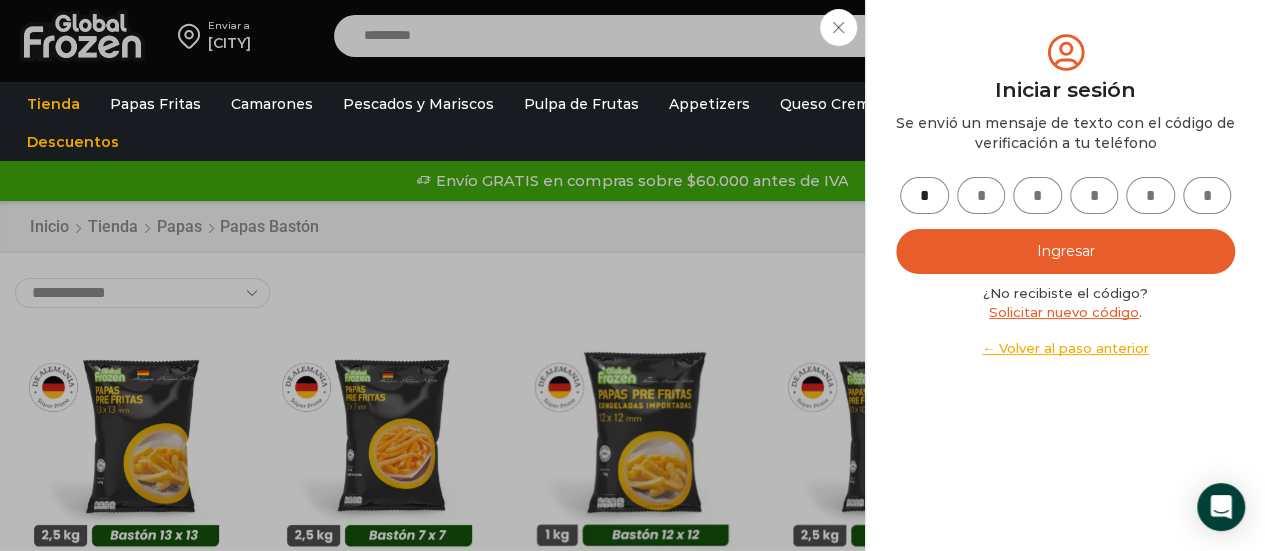 type on "*" 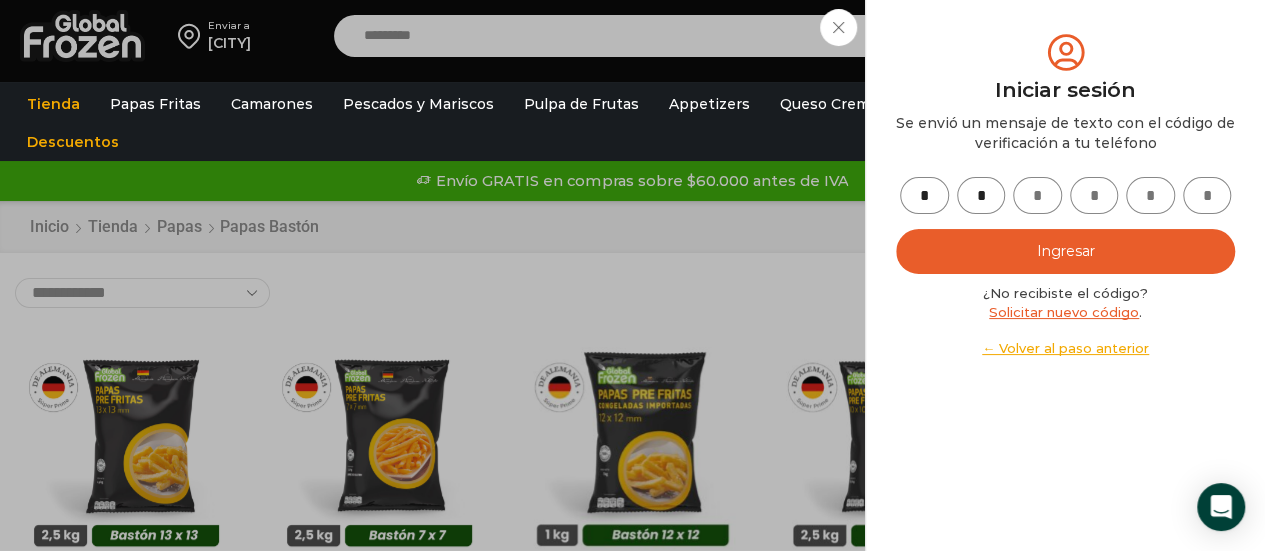 type on "*" 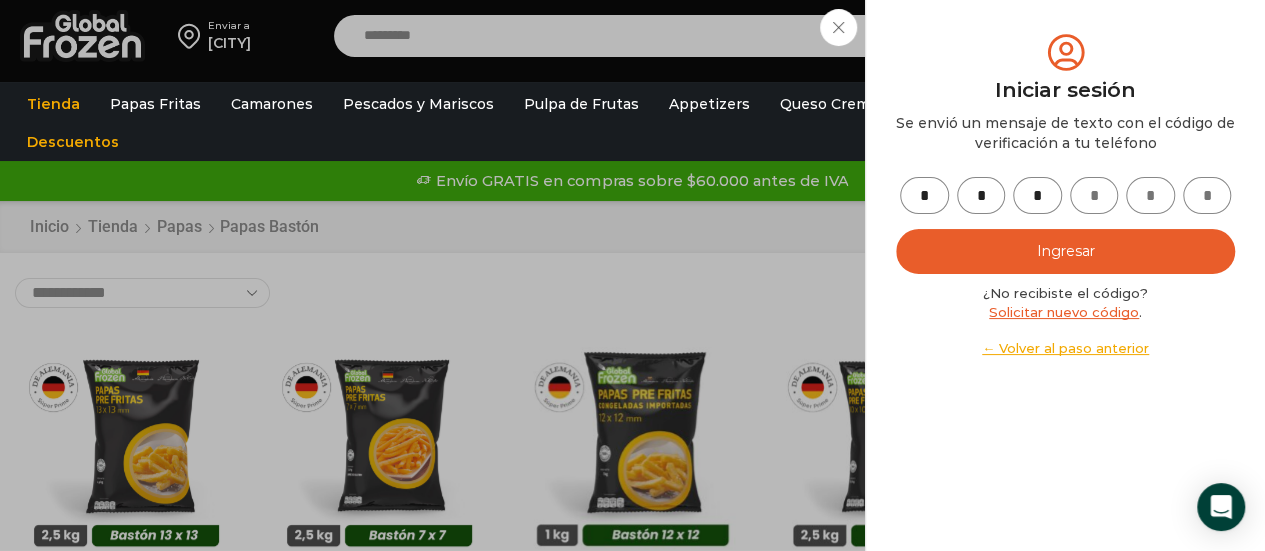type on "*" 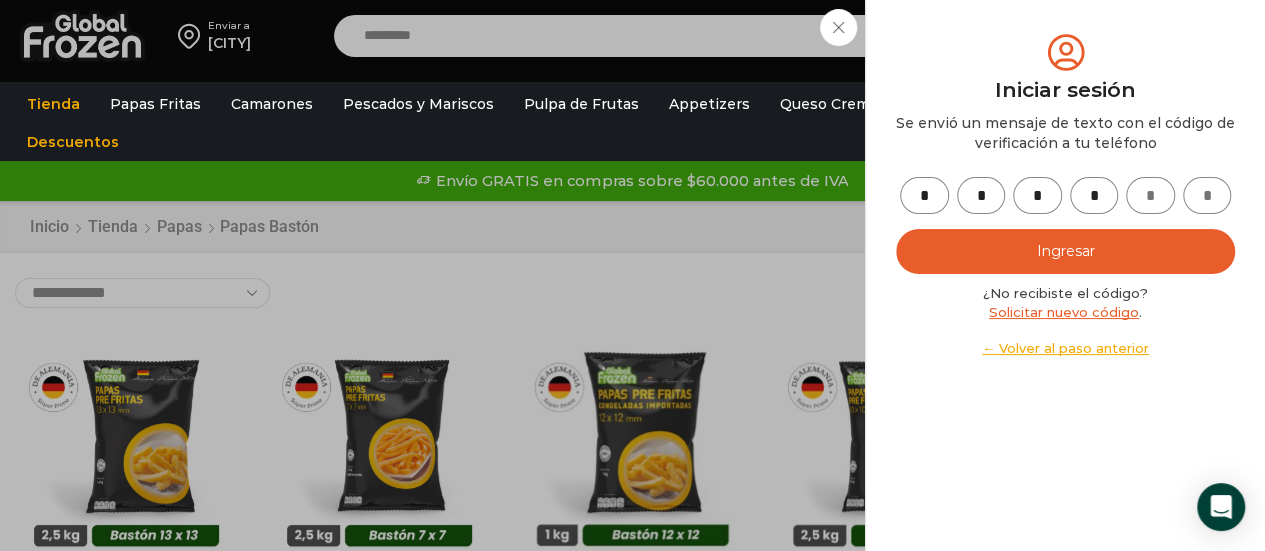 type on "*" 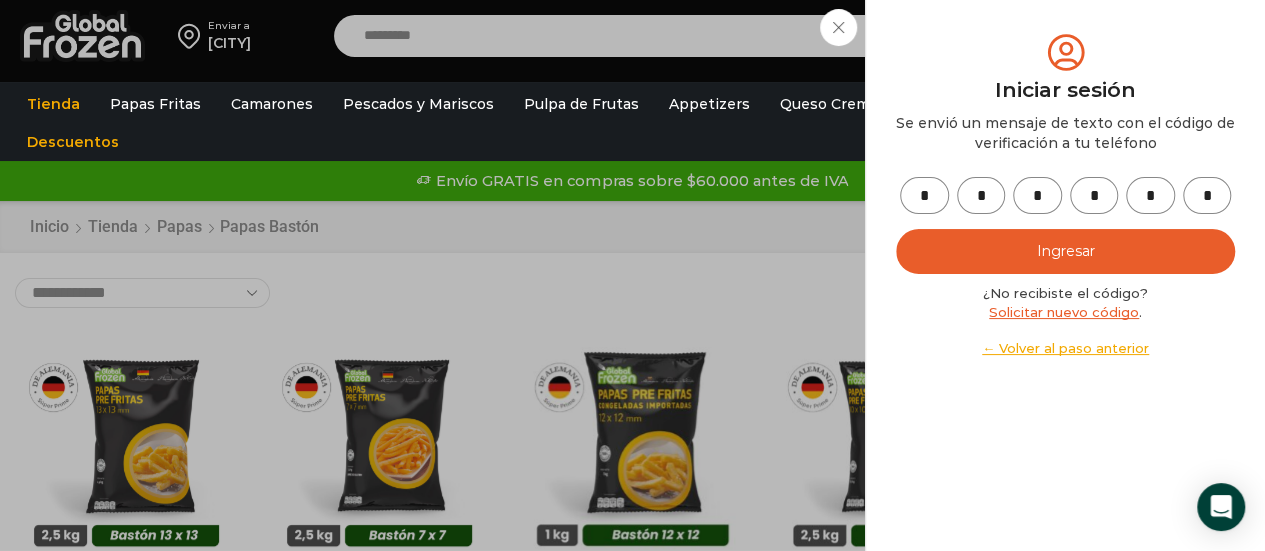type on "*" 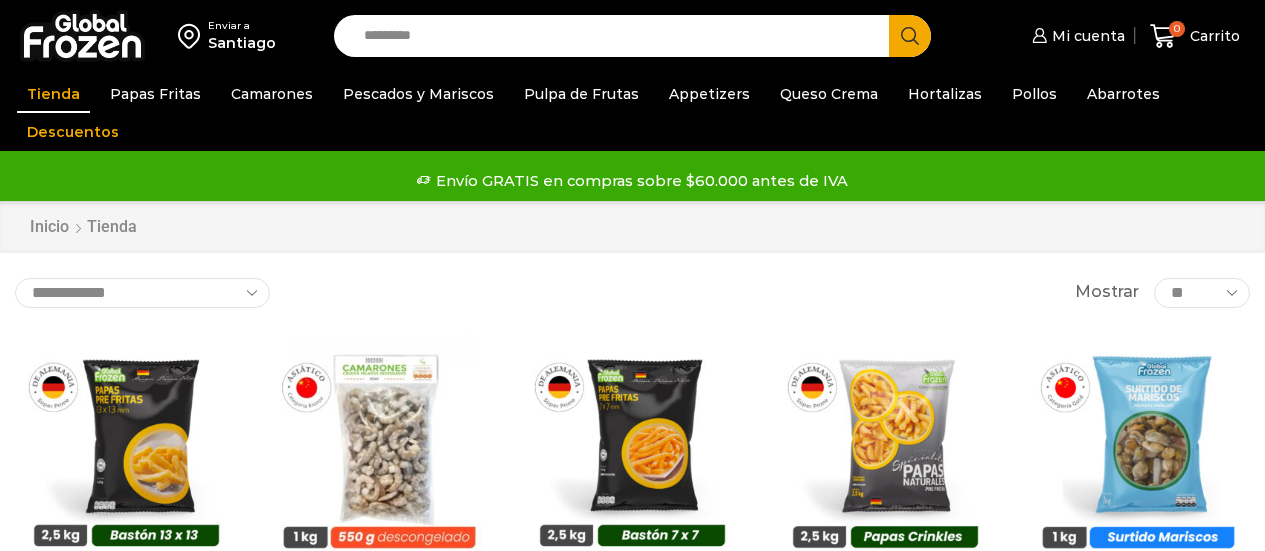 scroll, scrollTop: 0, scrollLeft: 0, axis: both 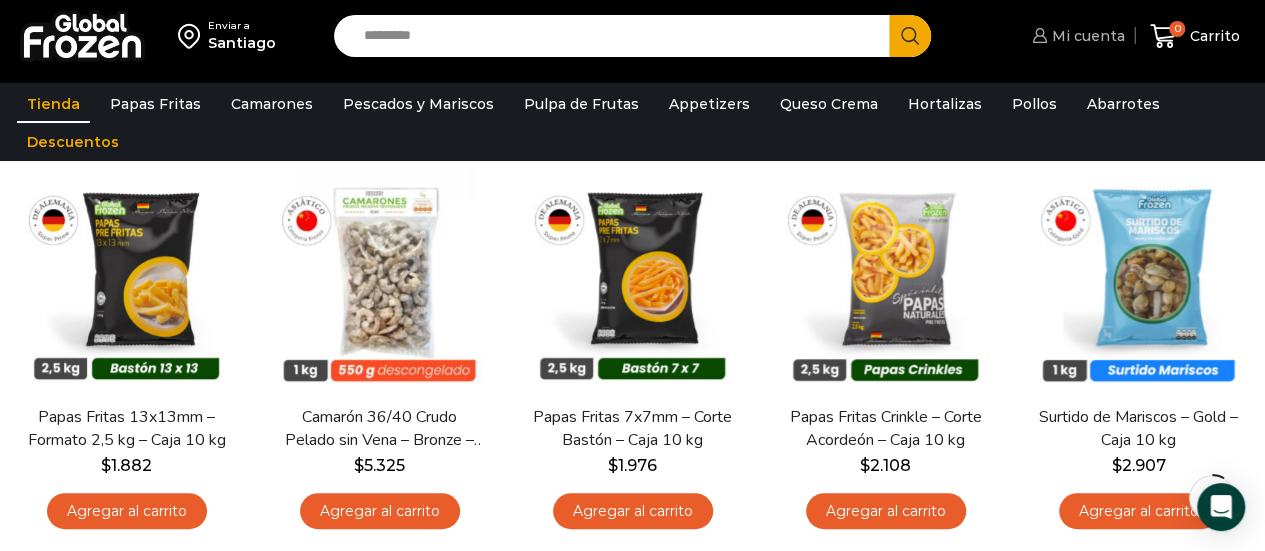 click on "Mi cuenta" at bounding box center (1086, 36) 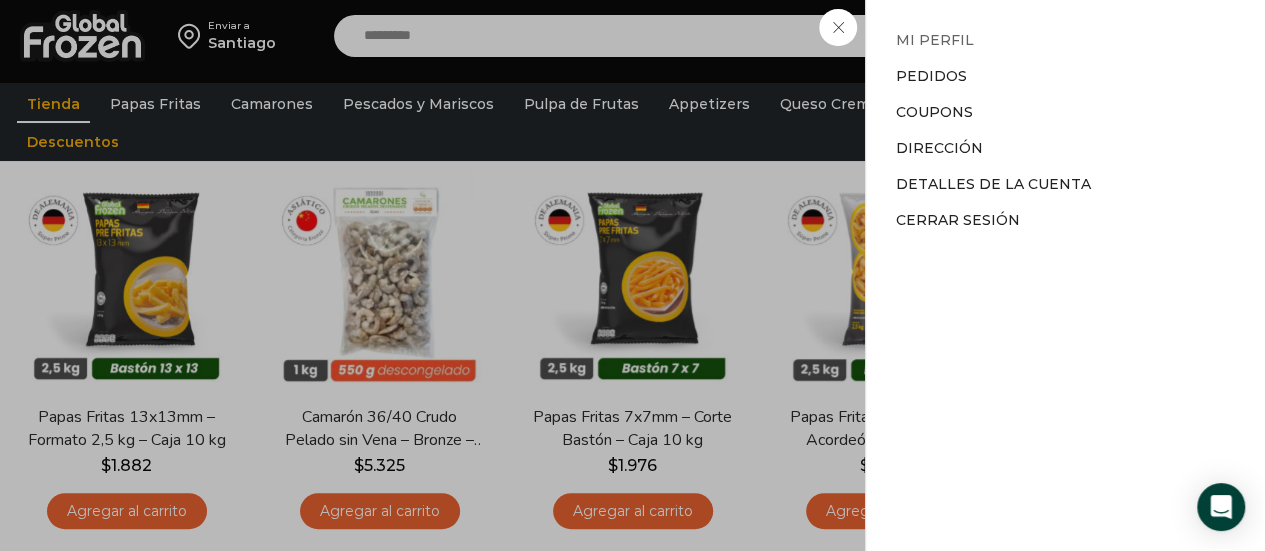 click on "Mi perfil" at bounding box center [935, 40] 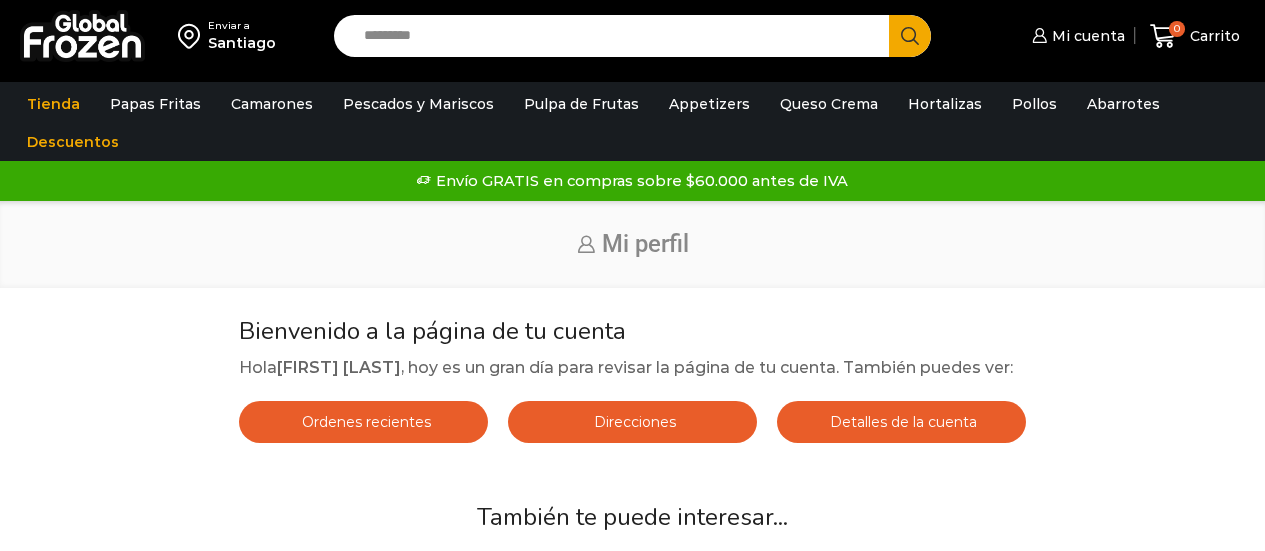 scroll, scrollTop: 0, scrollLeft: 0, axis: both 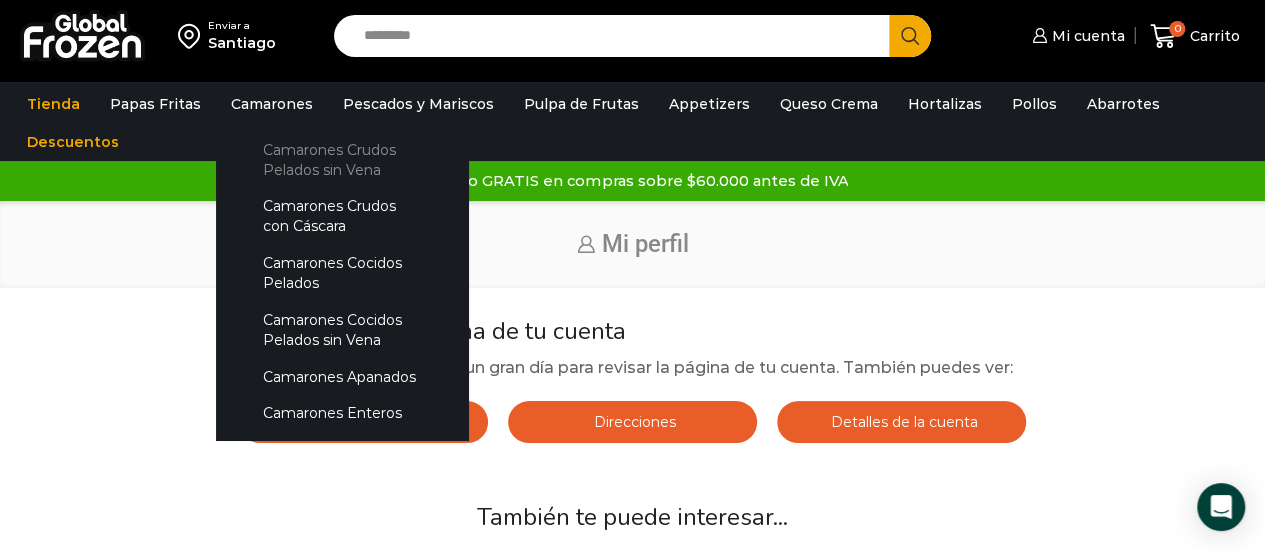 click on "Camarones Crudos Pelados sin Vena" at bounding box center [342, 159] 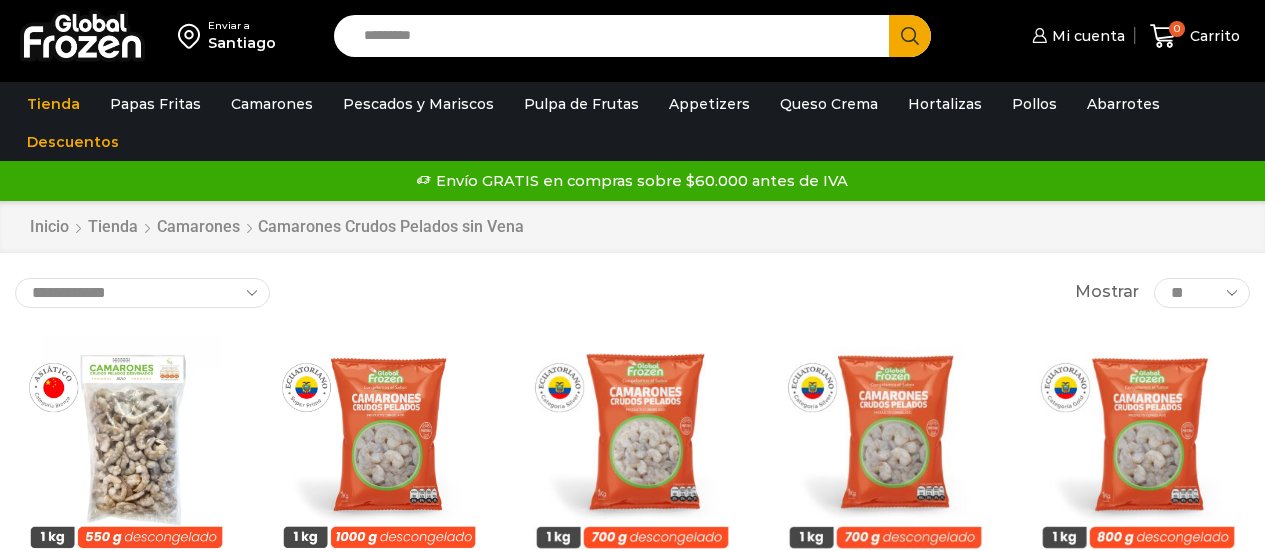scroll, scrollTop: 0, scrollLeft: 0, axis: both 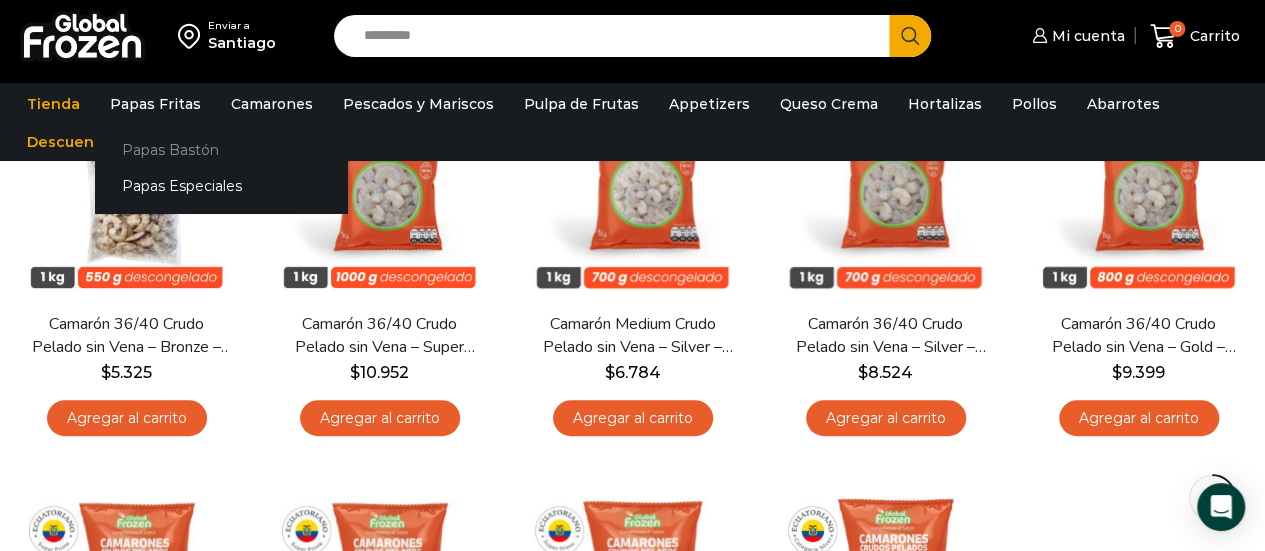 click on "Papas Bastón" at bounding box center (221, 149) 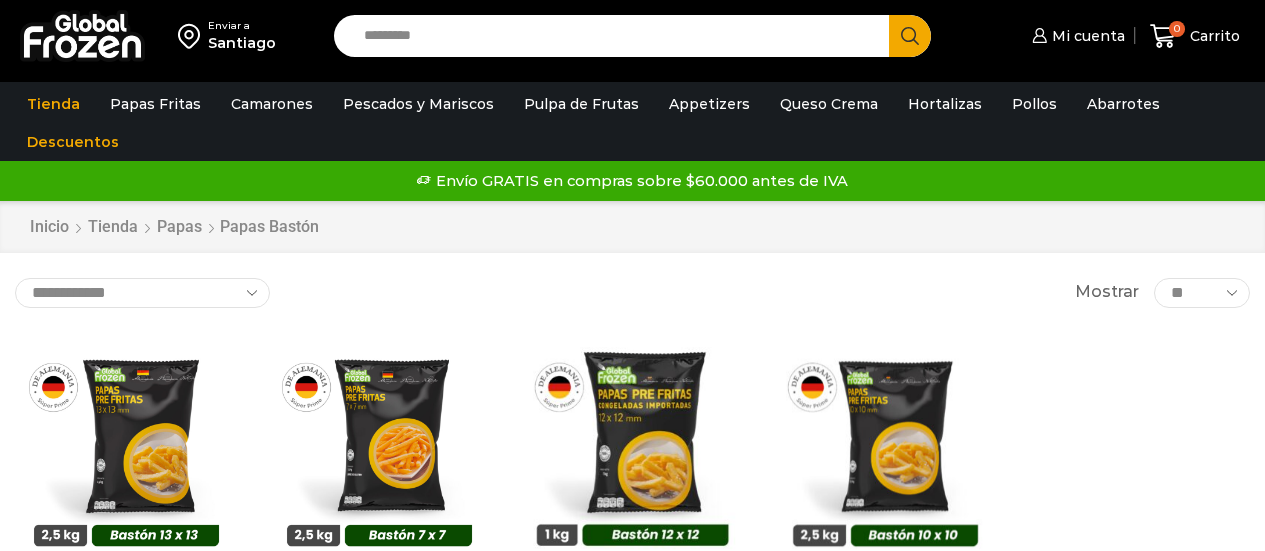 scroll, scrollTop: 0, scrollLeft: 0, axis: both 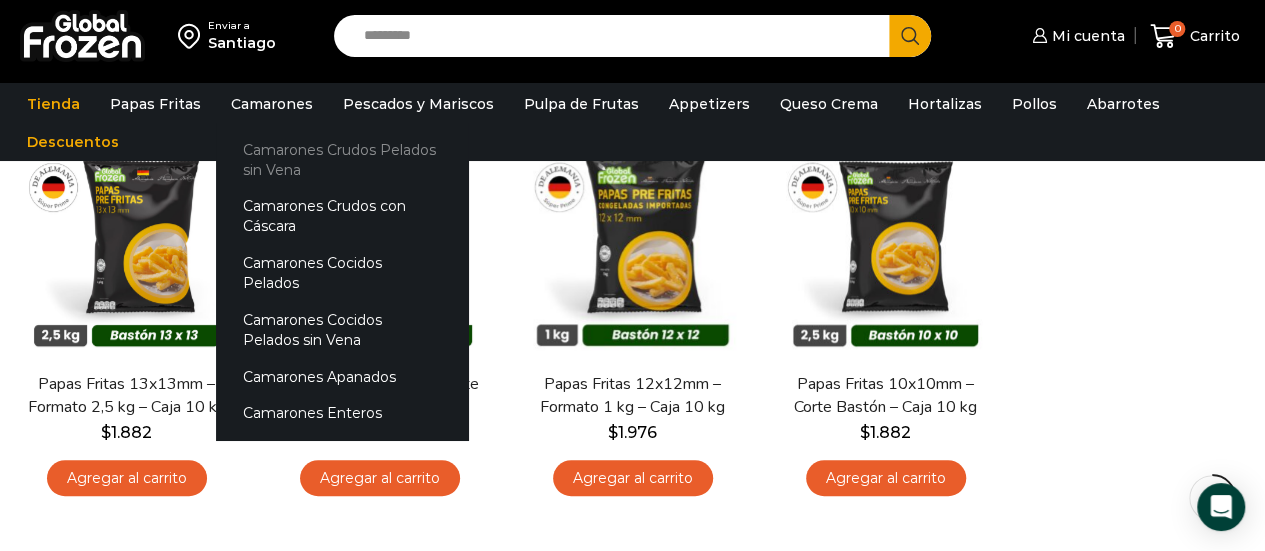 click on "Camarones Crudos Pelados sin Vena" at bounding box center (342, 159) 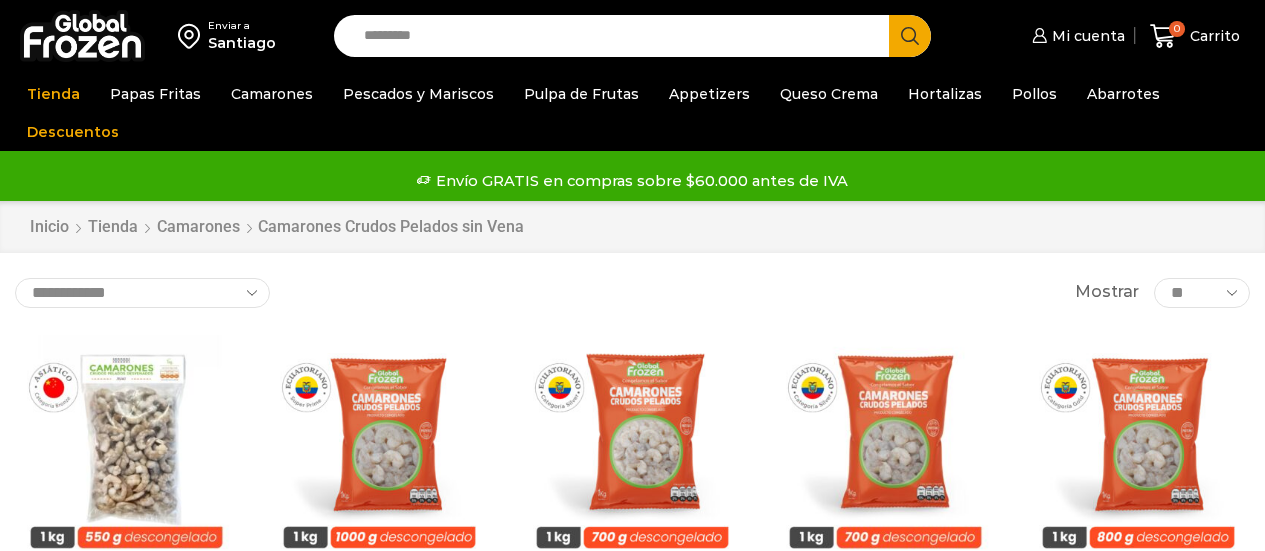 scroll, scrollTop: 0, scrollLeft: 0, axis: both 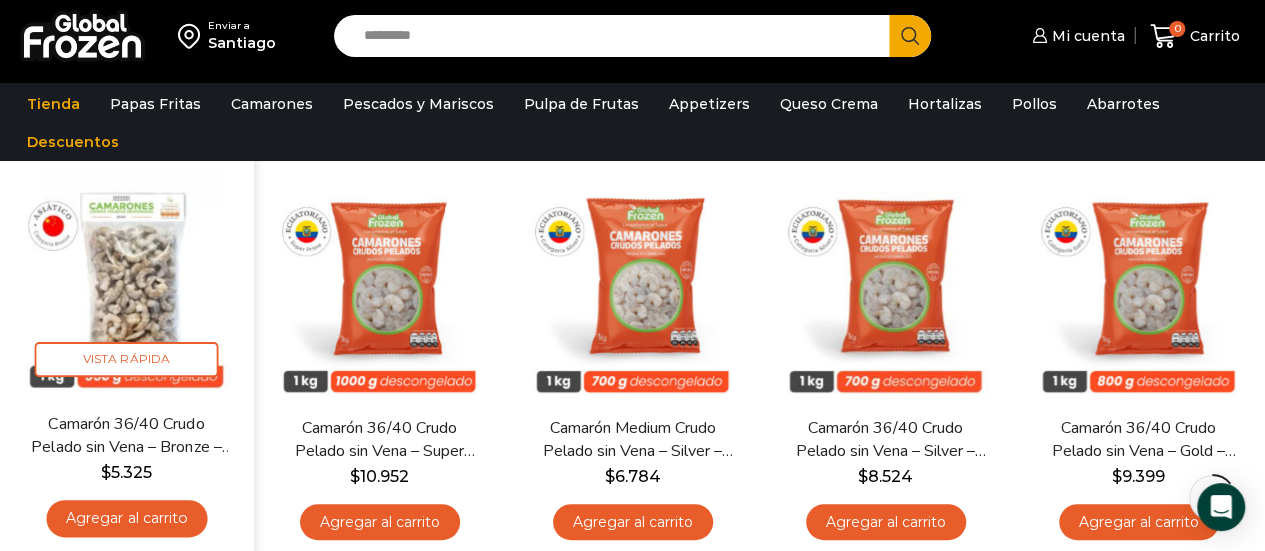 click at bounding box center [126, 284] 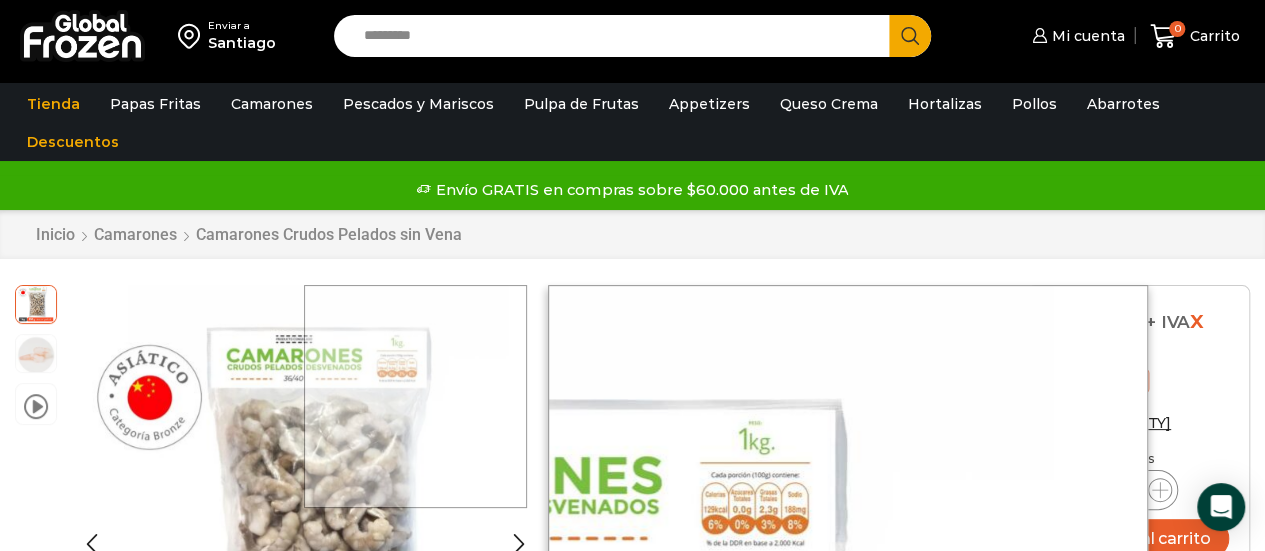 scroll, scrollTop: 1, scrollLeft: 0, axis: vertical 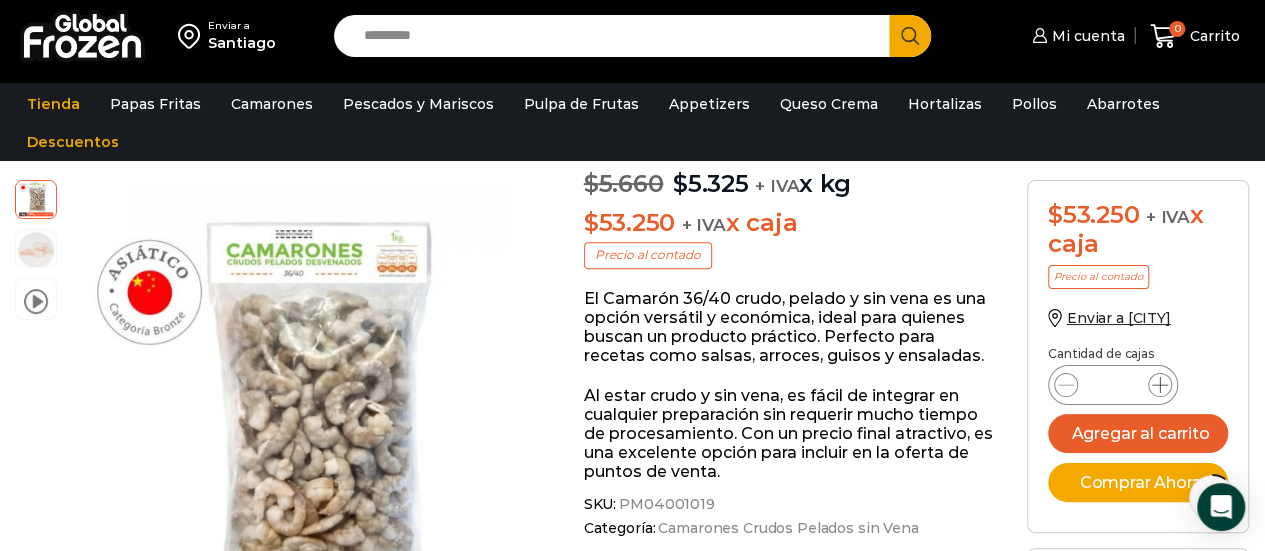click 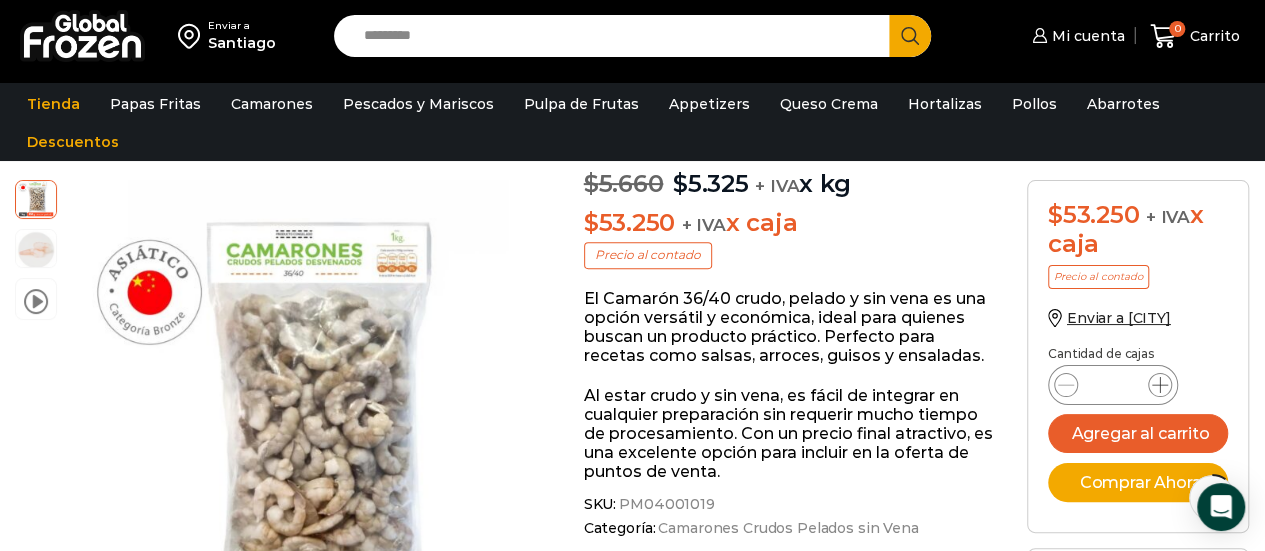 click 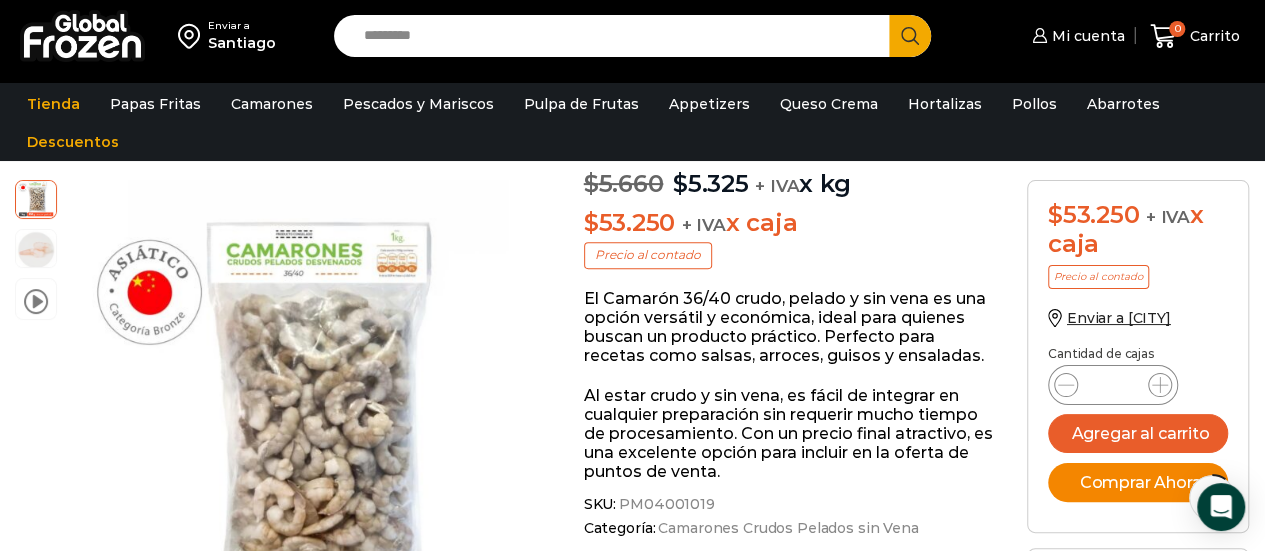 click on "Comprar Ahora" at bounding box center [1138, 482] 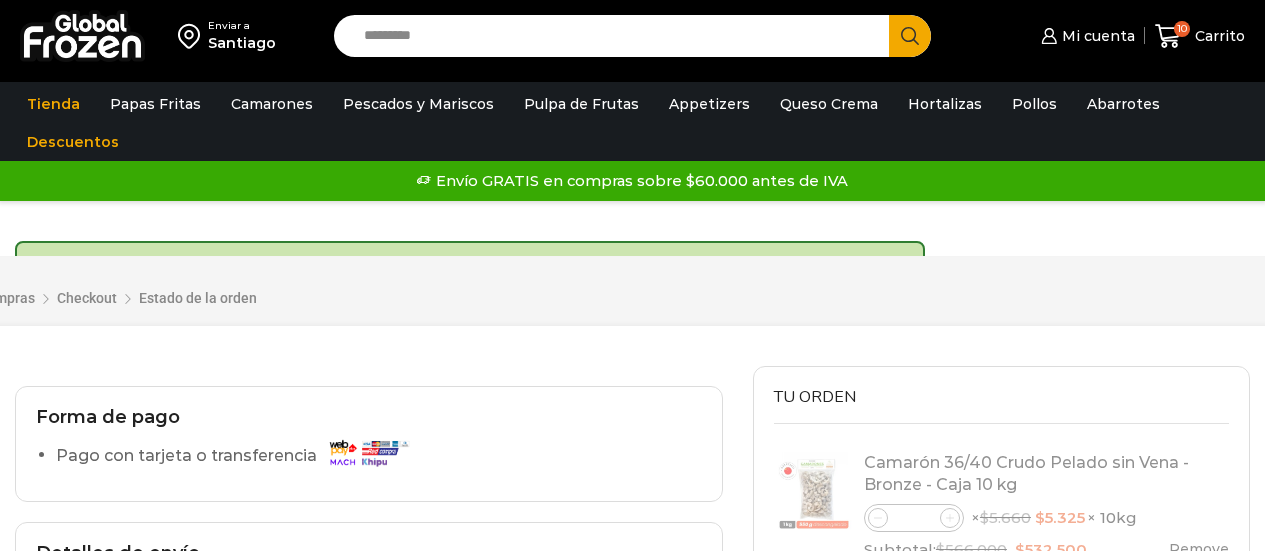 scroll, scrollTop: 0, scrollLeft: 0, axis: both 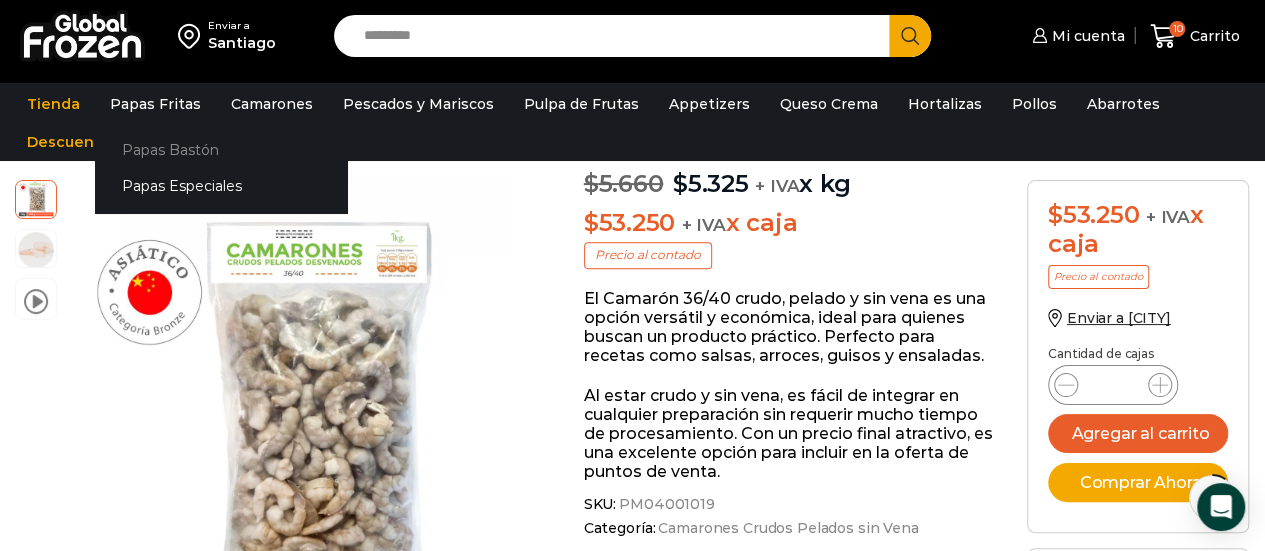click on "Papas Bastón" at bounding box center (221, 149) 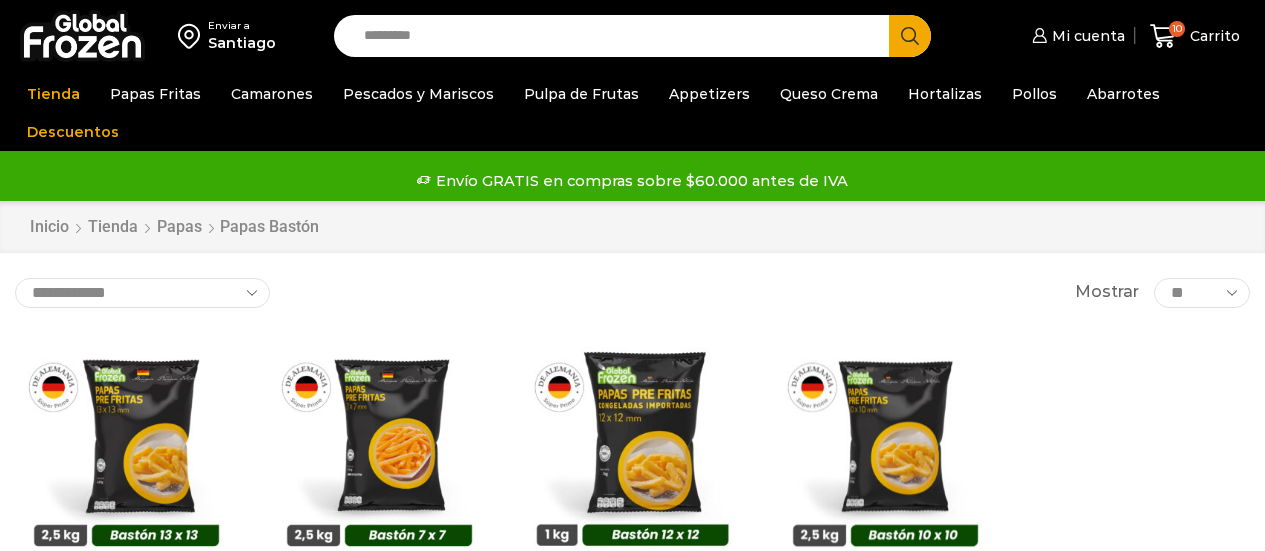 scroll, scrollTop: 0, scrollLeft: 0, axis: both 